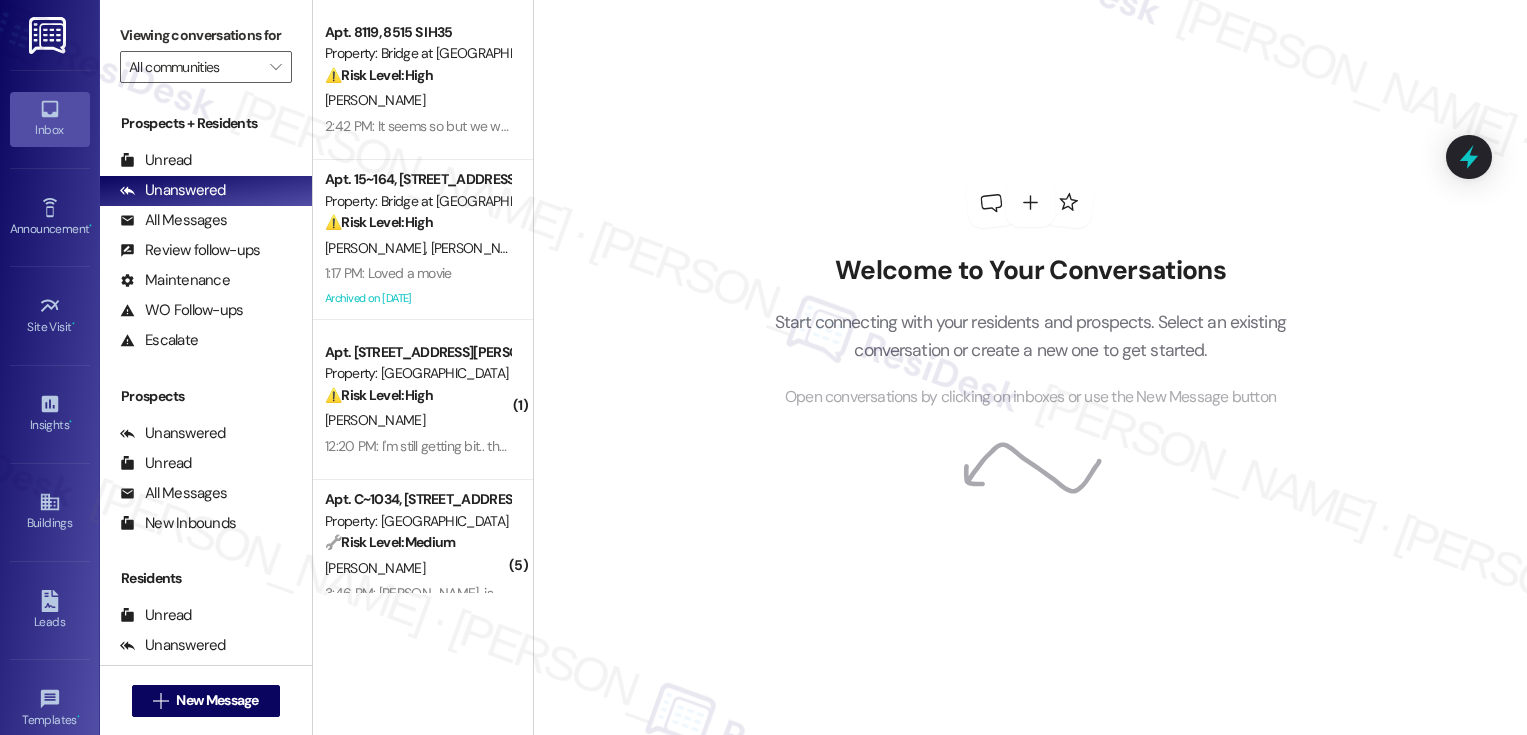 scroll, scrollTop: 0, scrollLeft: 0, axis: both 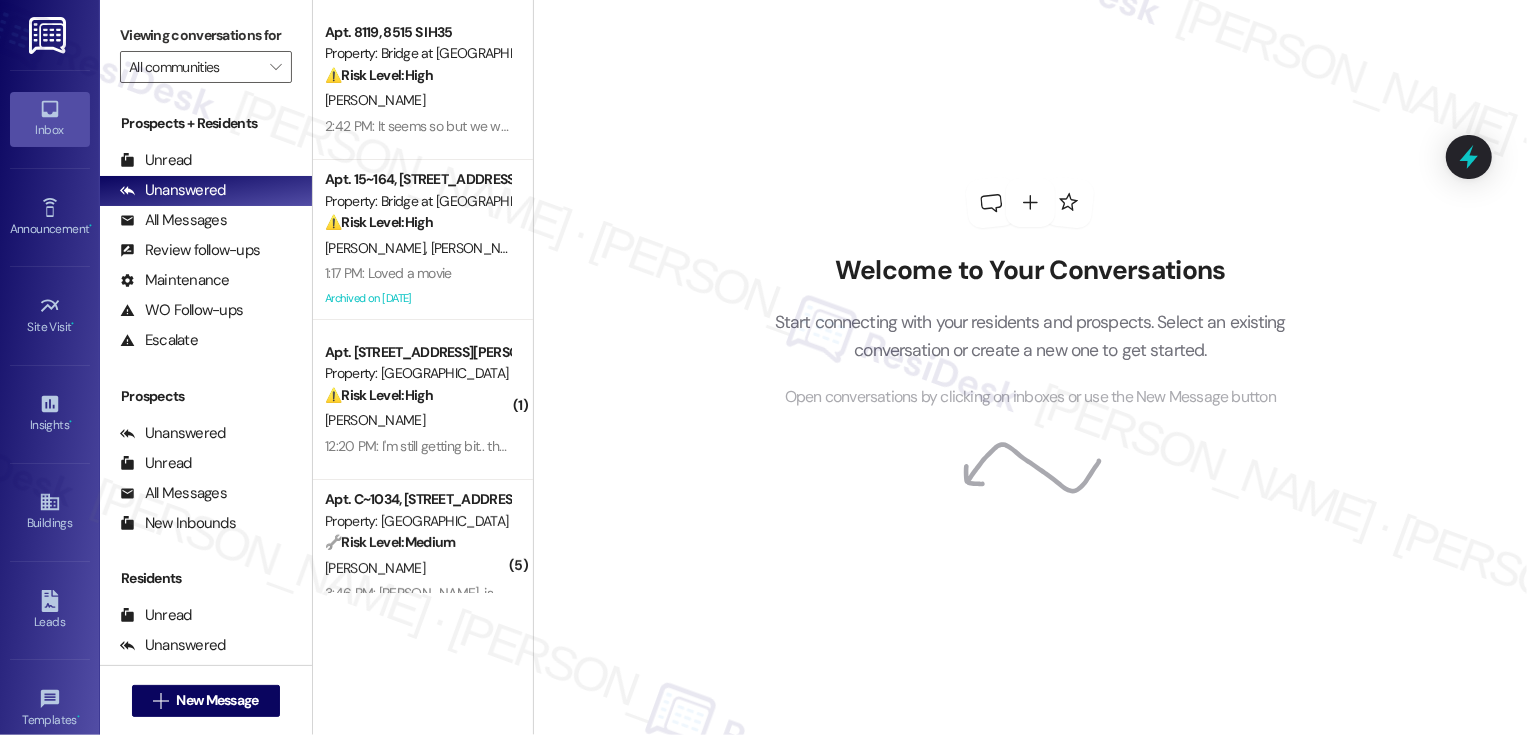click on "Welcome to Your Conversations Start connecting with your residents and prospects. Select an existing conversation or create a new one to get started. Open conversations by clicking on inboxes or use the New Message button" at bounding box center [1030, 367] 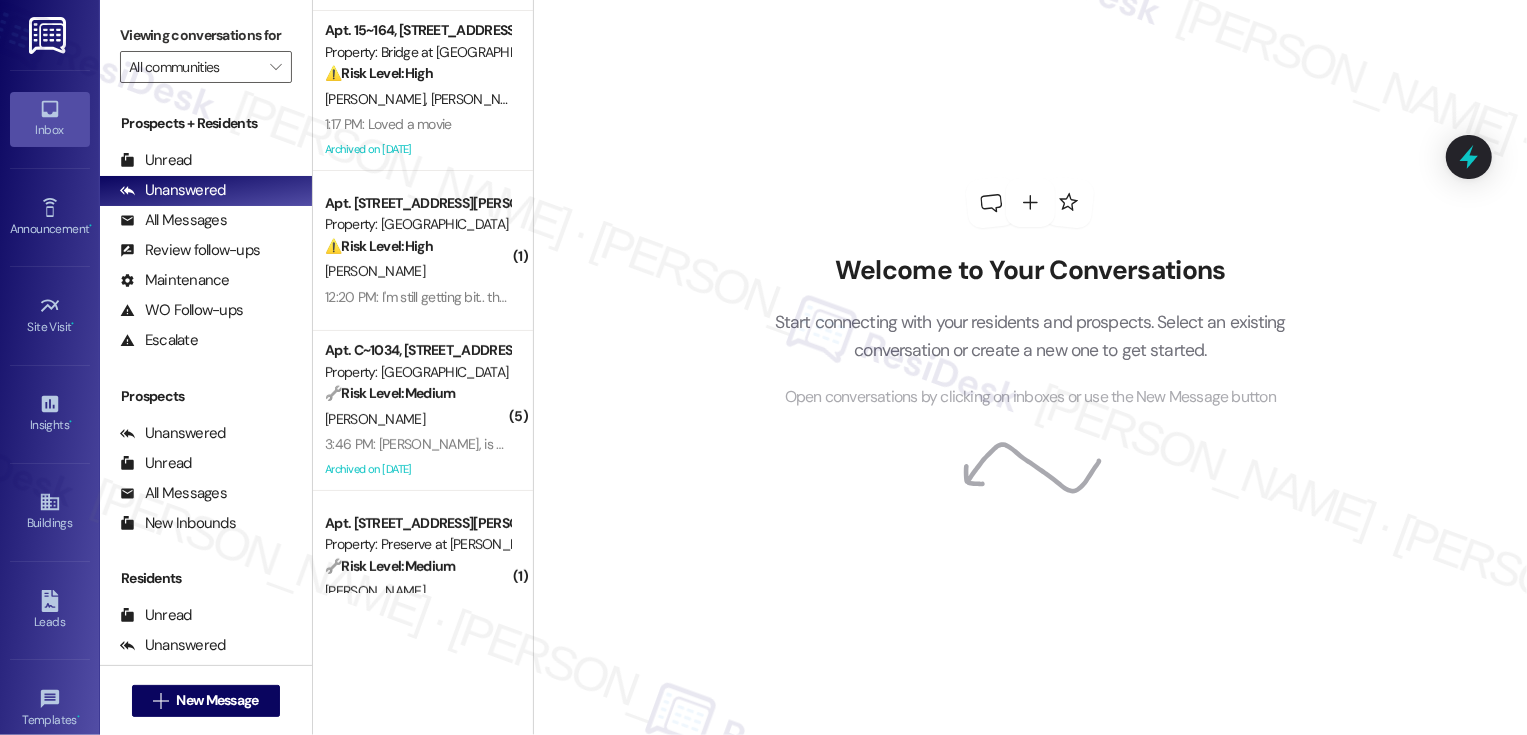 scroll, scrollTop: 0, scrollLeft: 0, axis: both 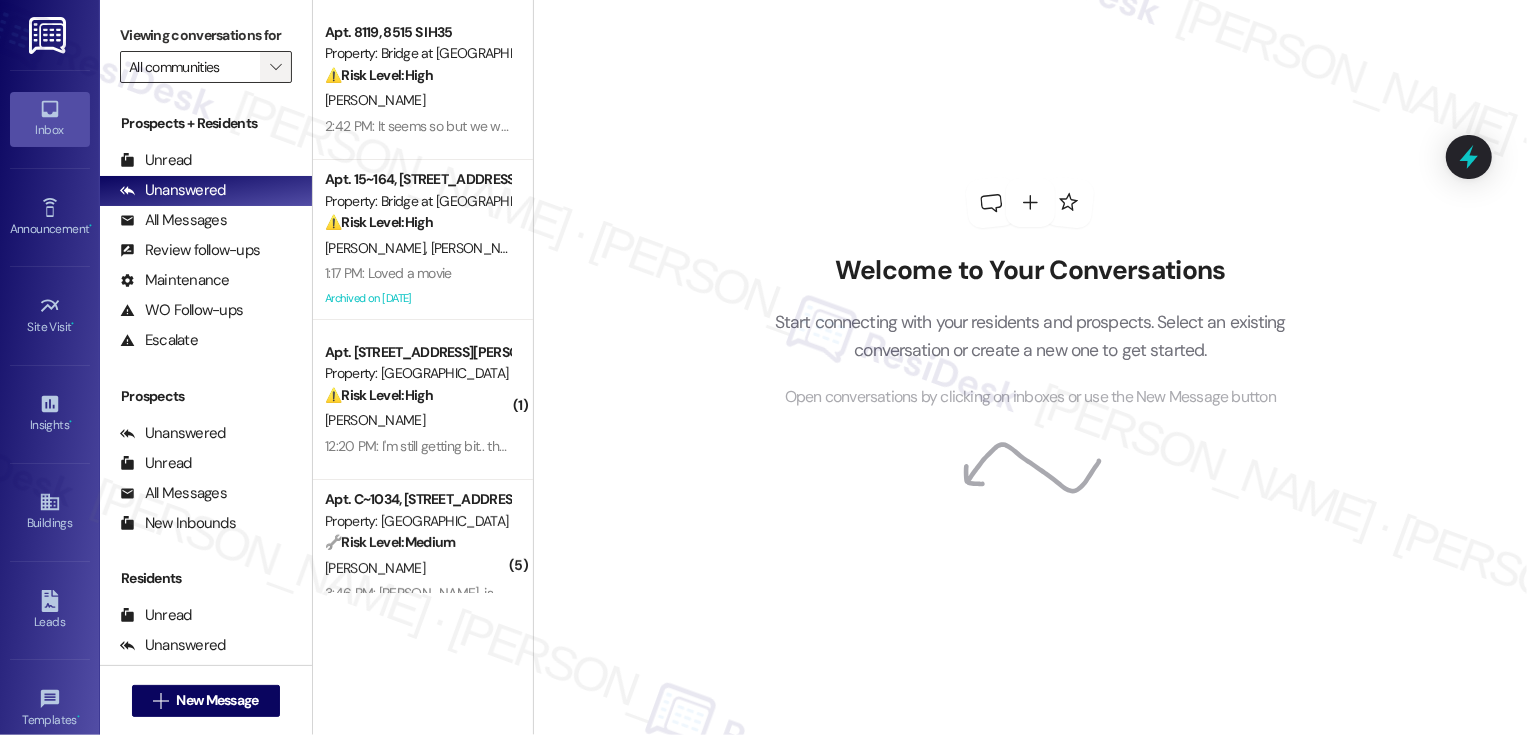 click on "" at bounding box center (275, 67) 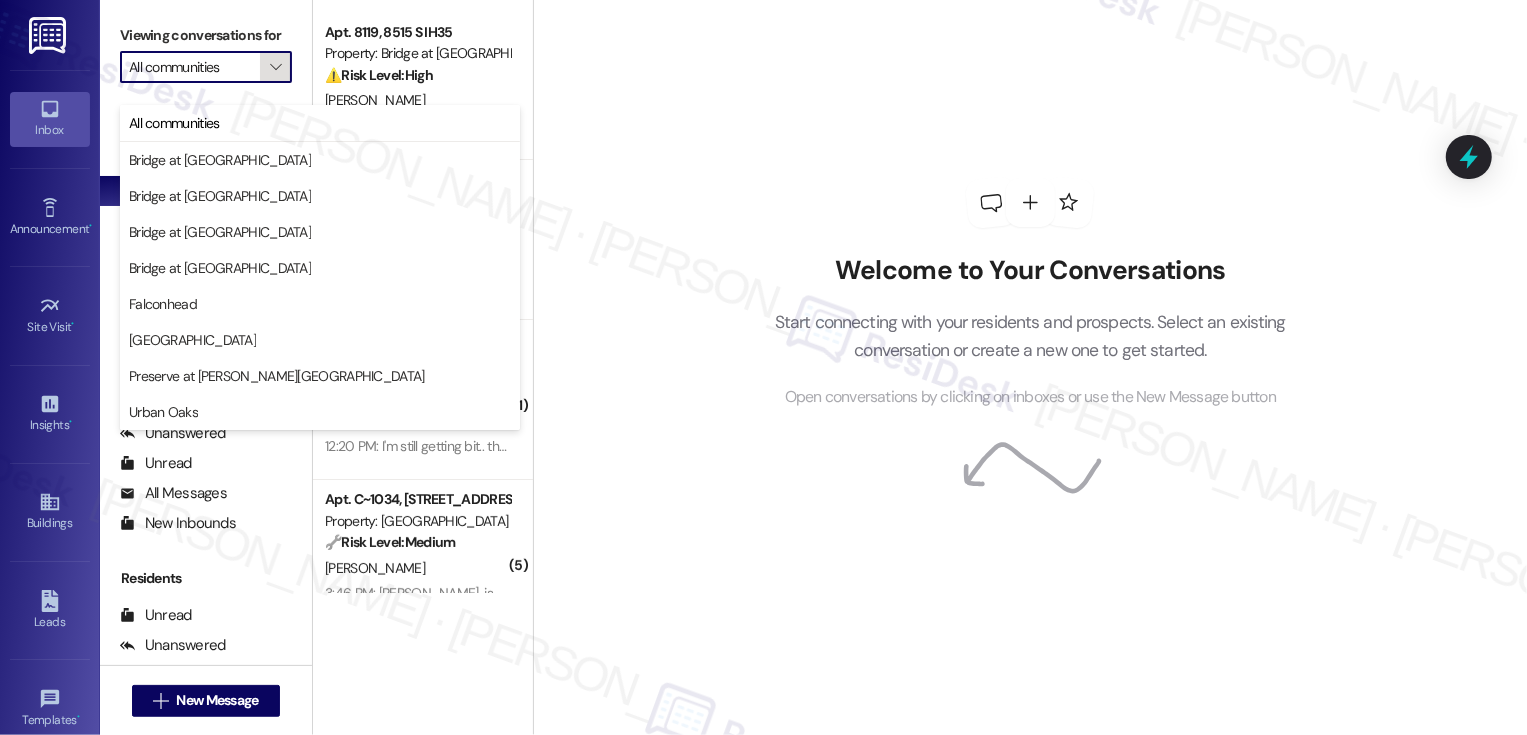 click on "" at bounding box center [275, 67] 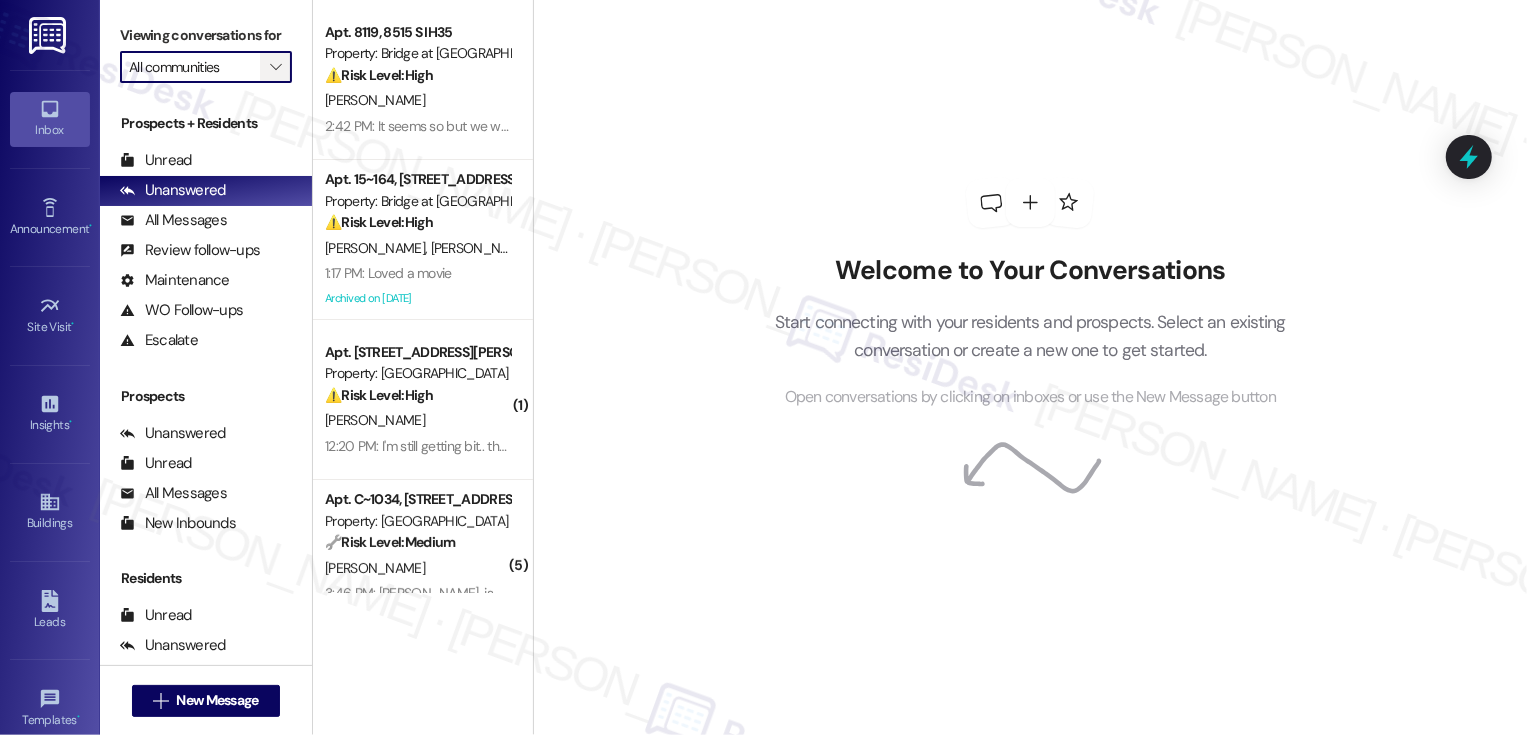click on "" at bounding box center [275, 67] 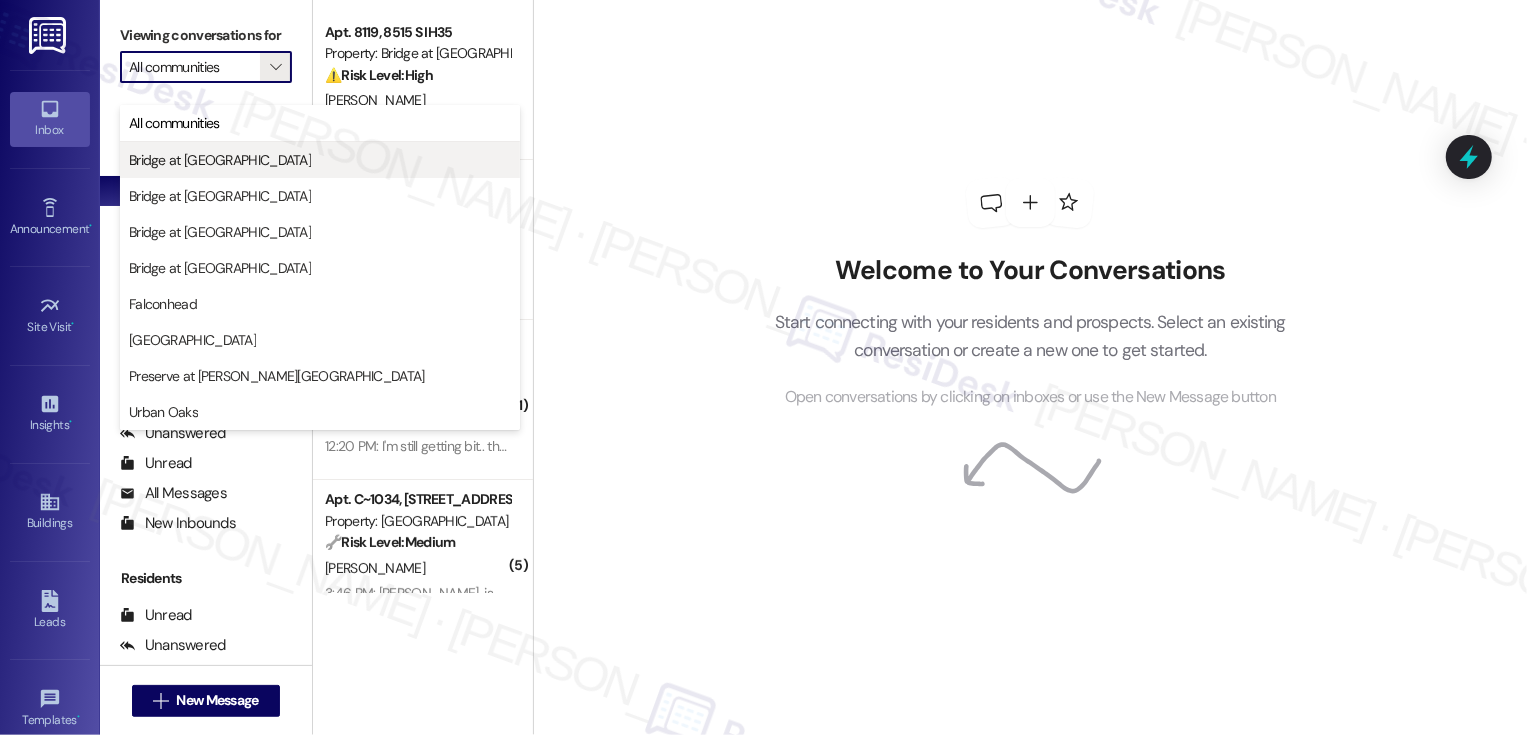 click on "Bridge at [GEOGRAPHIC_DATA]" at bounding box center [220, 160] 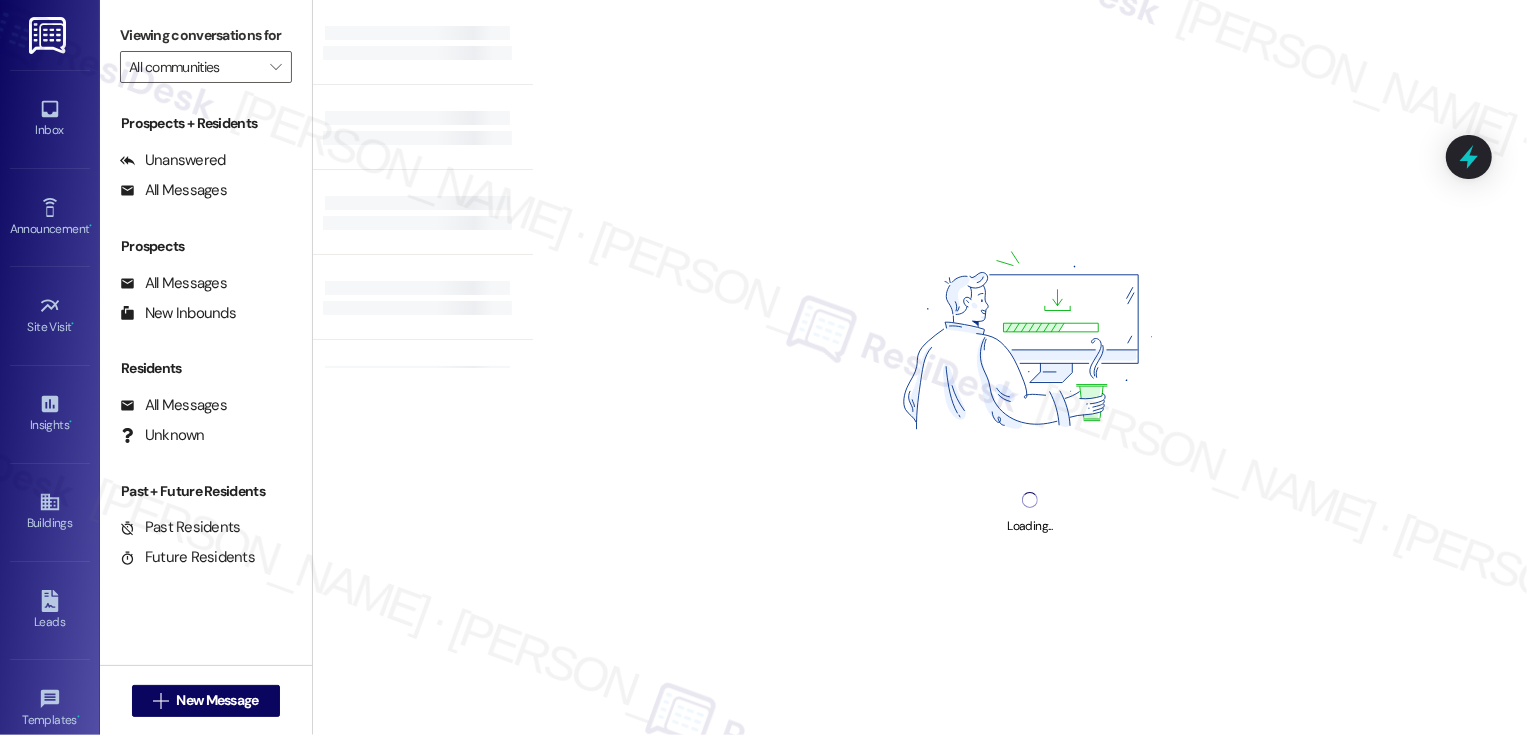 type on "Bridge at [GEOGRAPHIC_DATA]" 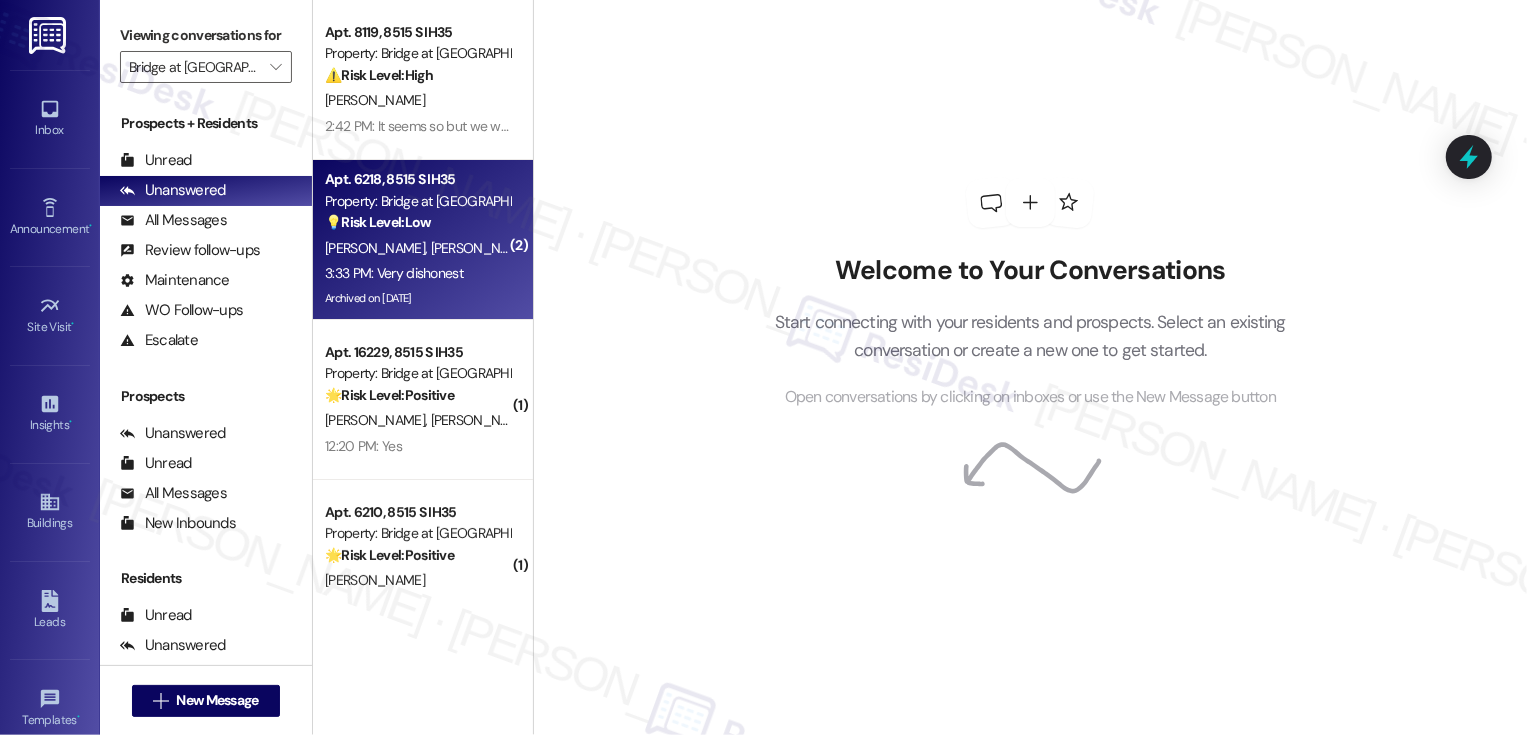 click on "3:33 PM: Very dishonest  3:33 PM: Very dishonest" at bounding box center (394, 273) 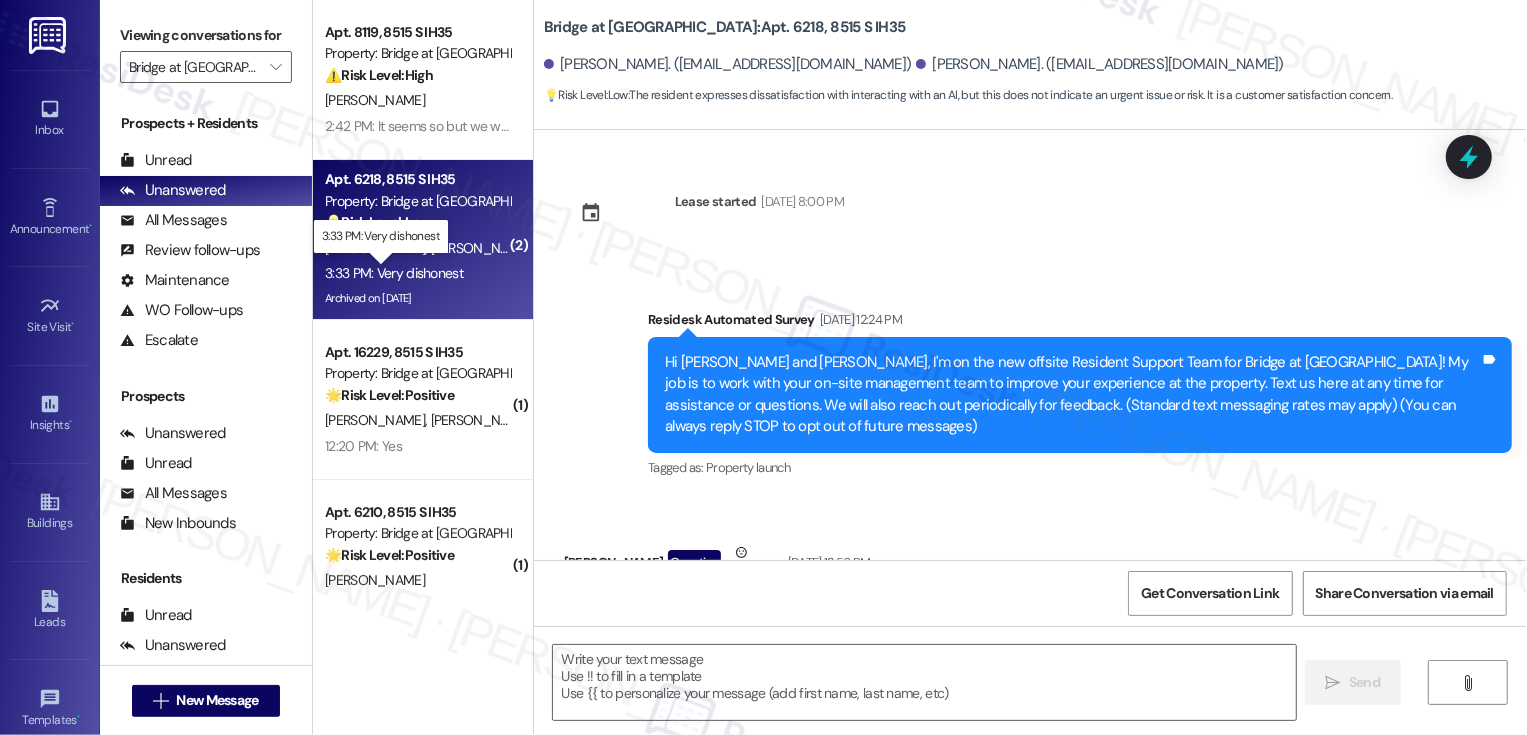 click on "3:33 PM: Very dishonest  3:33 PM: Very dishonest" at bounding box center [394, 273] 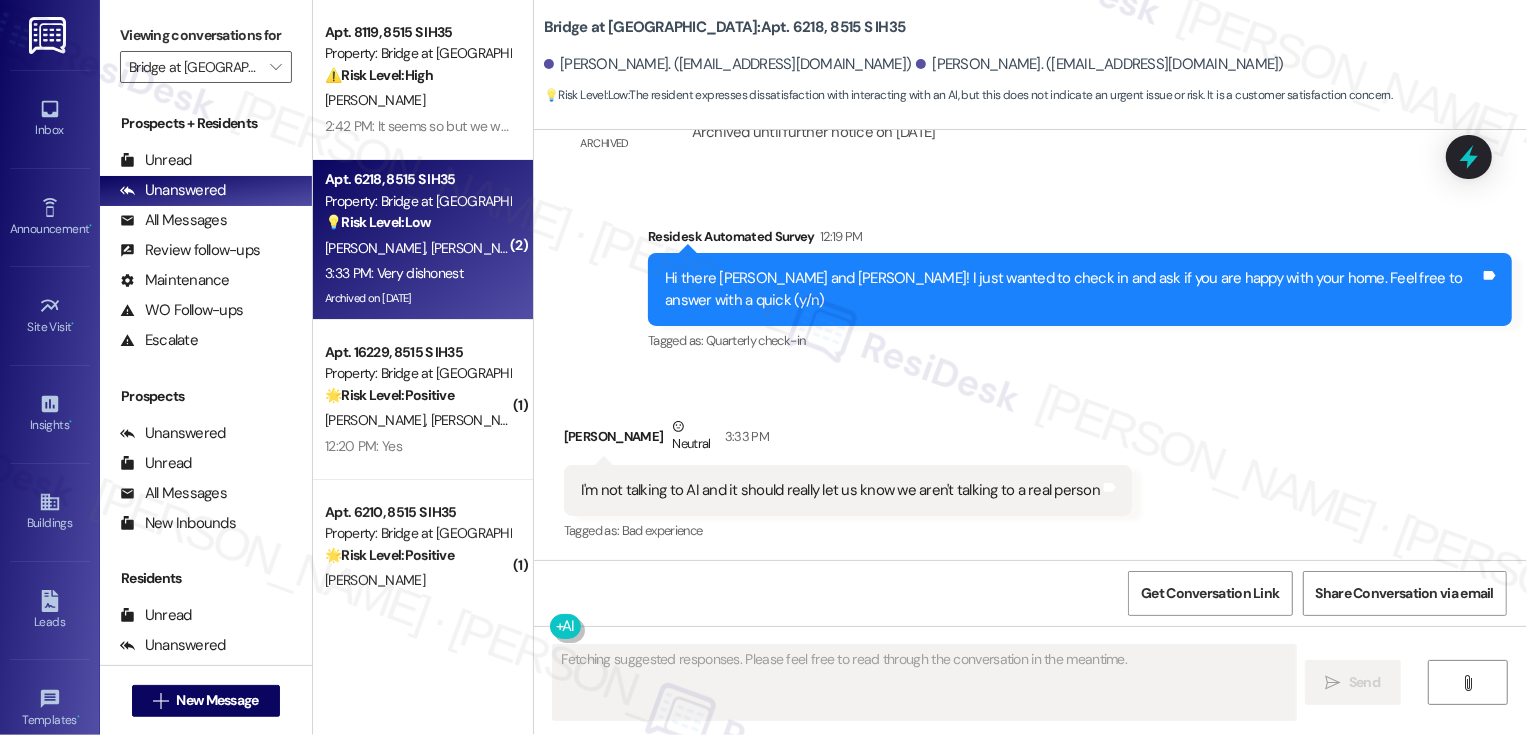 scroll, scrollTop: 3295, scrollLeft: 0, axis: vertical 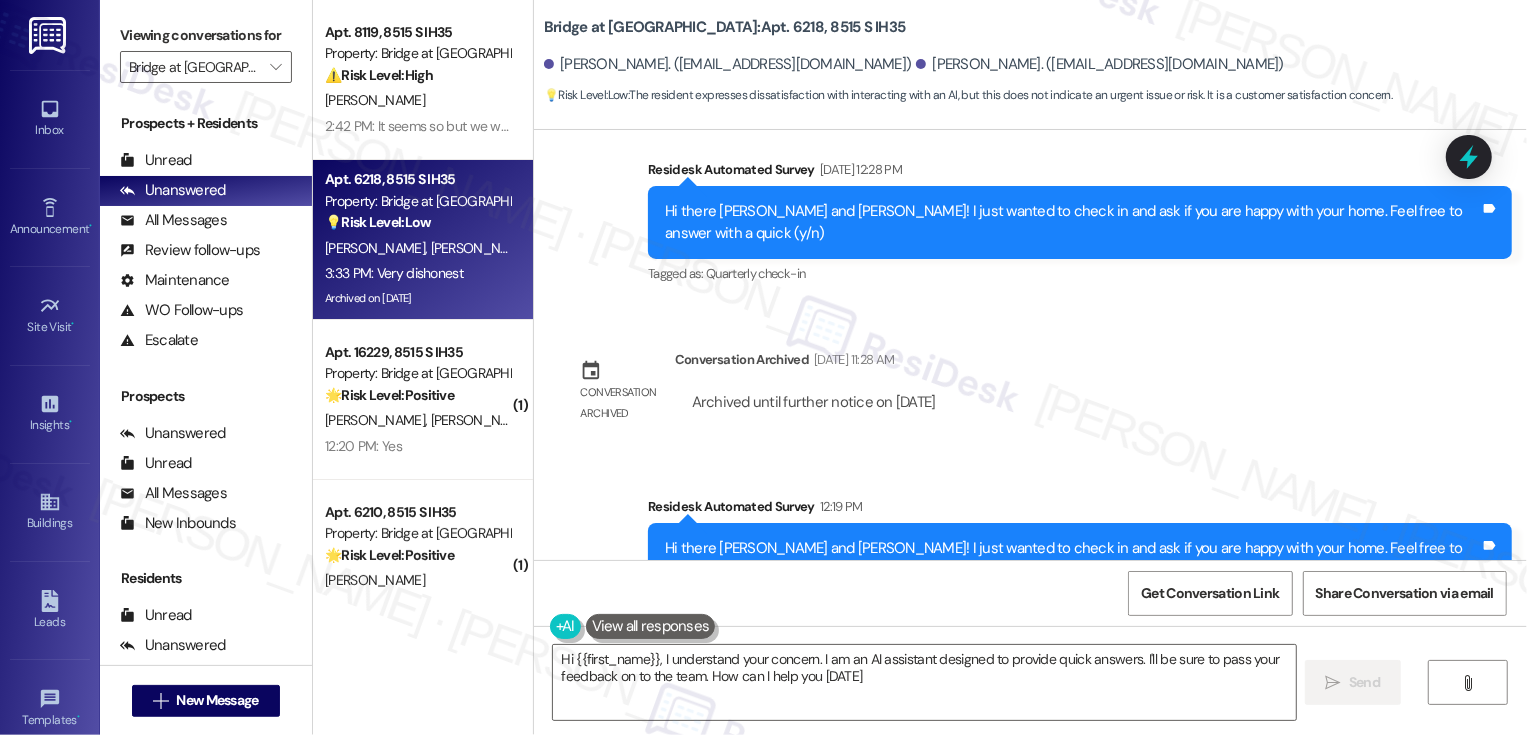 type on "Hi {{first_name}}, I understand your concern. I am an AI assistant designed to provide quick answers. I'll be sure to pass your feedback on to the team. How can I help you [DATE]?" 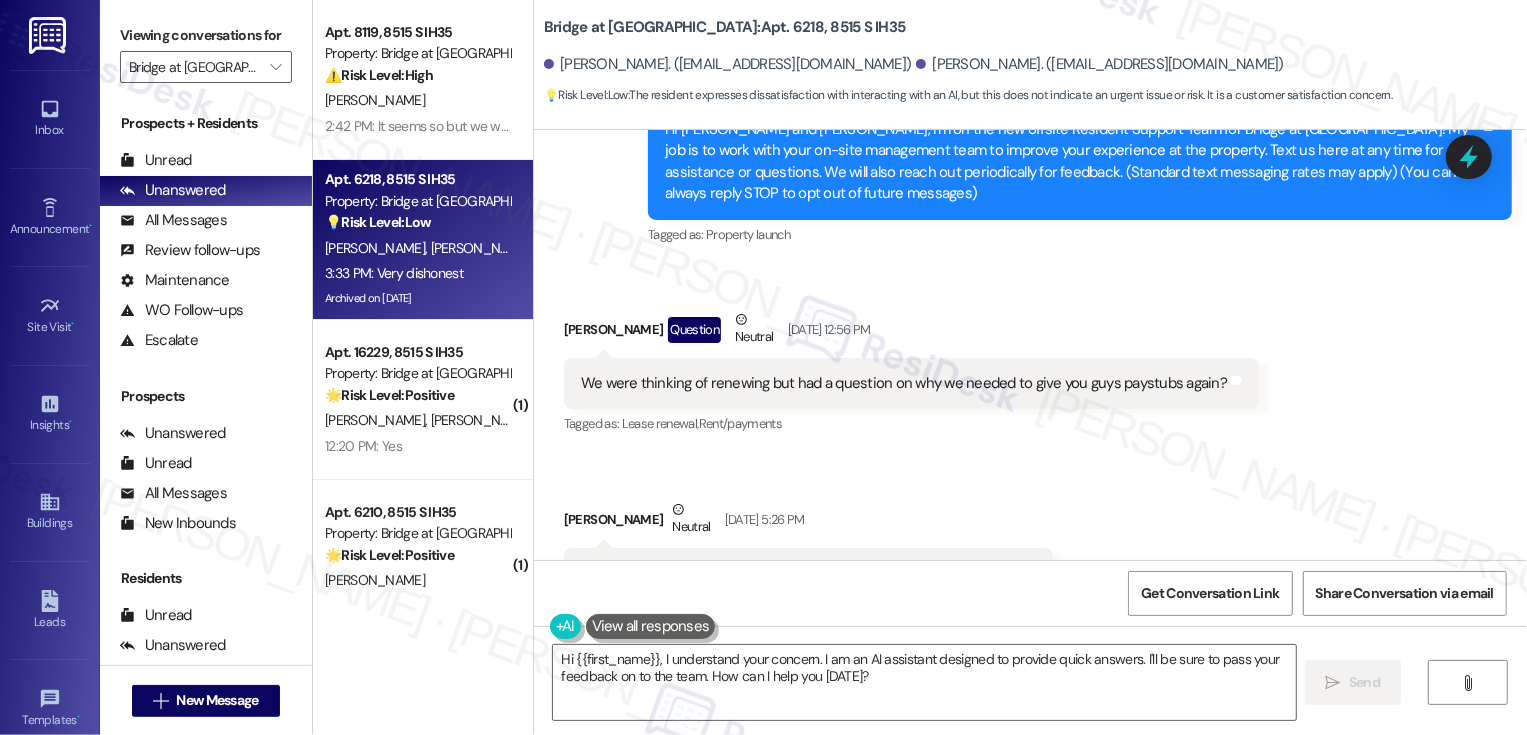 scroll, scrollTop: 0, scrollLeft: 0, axis: both 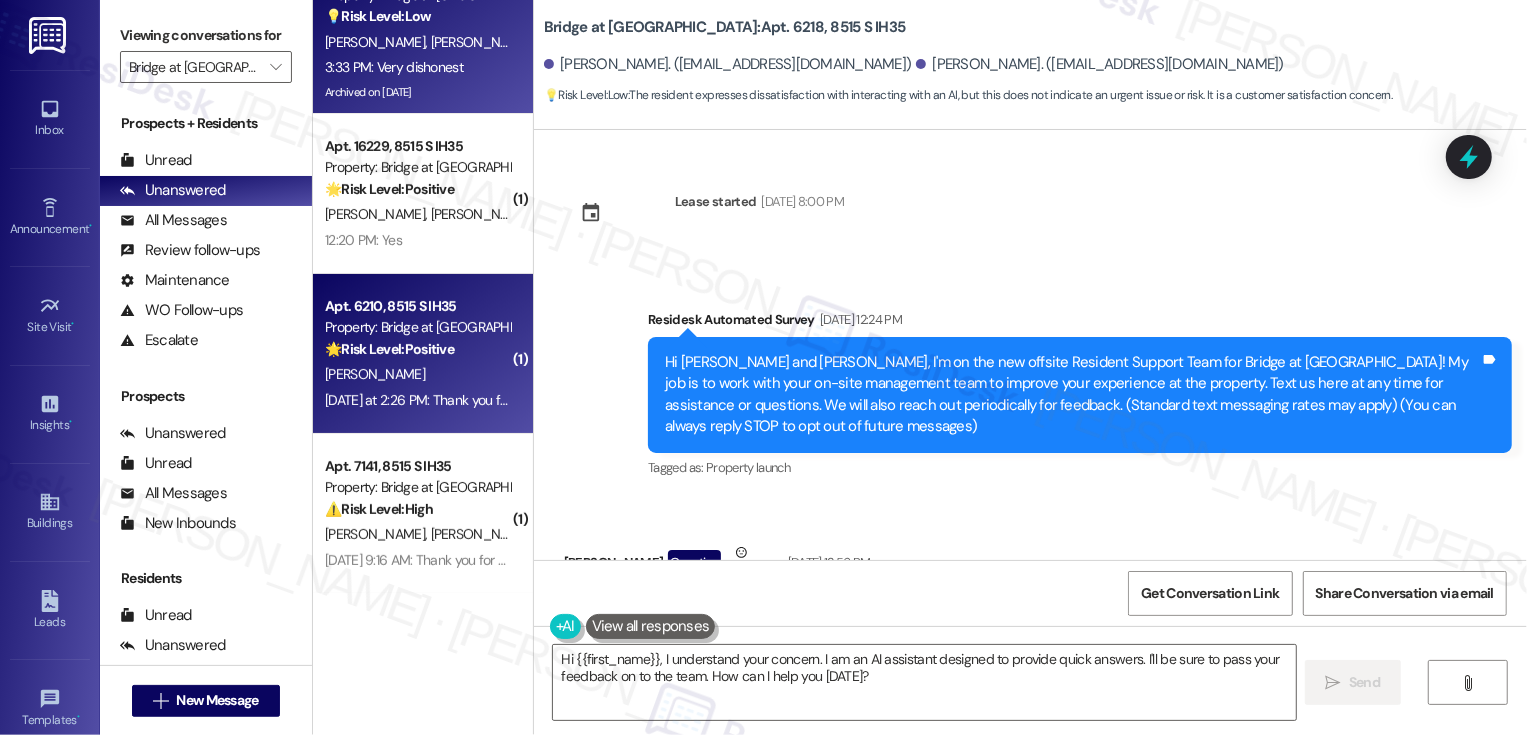 click on "[DATE] at 2:26 PM: Thank you for your message. Our offices are currently closed, but we will contact you when we resume operations. For emergencies, please contact your emergency number [PHONE_NUMBER]. [DATE] at 2:26 PM: Thank you for your message. Our offices are currently closed, but we will contact you when we resume operations. For emergencies, please contact your emergency number [PHONE_NUMBER]." at bounding box center (938, 400) 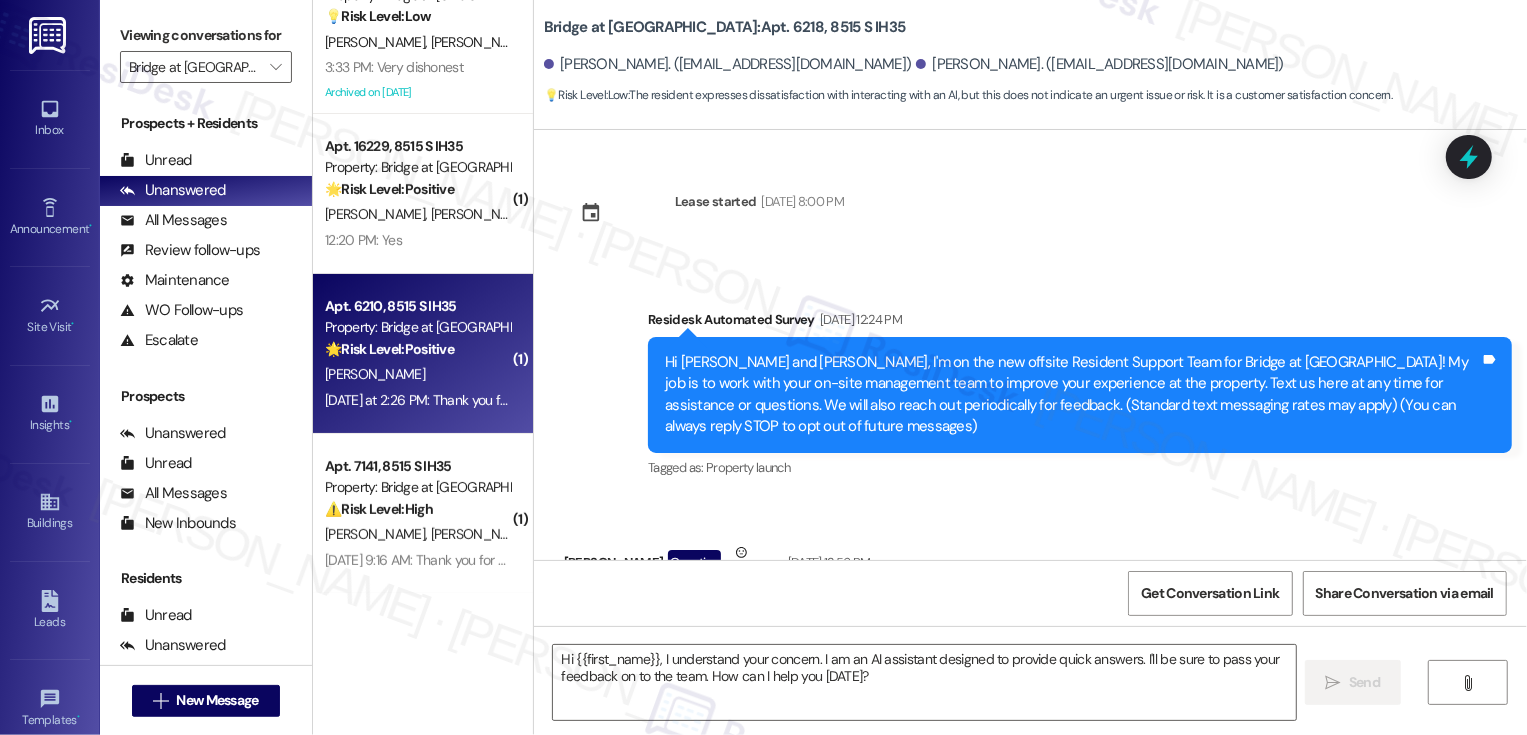 click on "[DATE] at 2:26 PM: Thank you for your message. Our offices are currently closed, but we will contact you when we resume operations. For emergencies, please contact your emergency number [PHONE_NUMBER]. [DATE] at 2:26 PM: Thank you for your message. Our offices are currently closed, but we will contact you when we resume operations. For emergencies, please contact your emergency number [PHONE_NUMBER]." at bounding box center (938, 400) 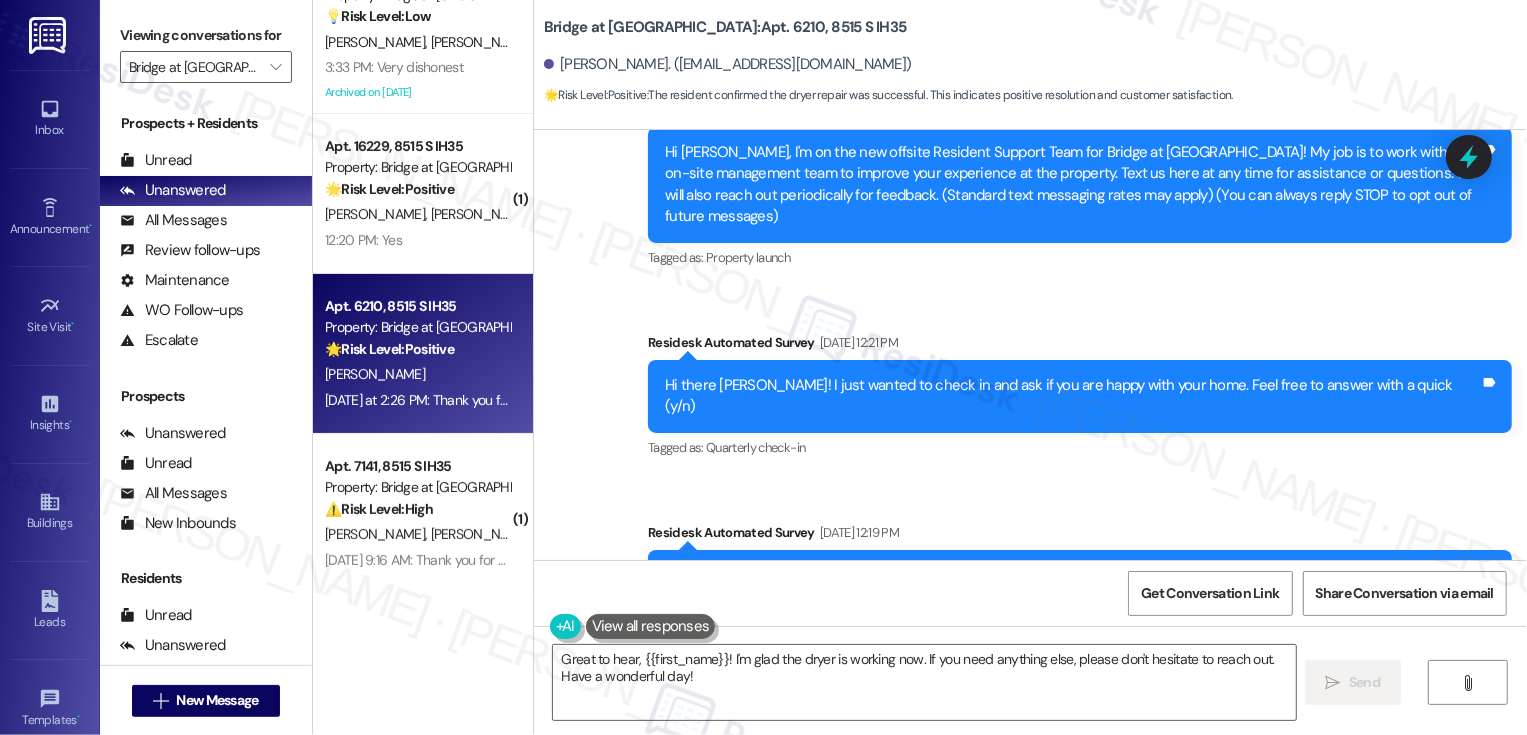 scroll, scrollTop: 592, scrollLeft: 0, axis: vertical 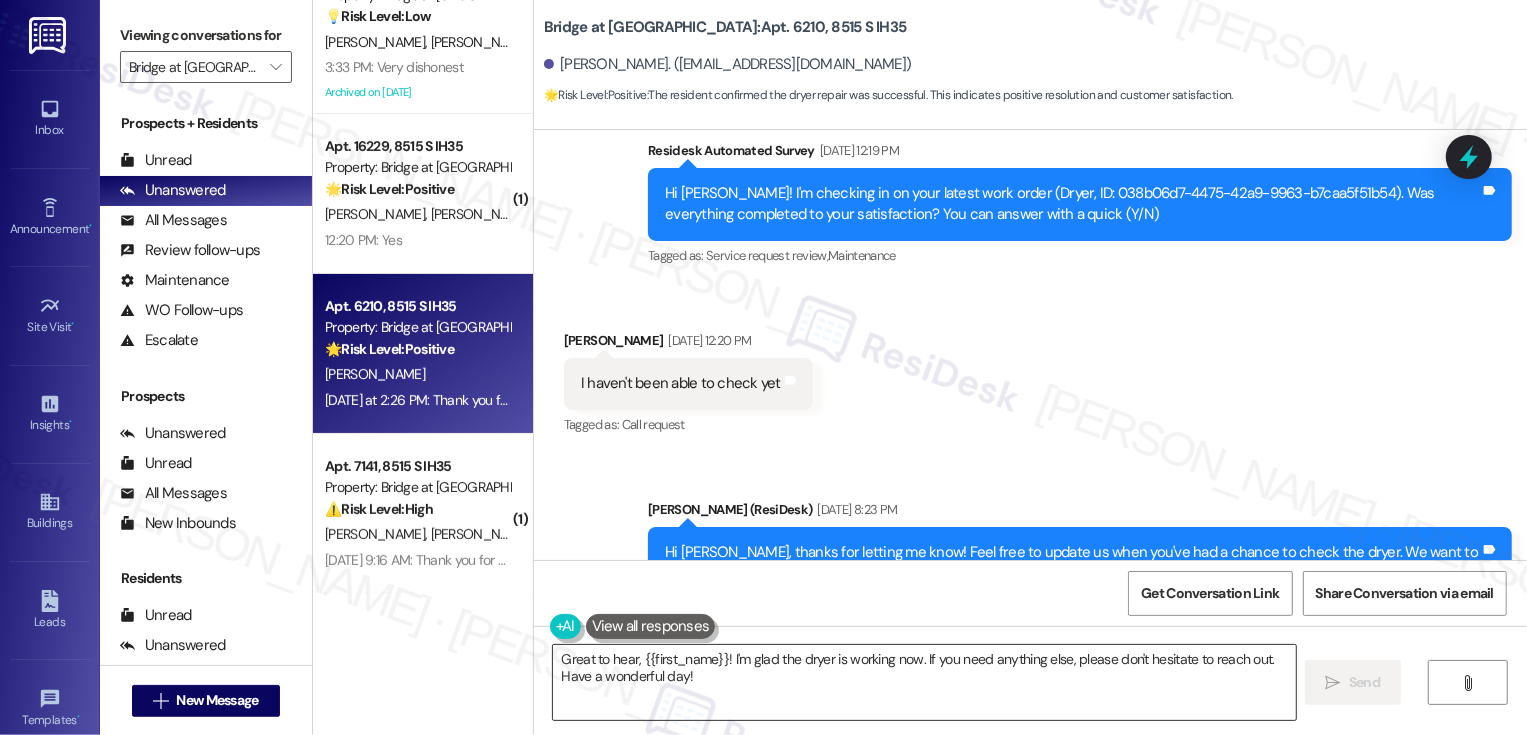 click on "Great to hear, {{first_name}}! I'm glad the dryer is working now. If you need anything else, please don't hesitate to reach out. Have a wonderful day!" at bounding box center [924, 682] 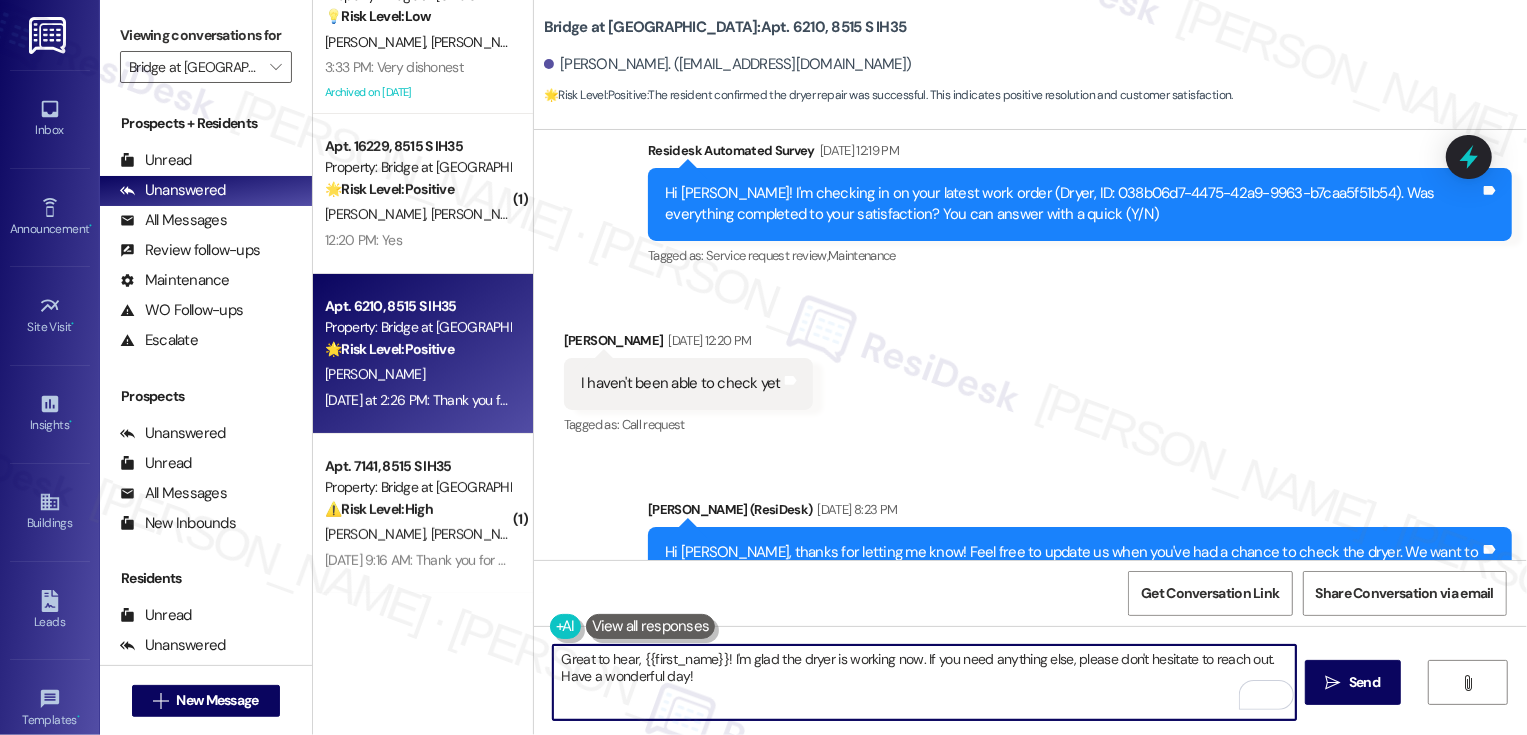 click on "Great to hear, {{first_name}}! I'm glad the dryer is working now. If you need anything else, please don't hesitate to reach out. Have a wonderful day!" at bounding box center (924, 682) 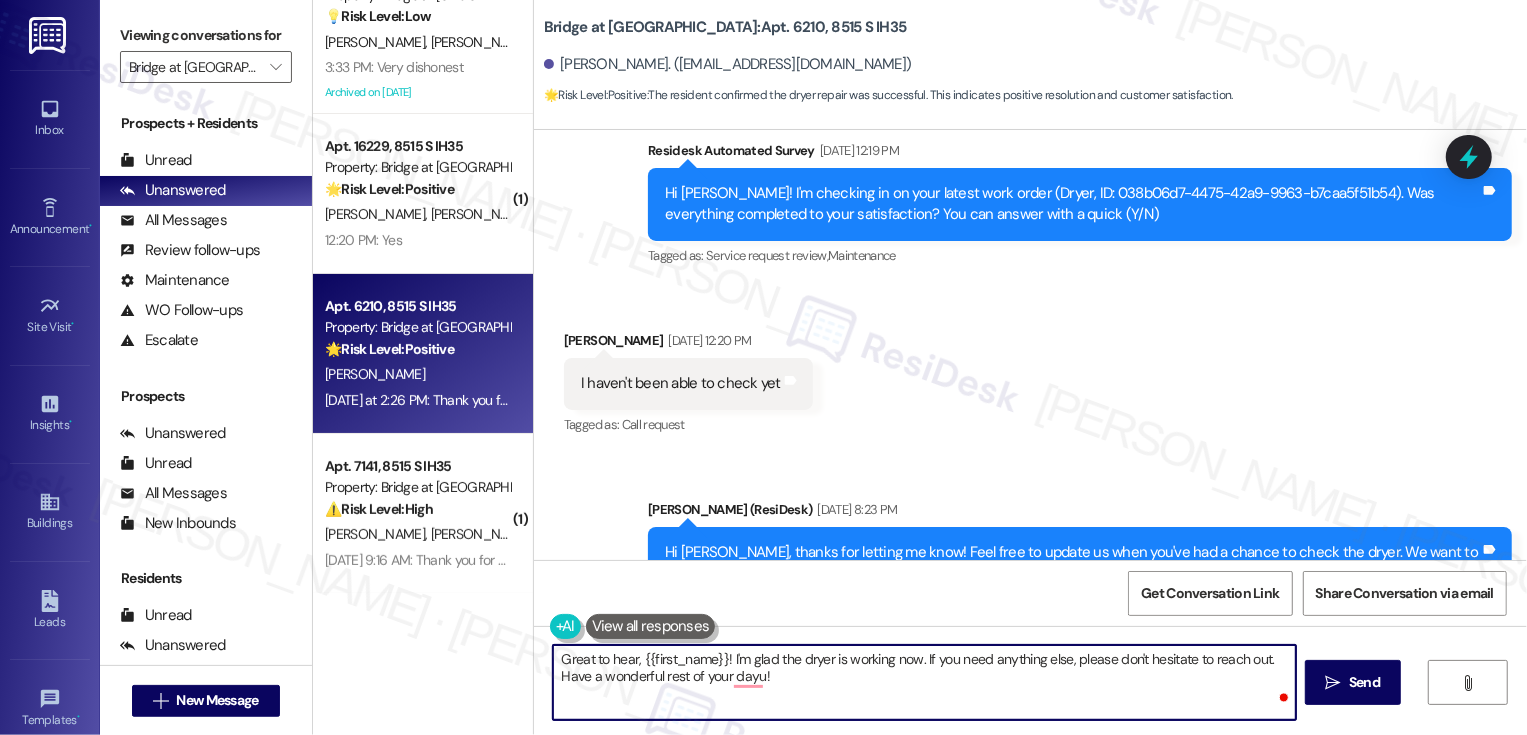 type on "Great to hear, {{first_name}}! I'm glad the dryer is working now. If you need anything else, please don't hesitate to reach out. Have a wonderful rest of your day!" 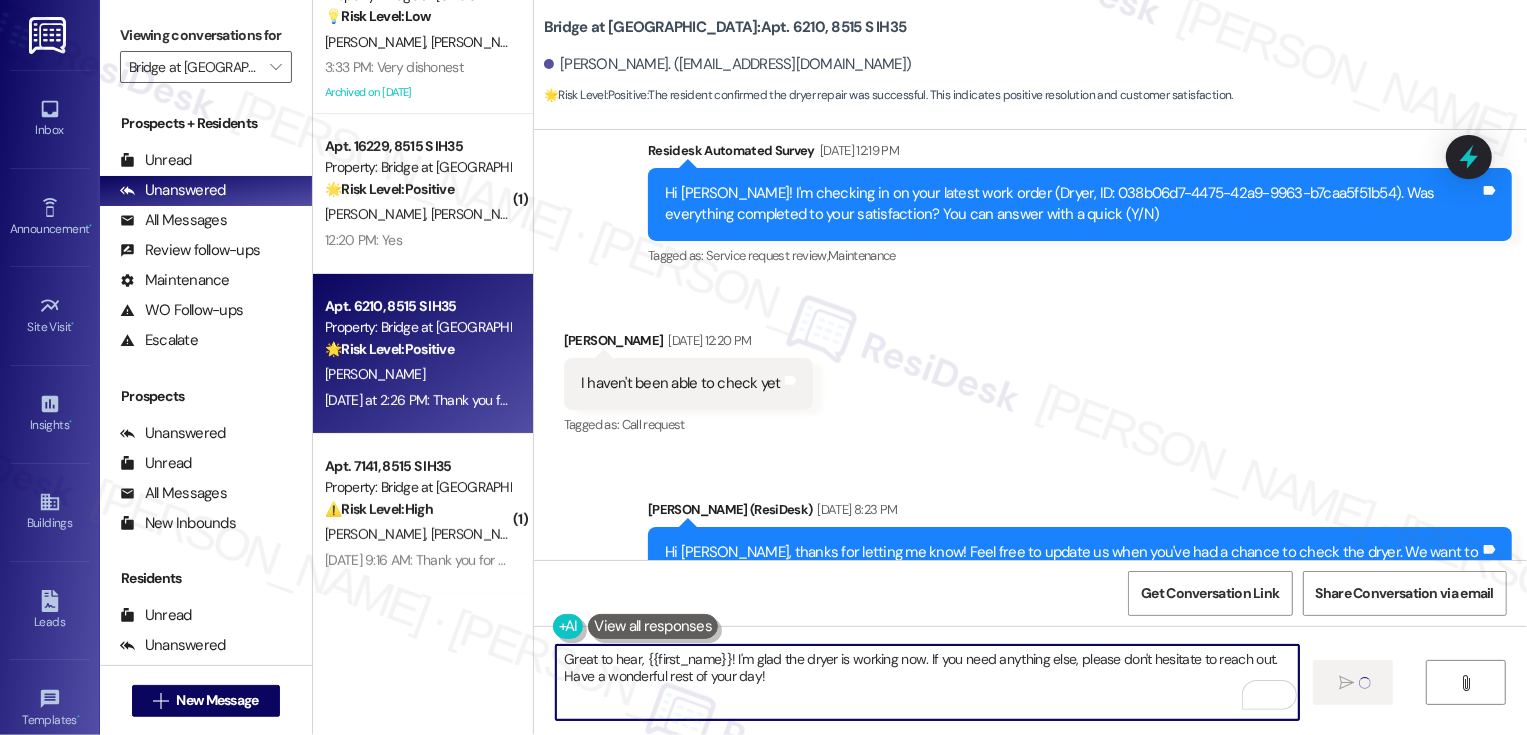 type 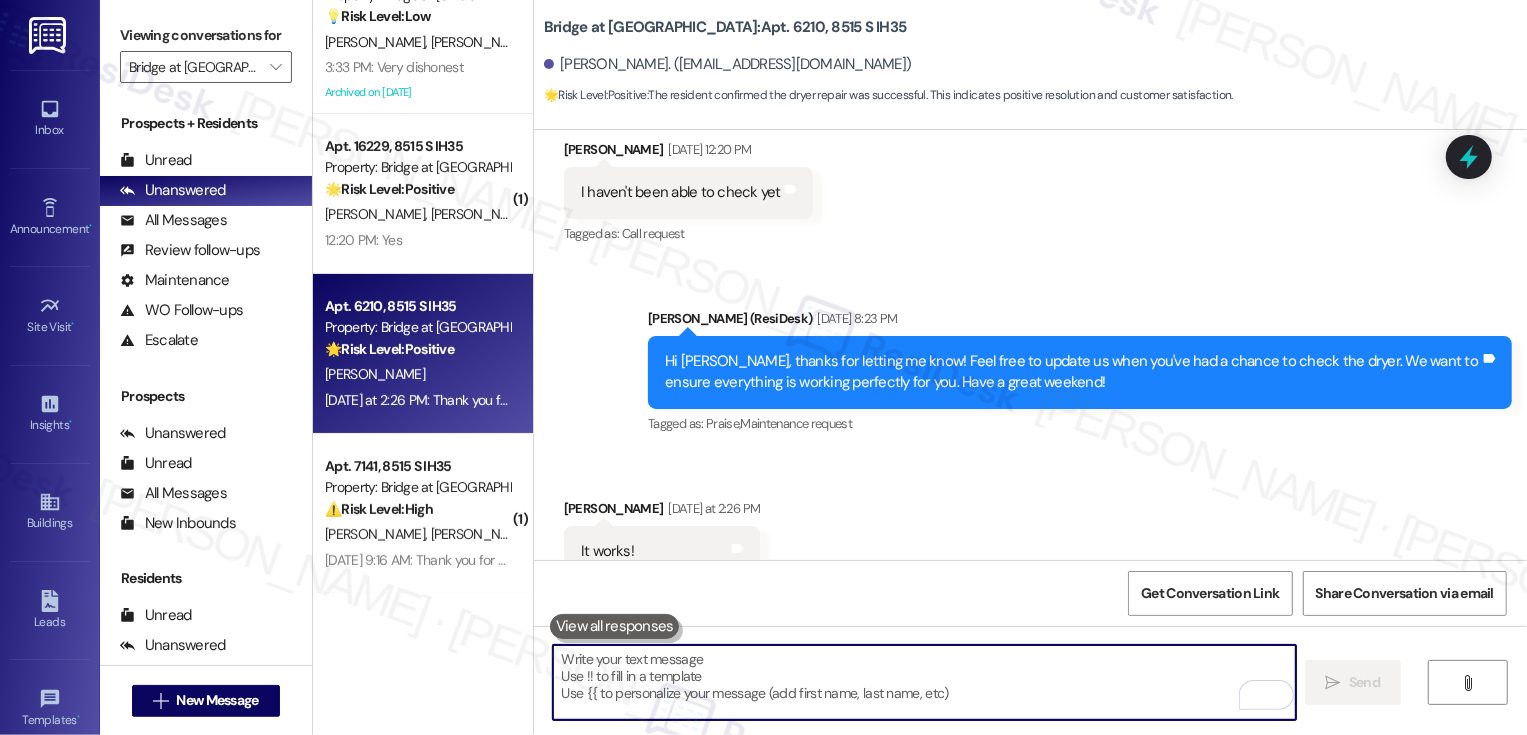 scroll, scrollTop: 823, scrollLeft: 0, axis: vertical 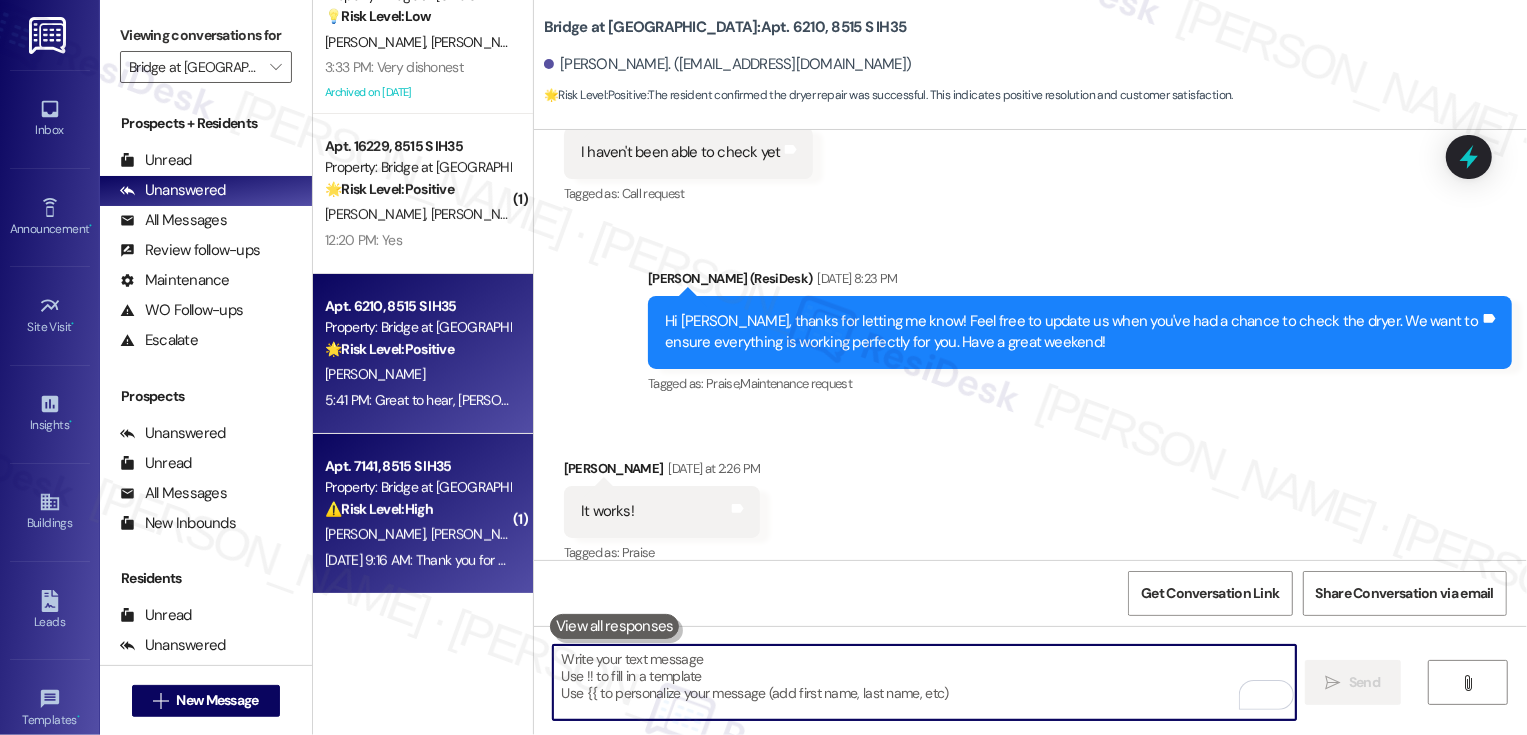 click on "Property: Bridge at [GEOGRAPHIC_DATA]" at bounding box center (417, 487) 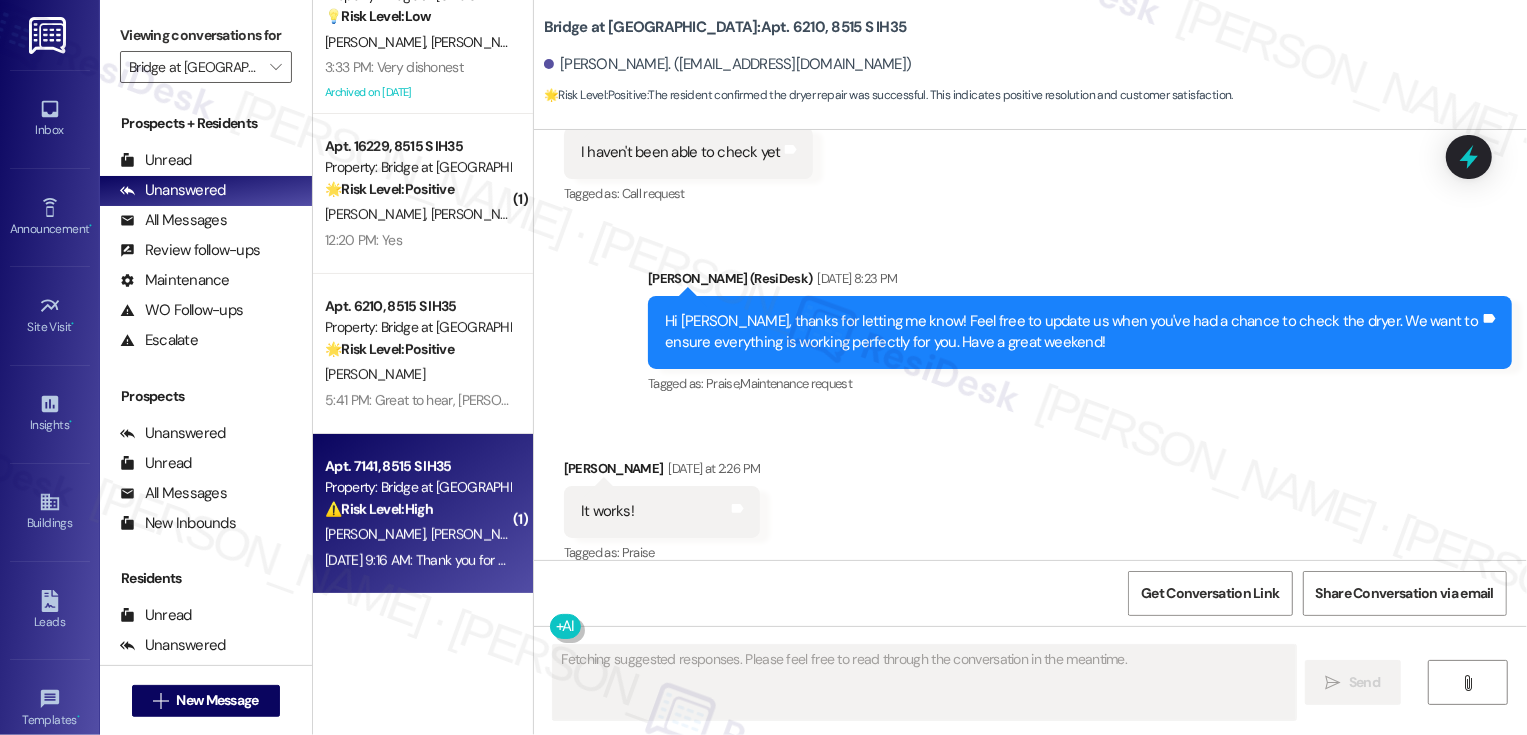 click on "Property: Bridge at [GEOGRAPHIC_DATA]" at bounding box center (417, 487) 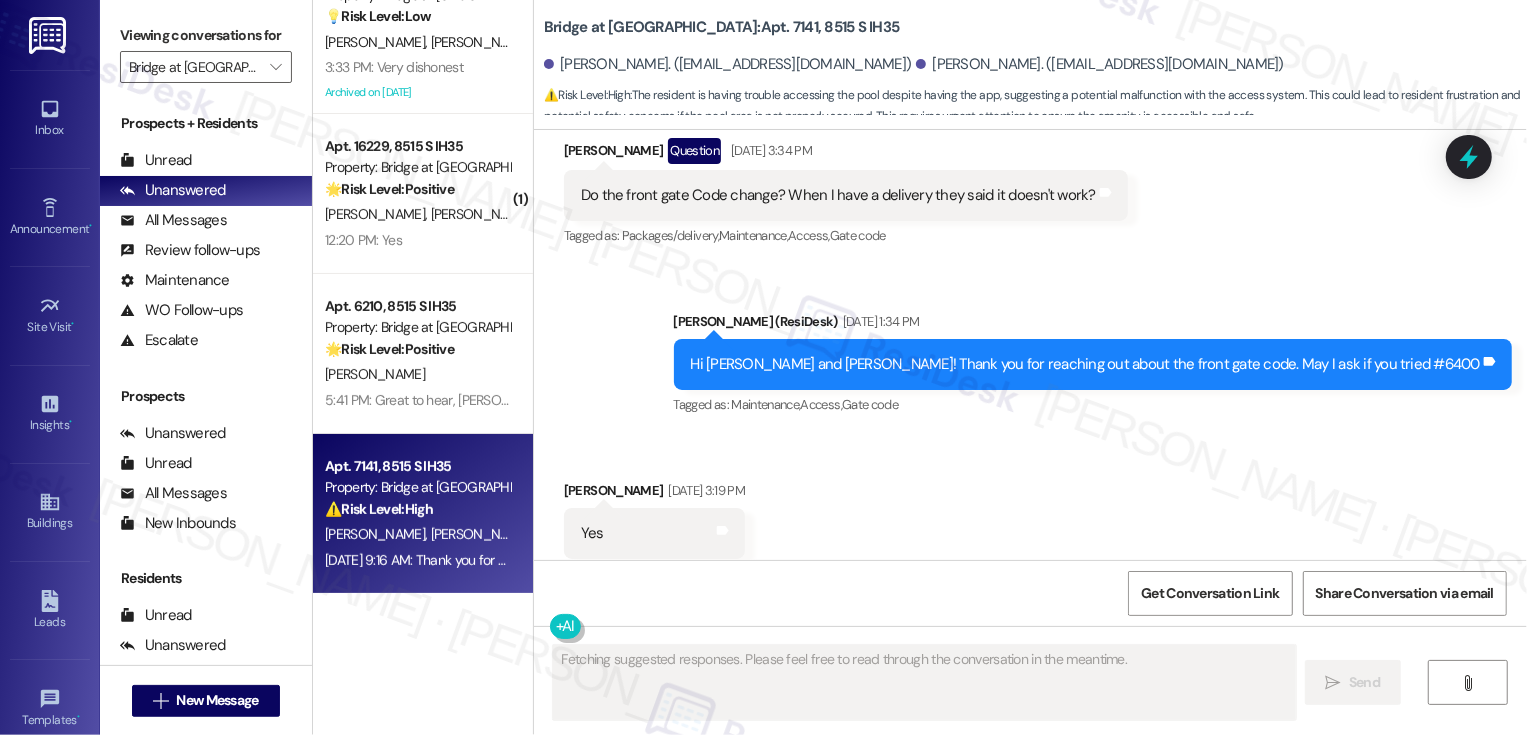 scroll, scrollTop: 579, scrollLeft: 0, axis: vertical 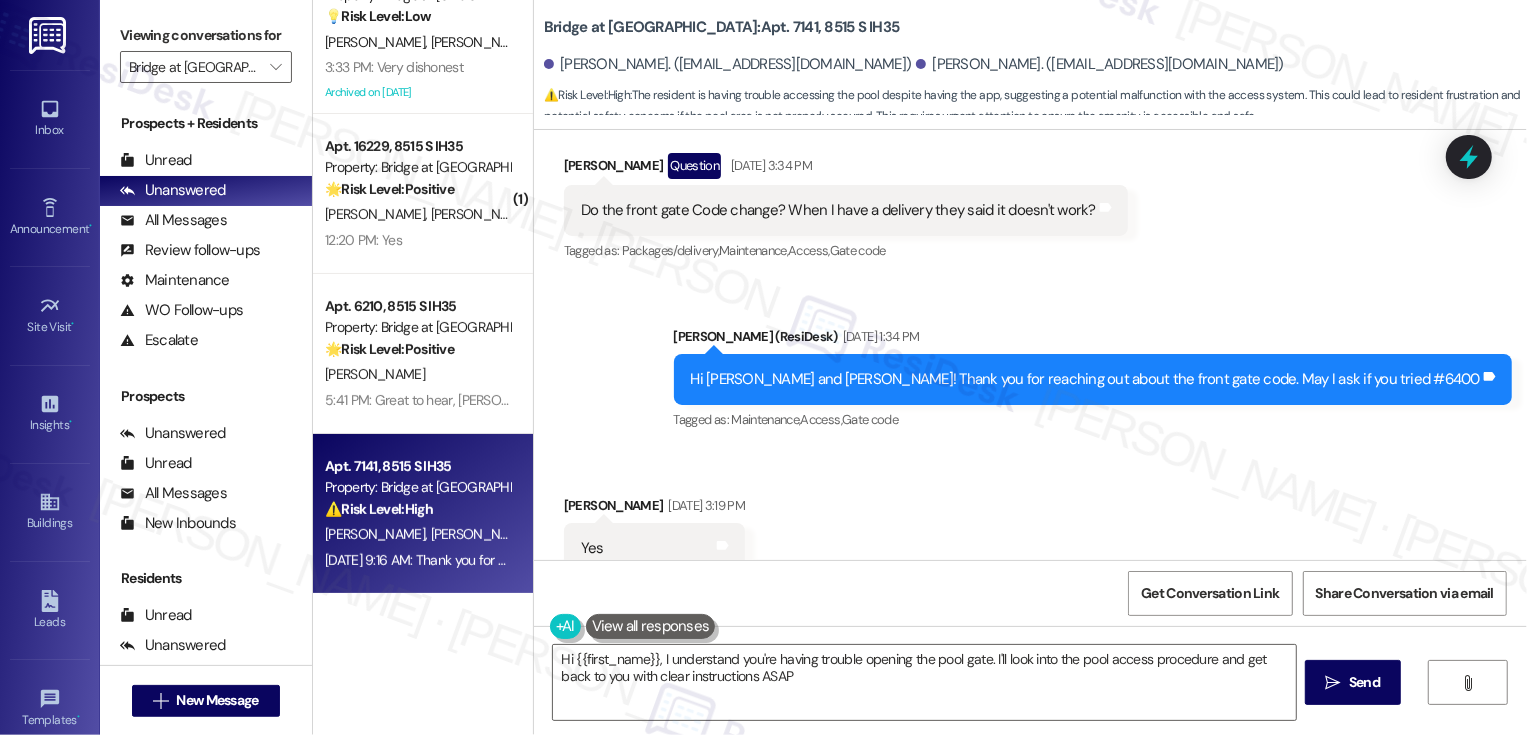 type on "Hi {{first_name}}, I understand you're having trouble opening the pool gate. I'll look into the pool access procedure and get back to you with clear instructions ASAP!" 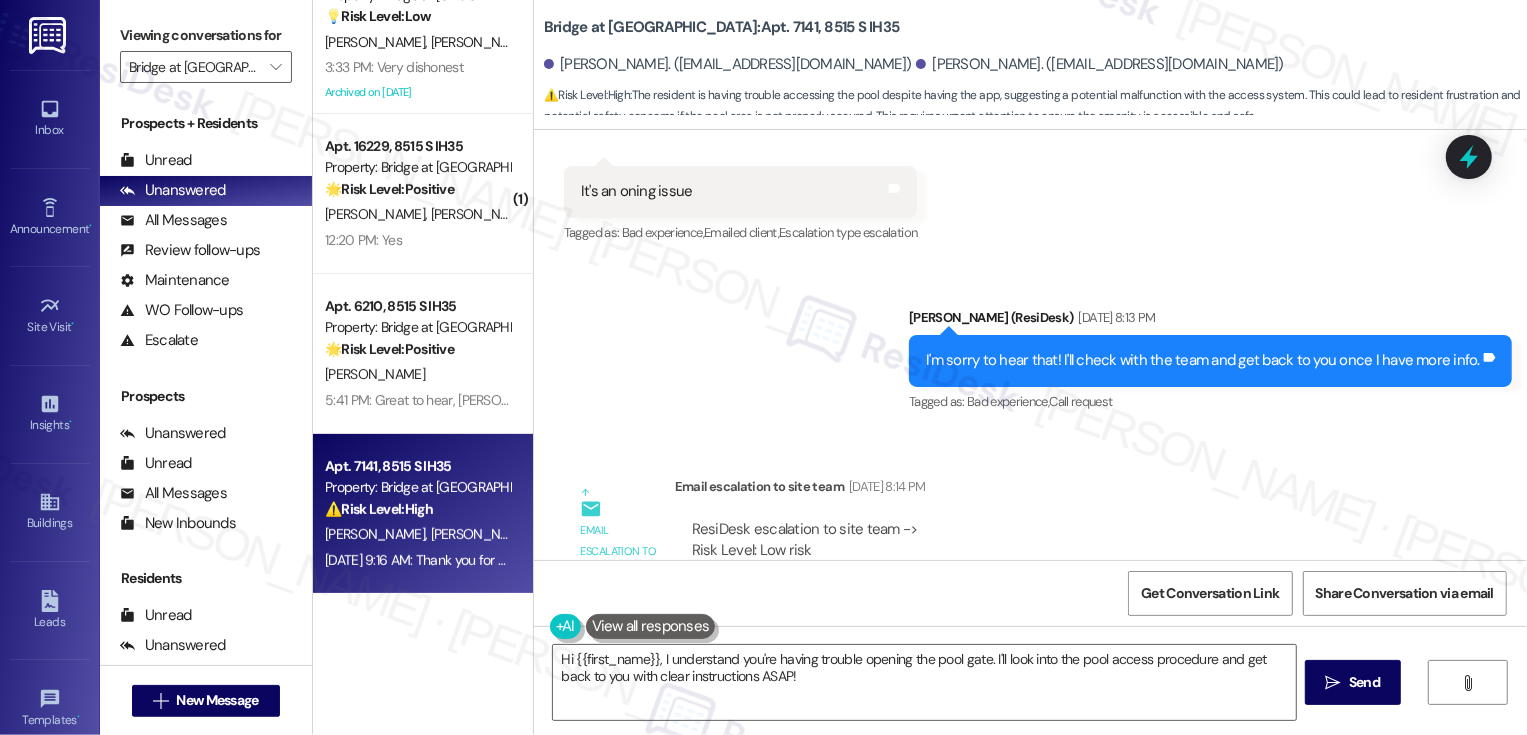 scroll, scrollTop: 1148, scrollLeft: 0, axis: vertical 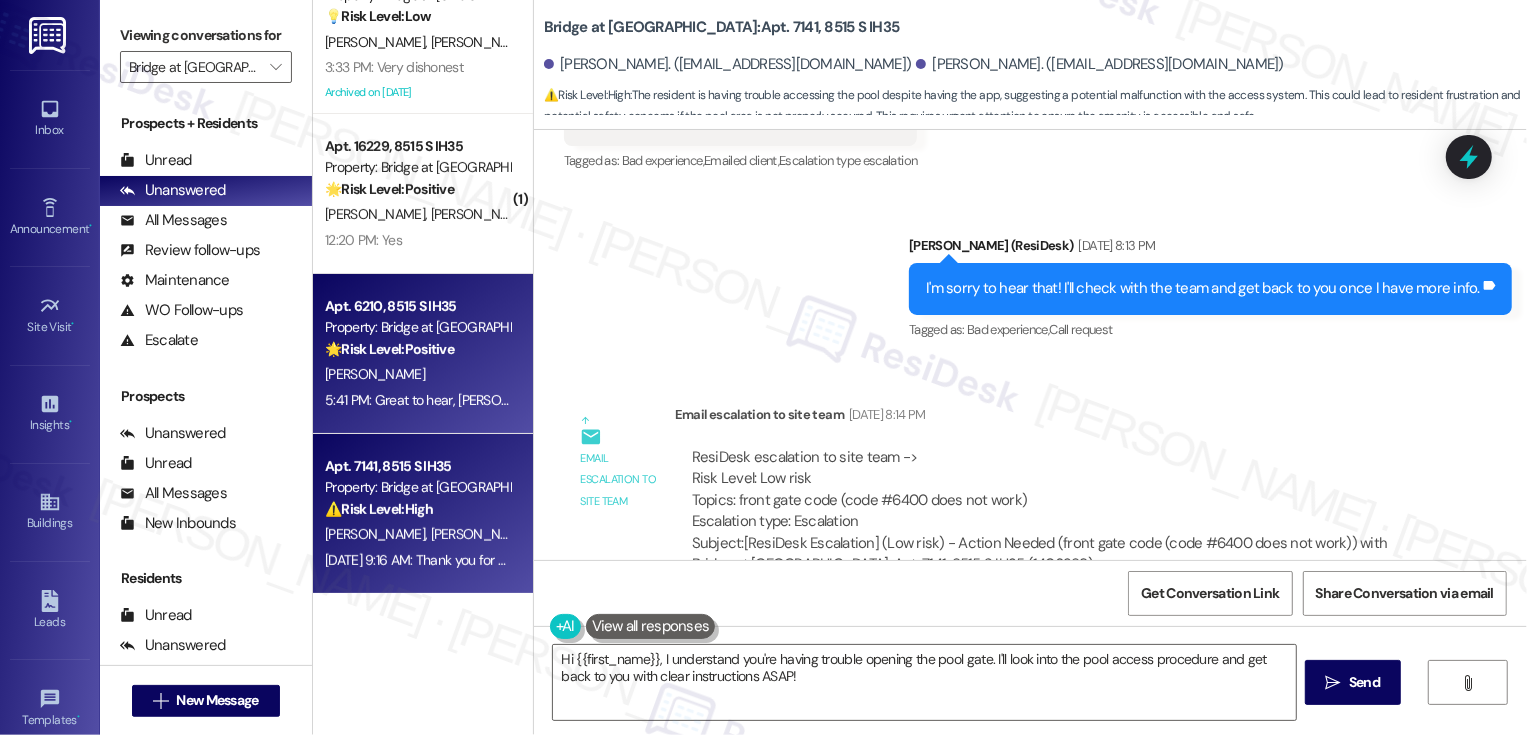 click on "Property: Bridge at [GEOGRAPHIC_DATA]" at bounding box center [417, 327] 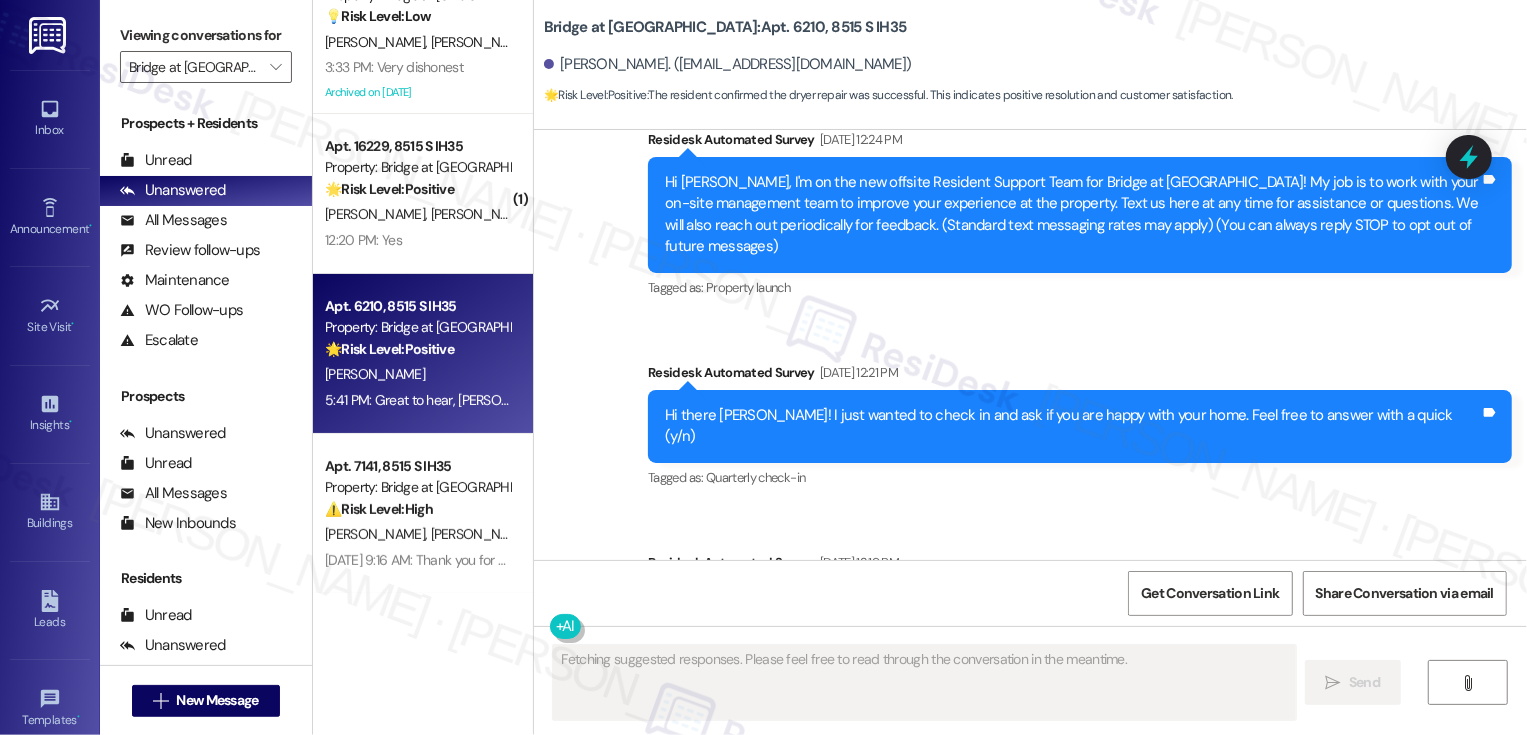 scroll, scrollTop: 170, scrollLeft: 0, axis: vertical 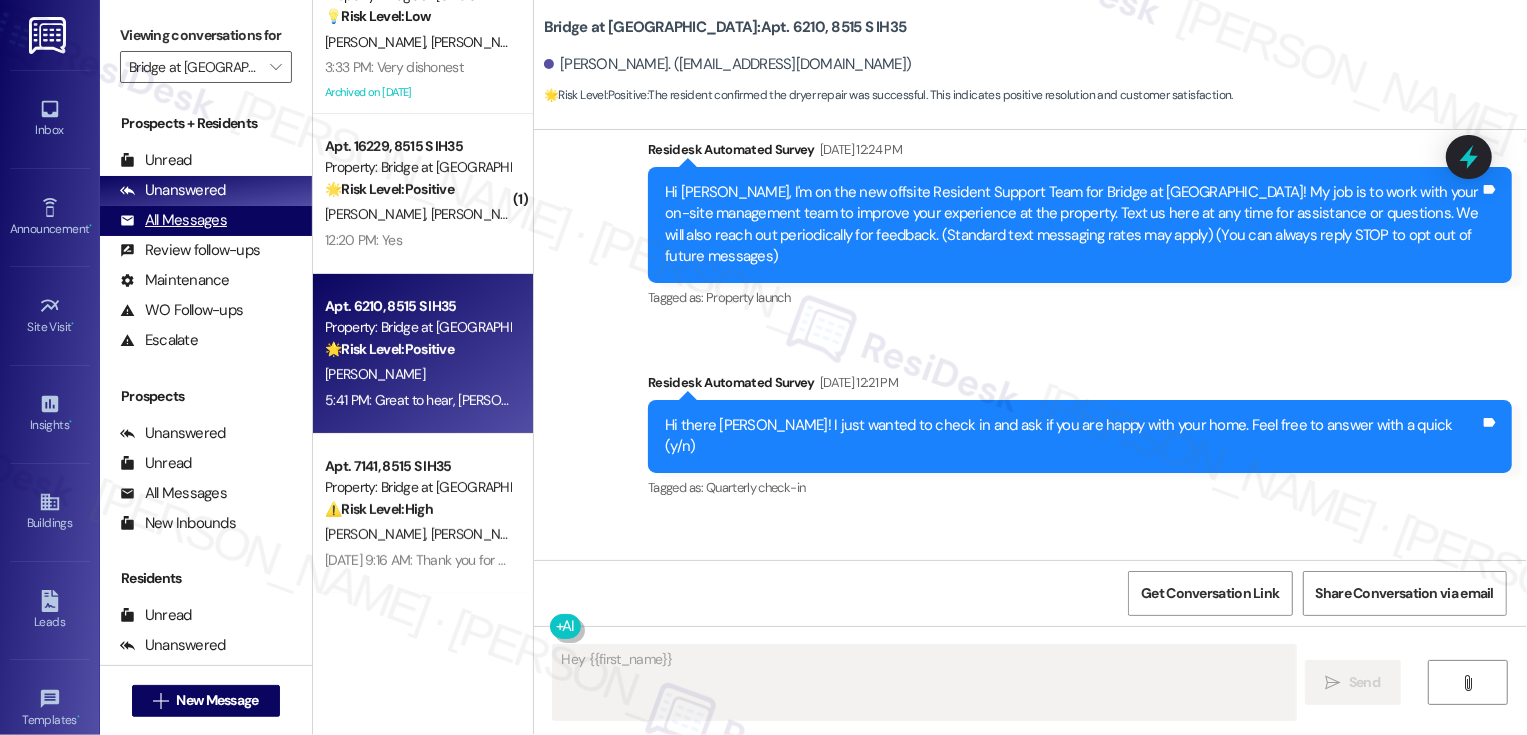 click on "All Messages (undefined)" at bounding box center [206, 221] 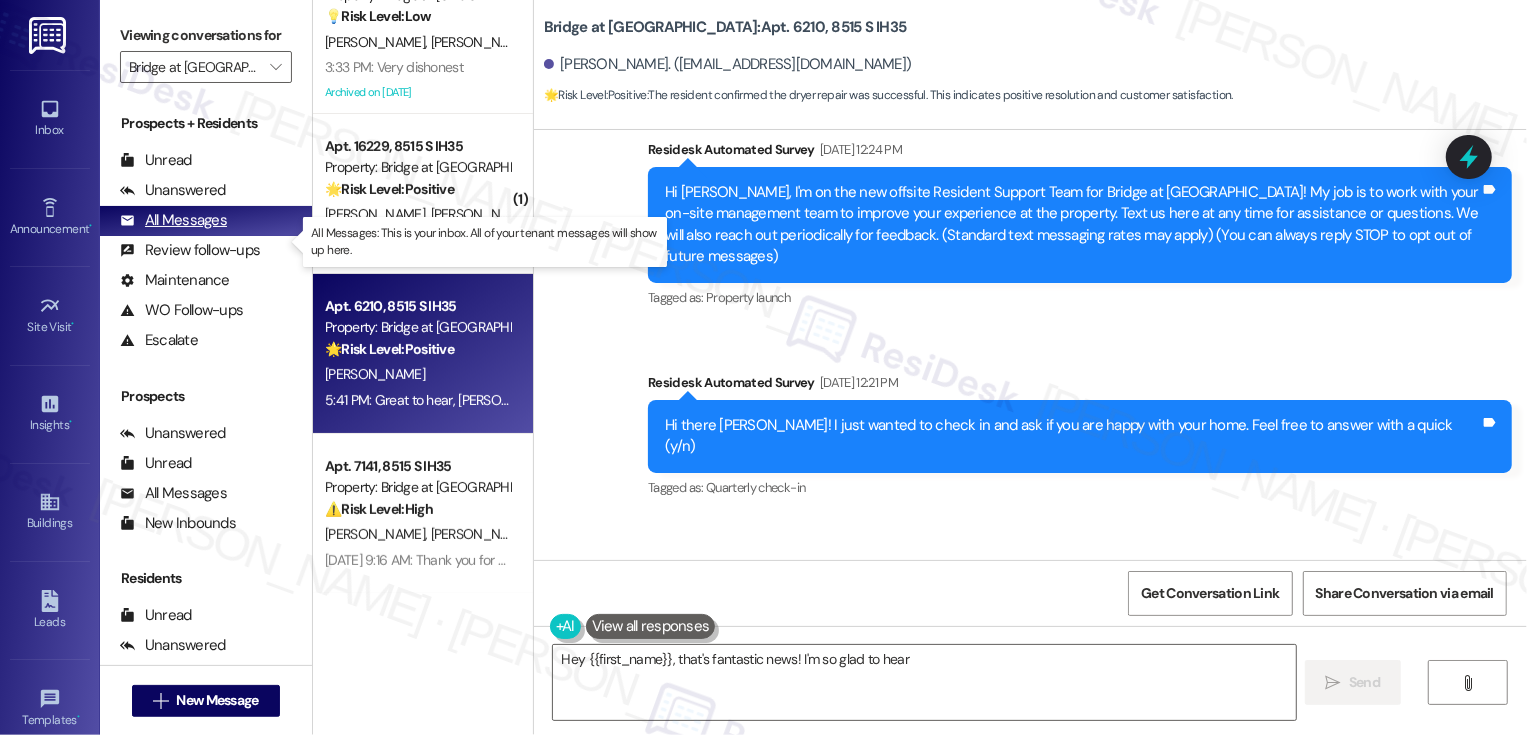 type on "Hey {{first_name}}, that's fantastic news! I'm so glad to hear your" 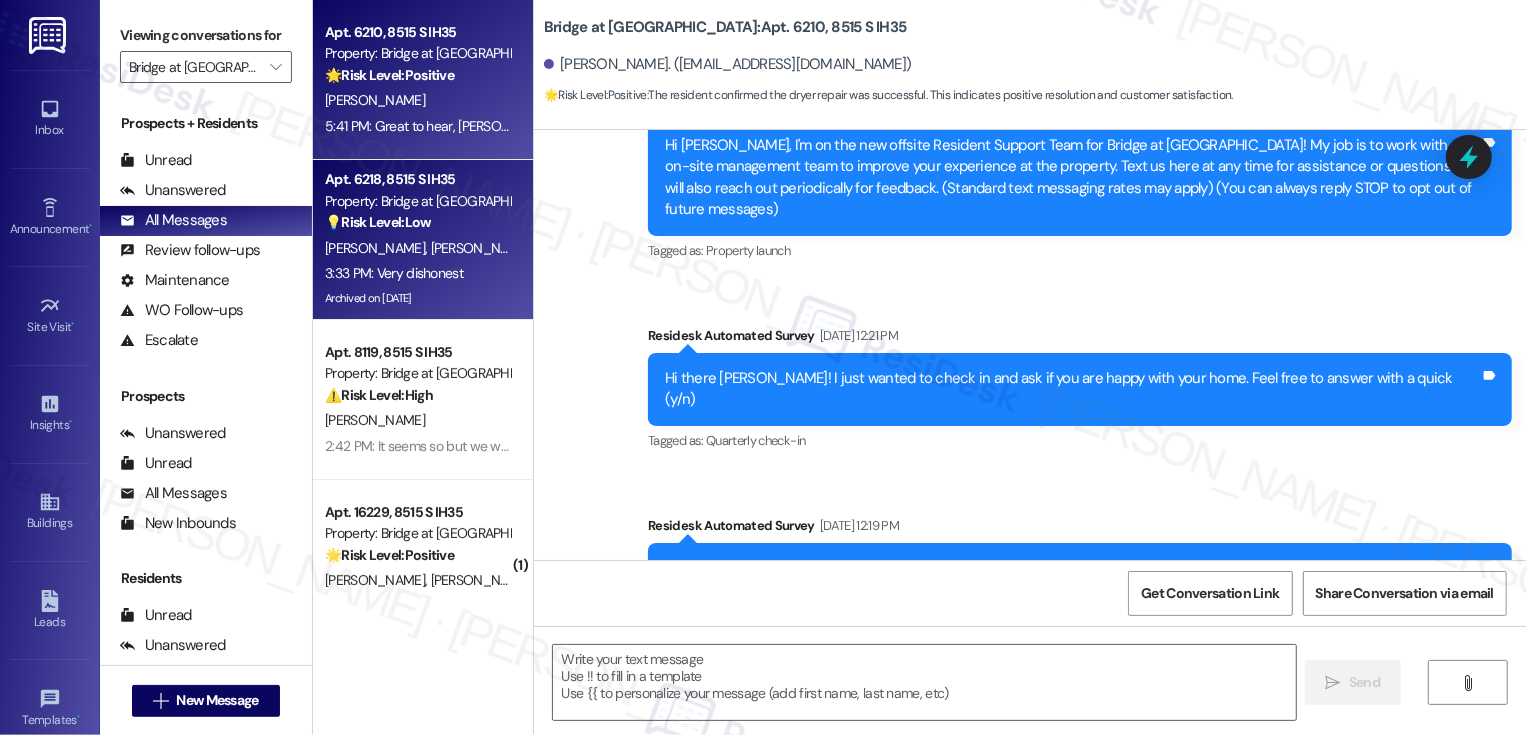 type on "Fetching suggested responses. Please feel free to read through the conversation in the meantime." 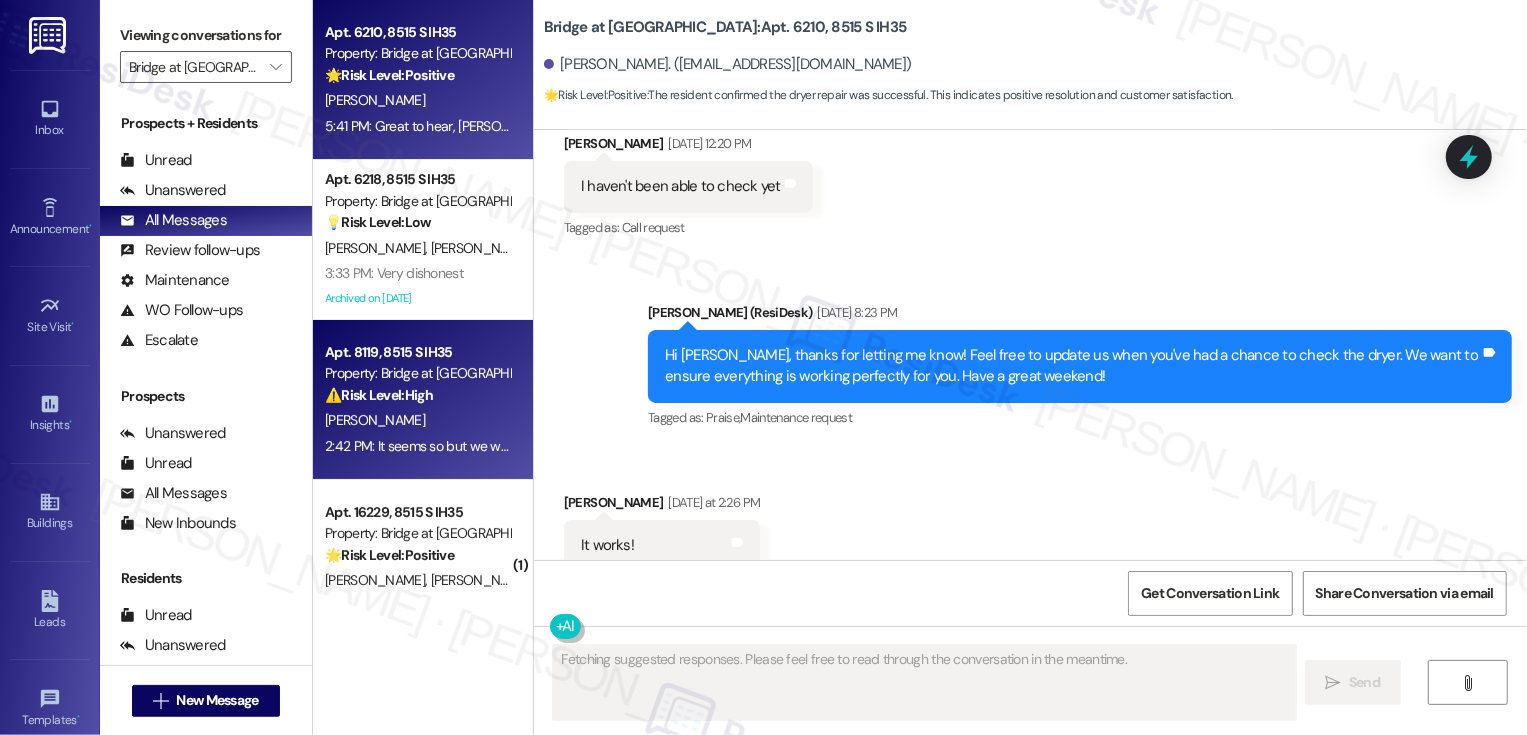 scroll, scrollTop: 823, scrollLeft: 0, axis: vertical 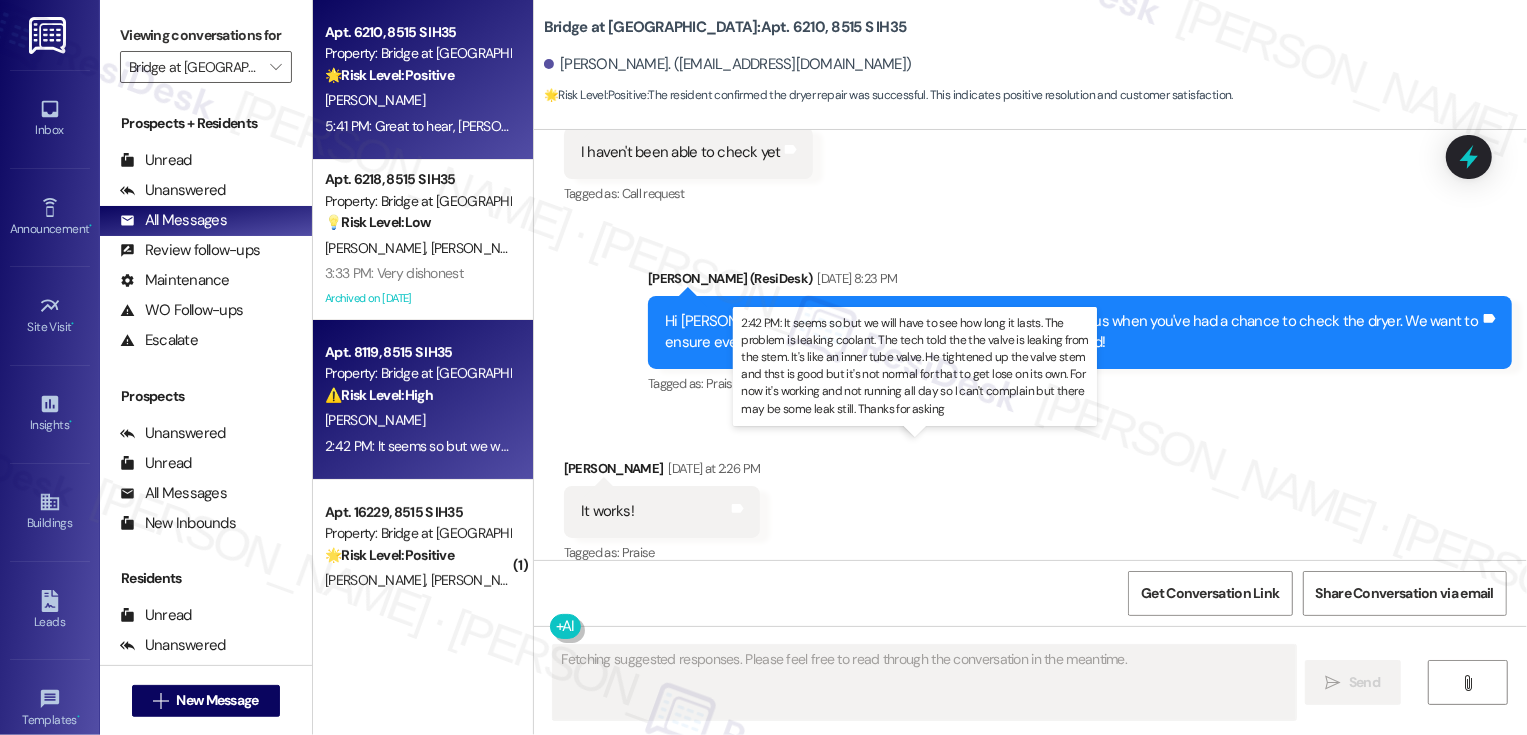 click on "2:42 PM: It seems so but we will have to see how long it lasts. The problem is leaking coolant. The tech told the the valve is leaking from the stem. It's like an inner tube valve. He tightened up the valve stem and thst is good but it's not normal for that to get lose on its own. For now it's working and not running all day so I can't complain but there may be some leak still. Thanks for asking  2:42 PM: It seems so but we will have to see how long it lasts. The problem is leaking coolant. The tech told the the valve is leaking from the stem. It's like an inner tube valve. He tightened up the valve stem and thst is good but it's not normal for that to get lose on its own. For now it's working and not running all day so I can't complain but there may be some leak still. Thanks for asking" at bounding box center [1426, 446] 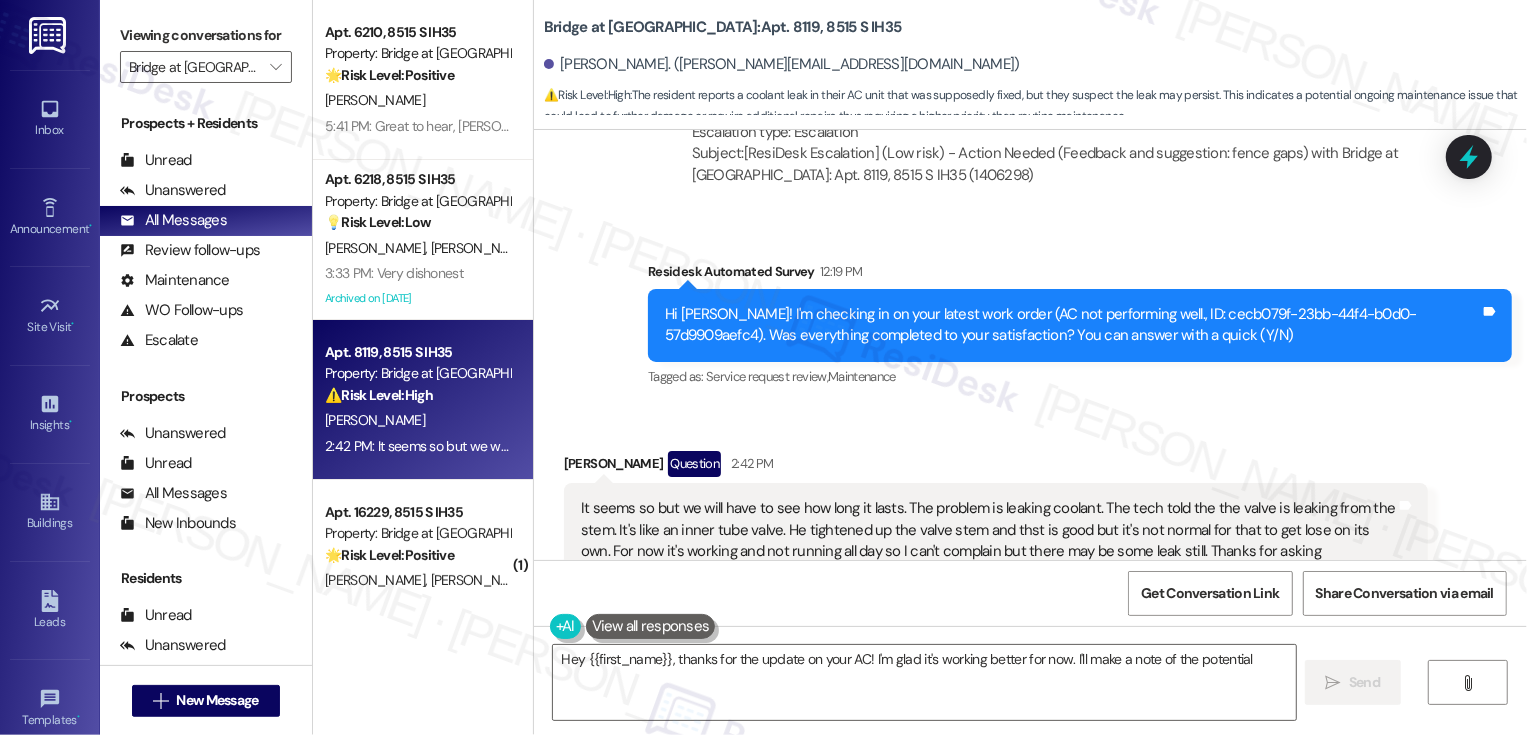 scroll, scrollTop: 2766, scrollLeft: 0, axis: vertical 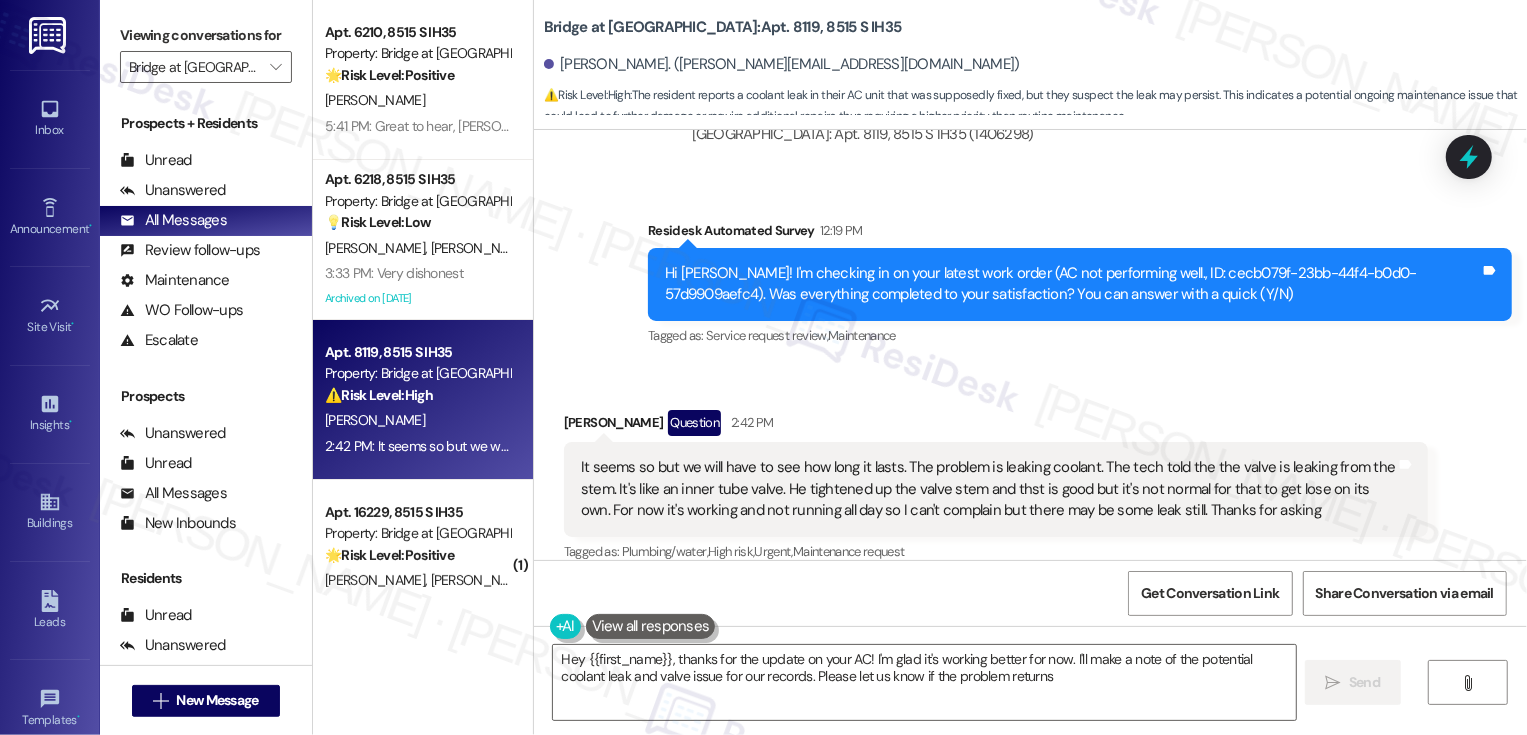 type on "Hey {{first_name}}, thanks for the update on your AC! I'm glad it's working better for now. I'll make a note of the potential coolant leak and valve issue for our records. Please let us know if the problem returns!" 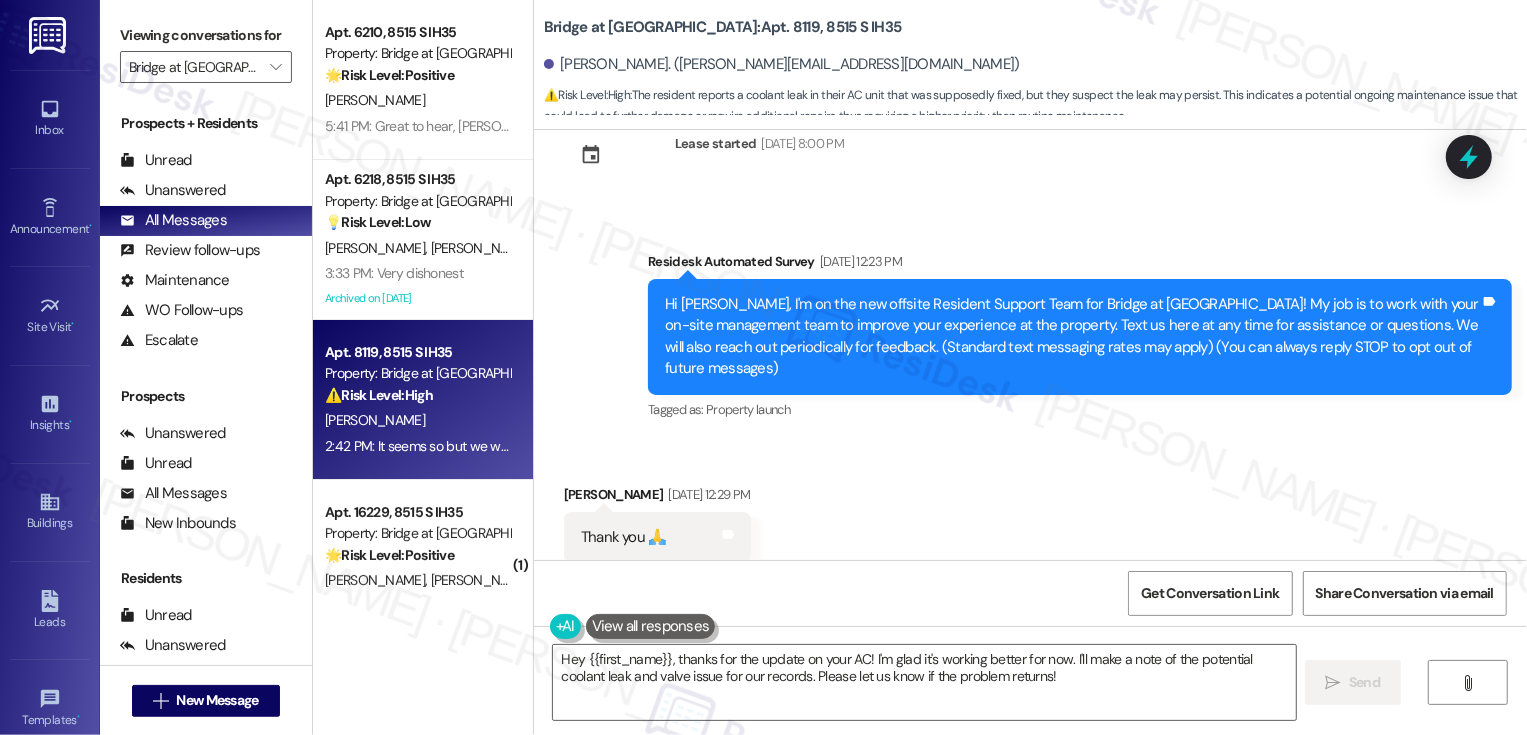 scroll, scrollTop: 0, scrollLeft: 0, axis: both 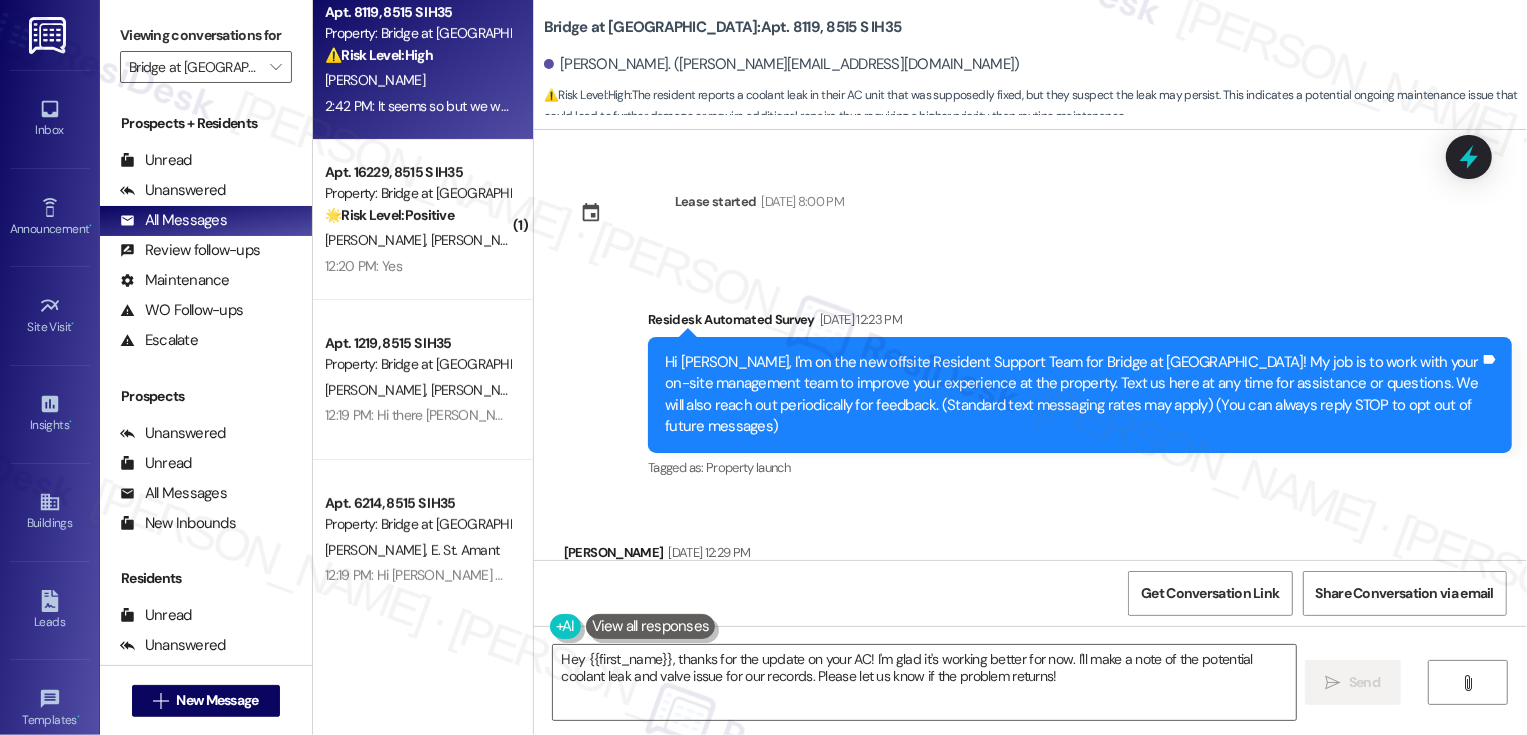 click on "12:19 PM: Hi there [PERSON_NAME] and [PERSON_NAME]! I just wanted to check in and ask if you are happy with your home.  Feel free to answer with a quick (y/n) 12:19 PM: Hi there [PERSON_NAME] and [PERSON_NAME]! I just wanted to check in and ask if you are happy with your home.  Feel free to answer with a quick (y/n)" at bounding box center [792, 415] 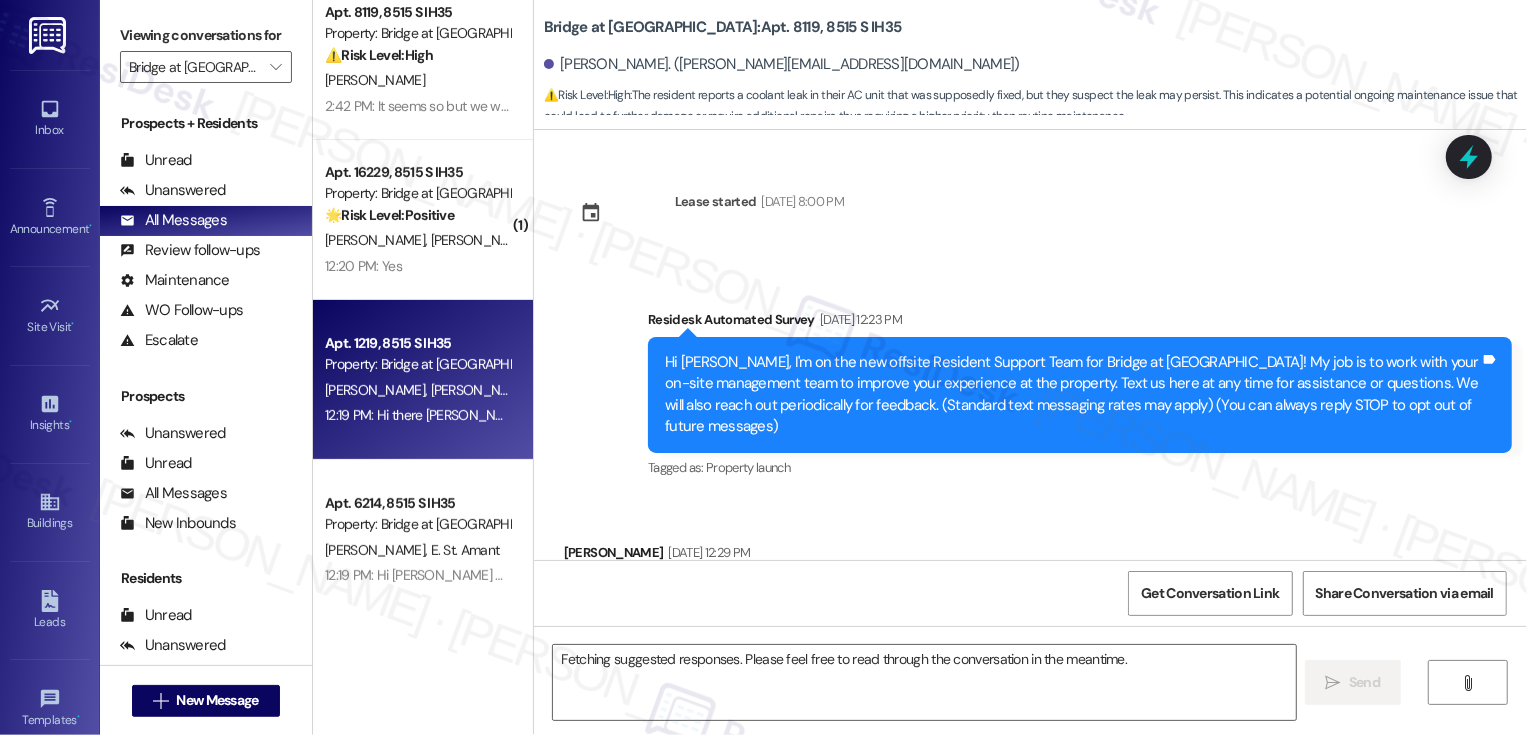 click on "12:19 PM: Hi there [PERSON_NAME] and [PERSON_NAME]! I just wanted to check in and ask if you are happy with your home.  Feel free to answer with a quick (y/n) 12:19 PM: Hi there [PERSON_NAME] and [PERSON_NAME]! I just wanted to check in and ask if you are happy with your home.  Feel free to answer with a quick (y/n)" at bounding box center [792, 415] 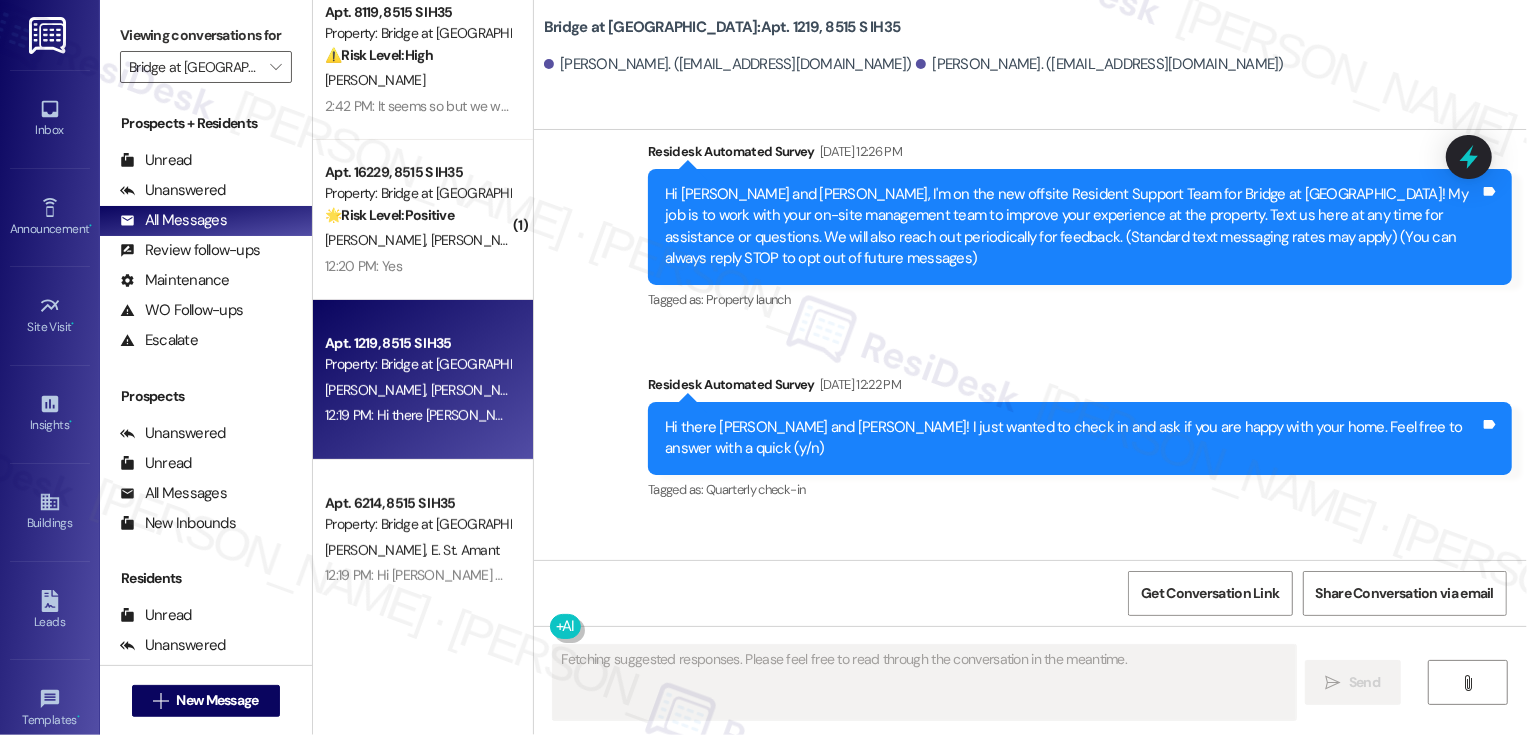 scroll, scrollTop: 0, scrollLeft: 0, axis: both 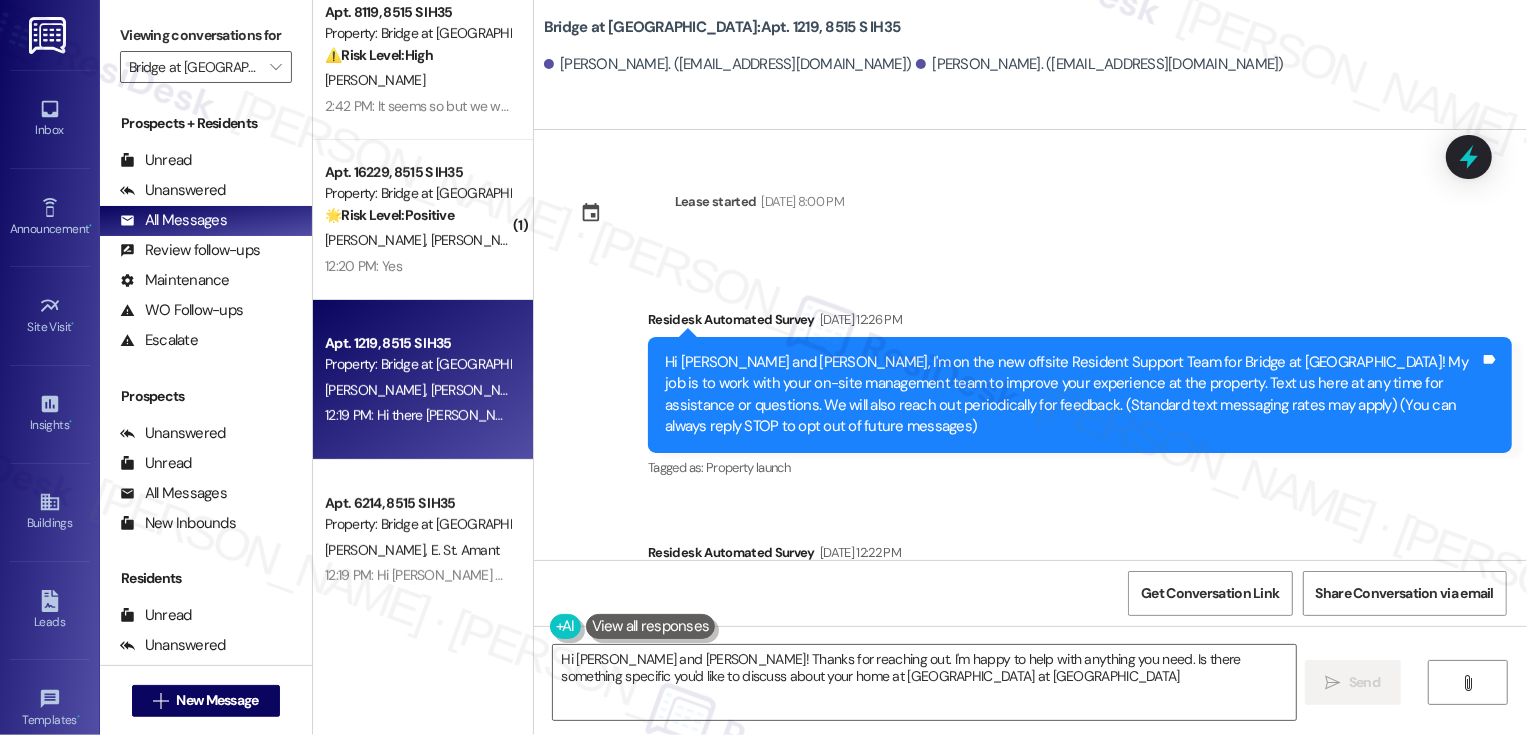 type on "Hi [PERSON_NAME] and [PERSON_NAME]! Thanks for reaching out. I'm happy to help with anything you need. Is there something specific you'd like to discuss about your home at [GEOGRAPHIC_DATA] at [GEOGRAPHIC_DATA]?" 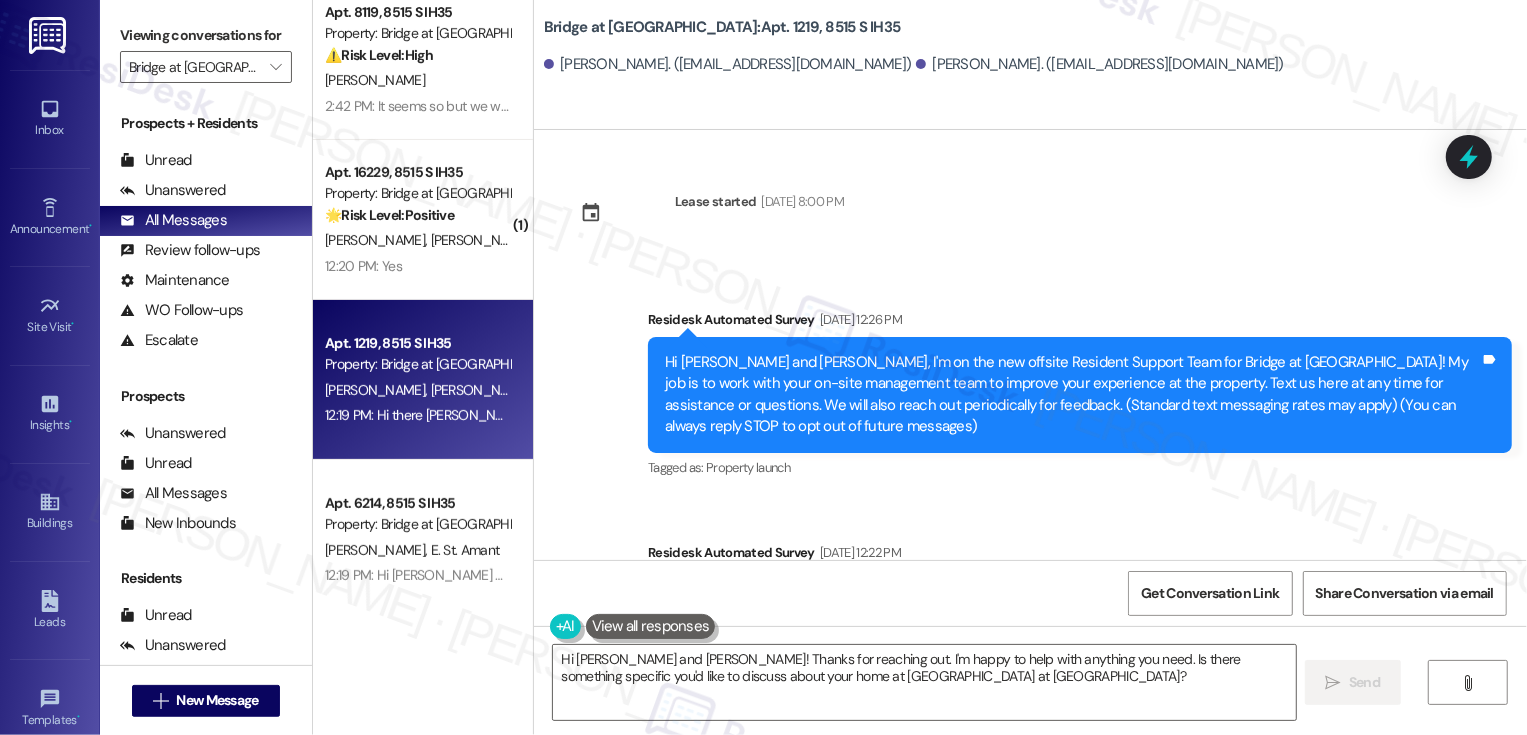scroll, scrollTop: 467, scrollLeft: 0, axis: vertical 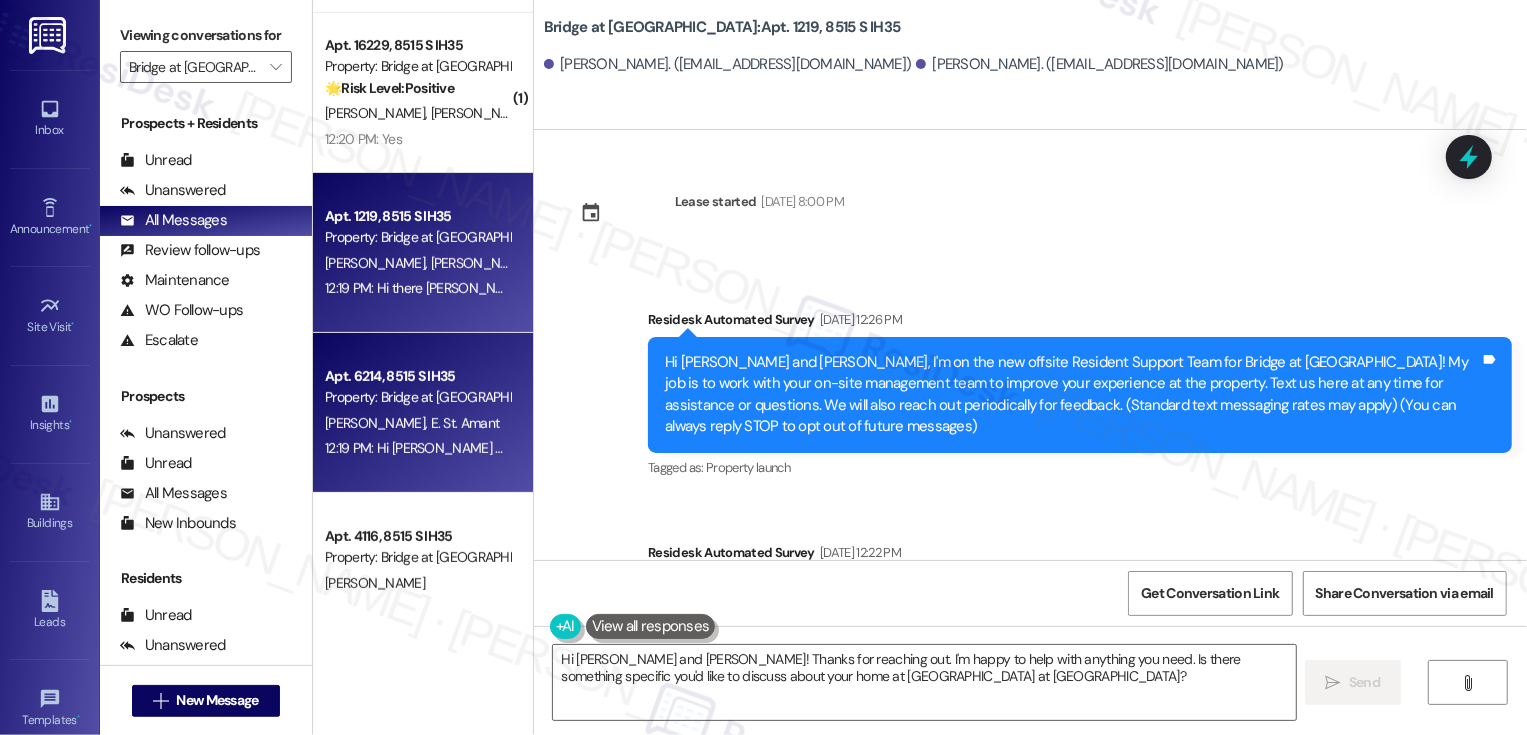 click on "Property: Bridge at [GEOGRAPHIC_DATA]" at bounding box center (417, 397) 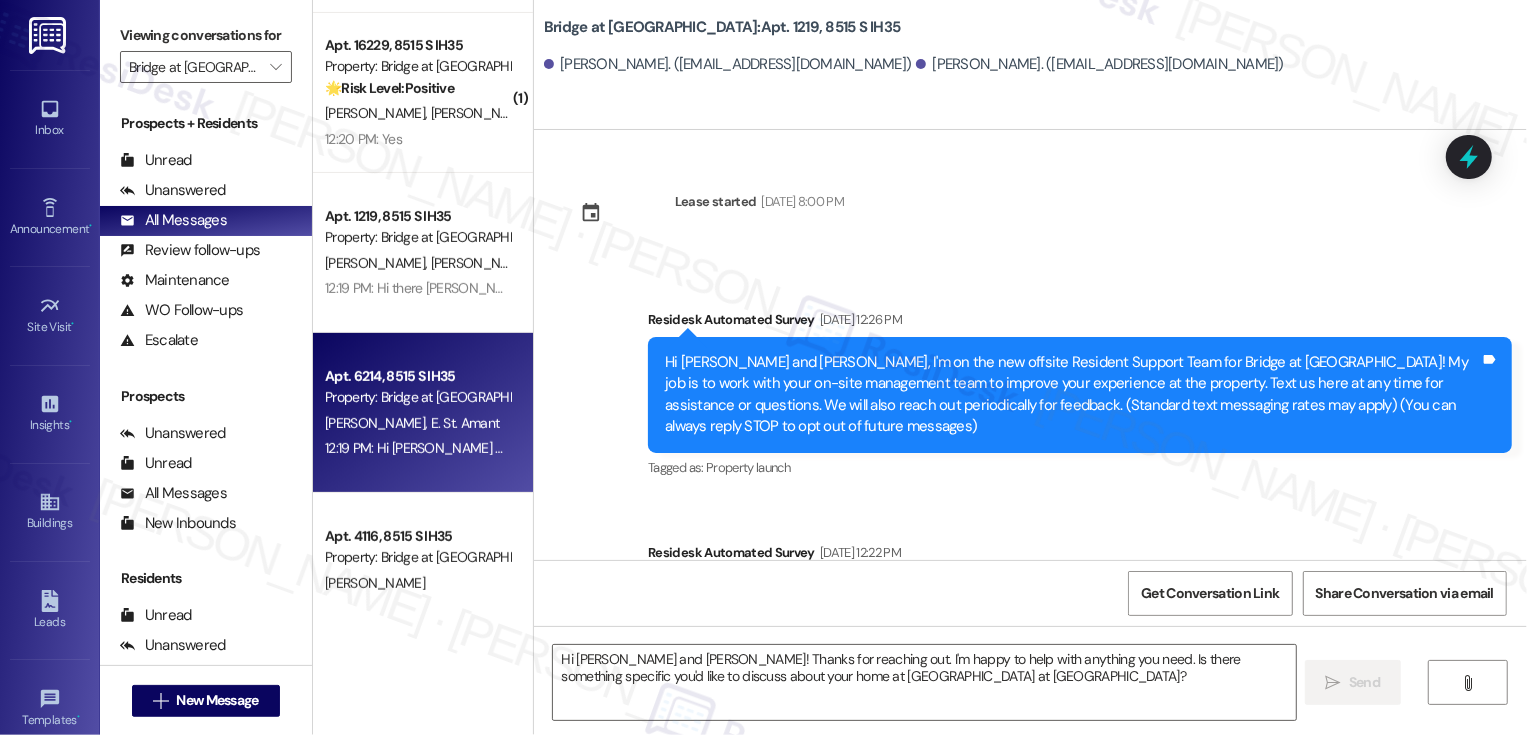 type on "Fetching suggested responses. Please feel free to read through the conversation in the meantime." 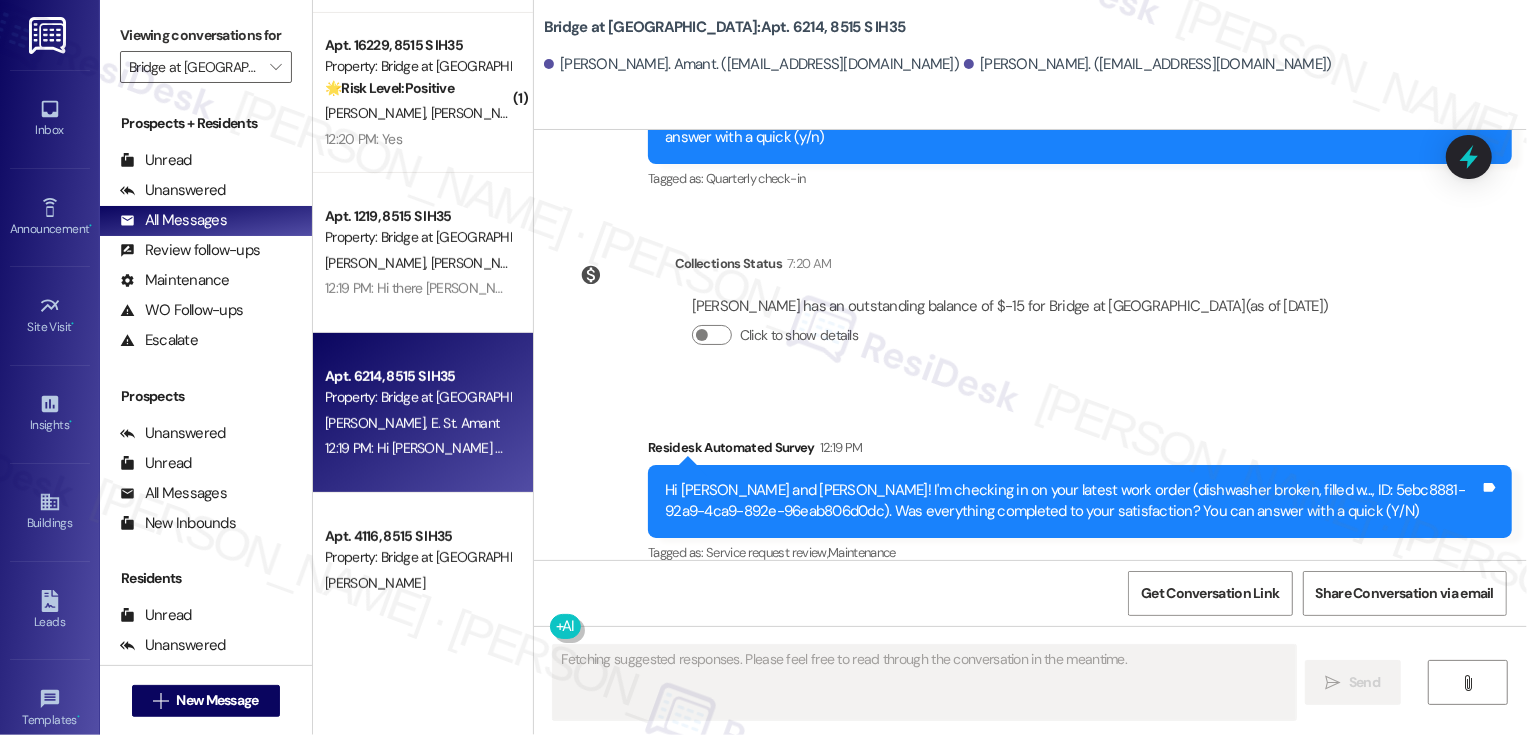 scroll, scrollTop: 480, scrollLeft: 0, axis: vertical 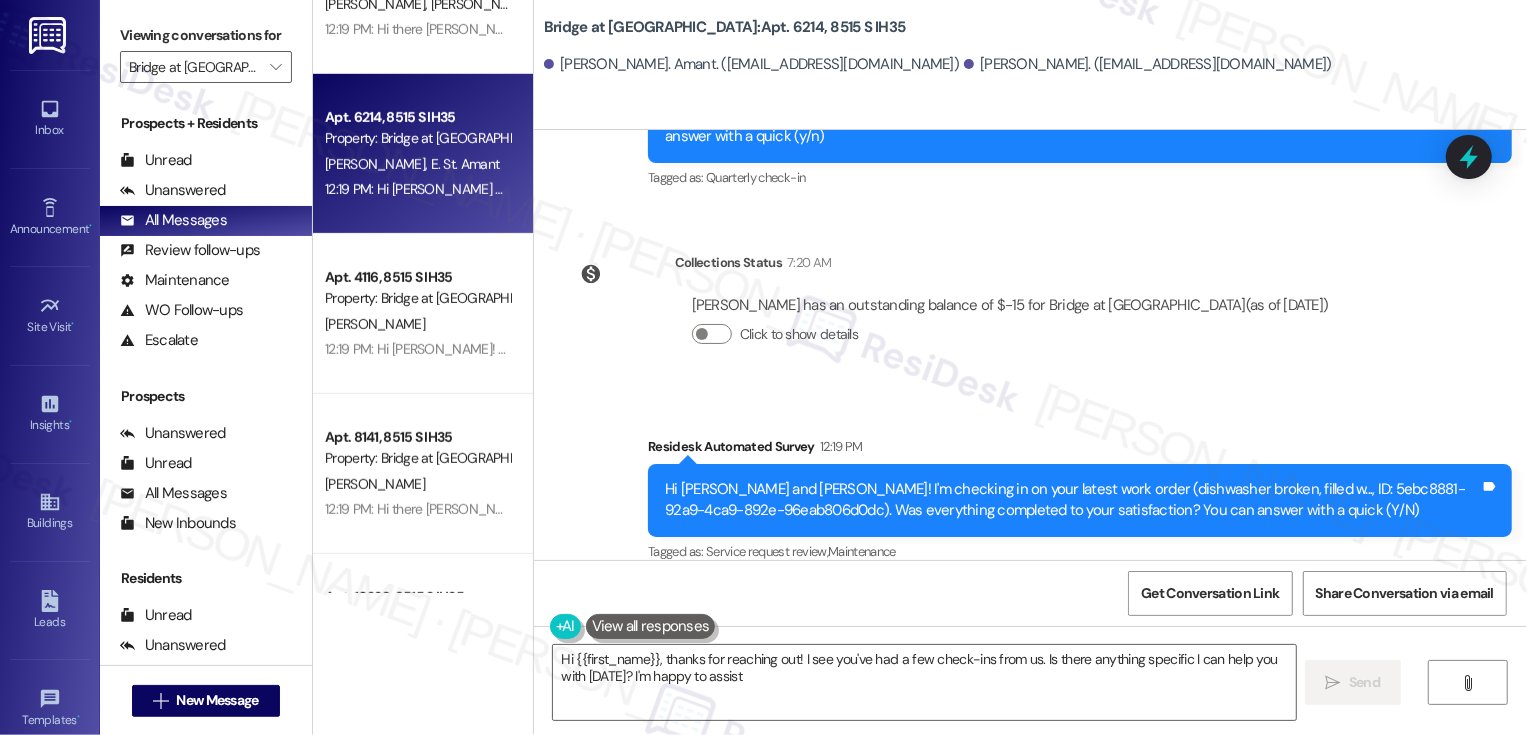 type on "Hi {{first_name}}, thanks for reaching out! I see you've had a few check-ins from us. Is there anything specific I can help you with [DATE]? I'm happy to assist!" 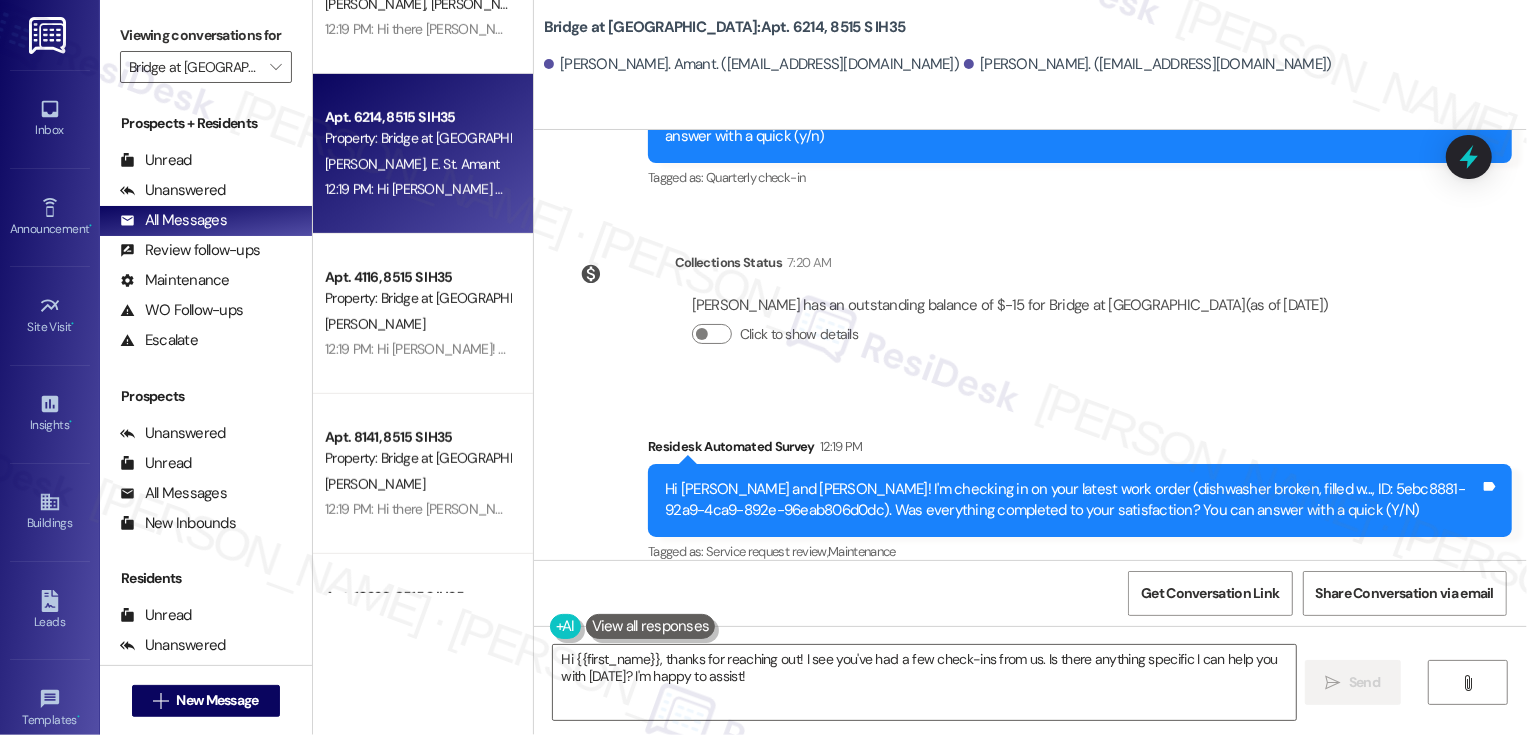 click on "Apt. 4116, 8515 S IH35 Property: Bridge at [GEOGRAPHIC_DATA] [PERSON_NAME] 12:19 PM: Hi [PERSON_NAME]! We're so glad you chose Bridge at [GEOGRAPHIC_DATA]! We would love to improve your move-in experience. If you could improve one thing about our move-in process, what would it be? Send us your ideas! (You can always reply STOP to opt out of future messages) 12:19 PM: Hi [PERSON_NAME]! We're so glad you chose Bridge at [GEOGRAPHIC_DATA]! We would love to improve your move-in experience. If you could improve one thing about our move-in process, what would it be? Send us your ideas! (You can always reply STOP to opt out of future messages)" at bounding box center (423, 314) 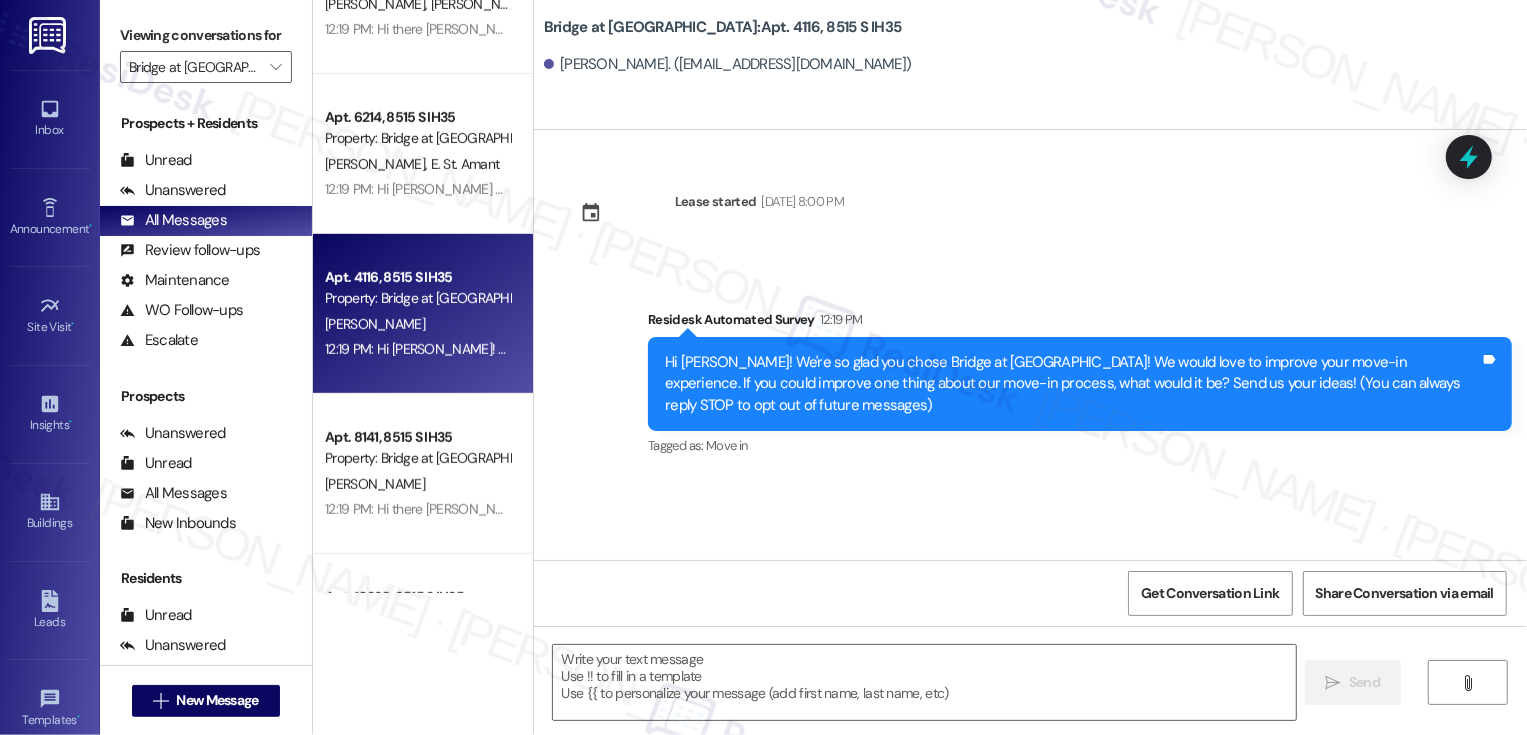 click on "Apt. 4116, 8515 S IH35 Property: Bridge at [GEOGRAPHIC_DATA] [PERSON_NAME] 12:19 PM: Hi [PERSON_NAME]! We're so glad you chose Bridge at [GEOGRAPHIC_DATA]! We would love to improve your move-in experience. If you could improve one thing about our move-in process, what would it be? Send us your ideas! (You can always reply STOP to opt out of future messages) 12:19 PM: Hi [PERSON_NAME]! We're so glad you chose Bridge at [GEOGRAPHIC_DATA]! We would love to improve your move-in experience. If you could improve one thing about our move-in process, what would it be? Send us your ideas! (You can always reply STOP to opt out of future messages)" at bounding box center (423, 314) 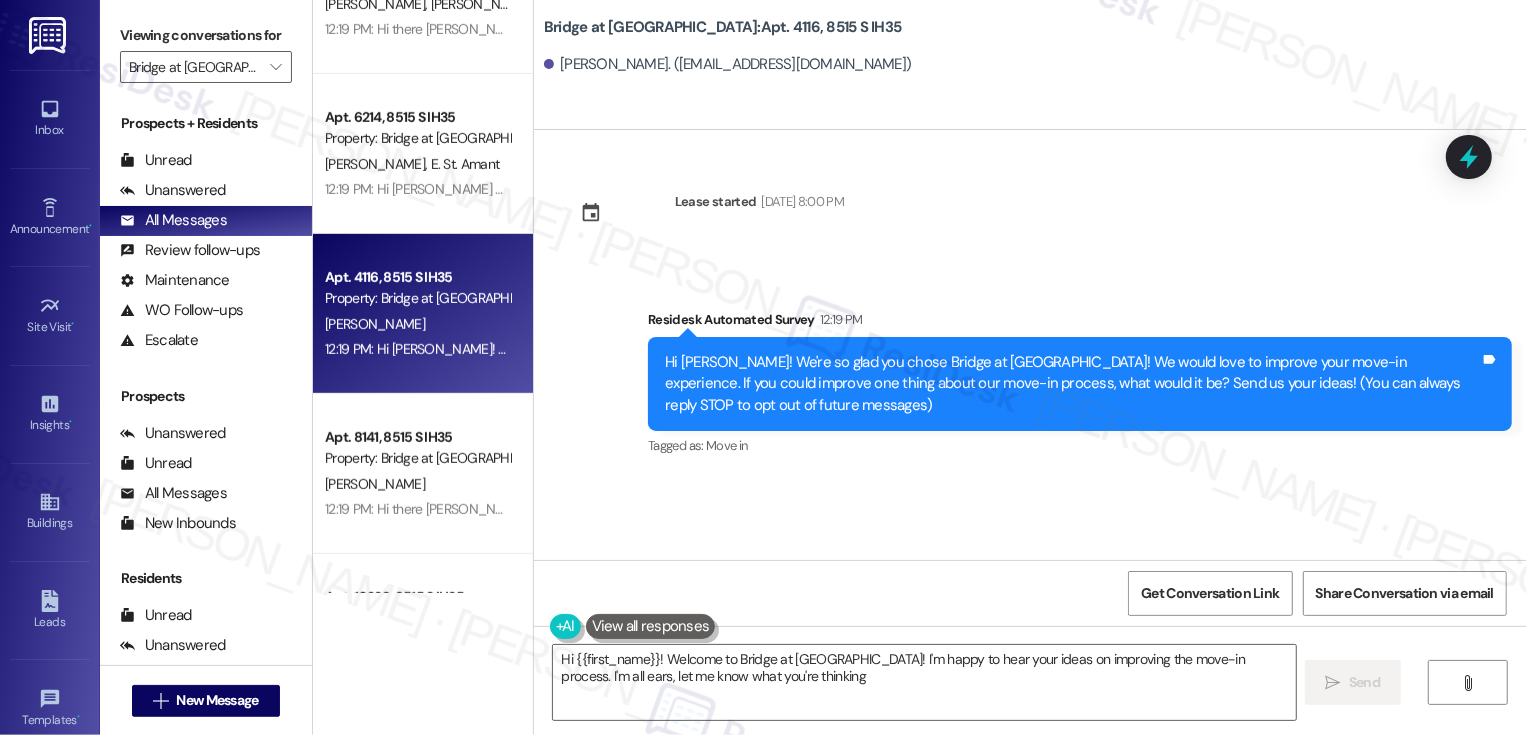 type on "Hi {{first_name}}! Welcome to Bridge at [GEOGRAPHIC_DATA]! I'm happy to hear your ideas on improving the move-in process. I'm all ears, let me know what you're thinking!" 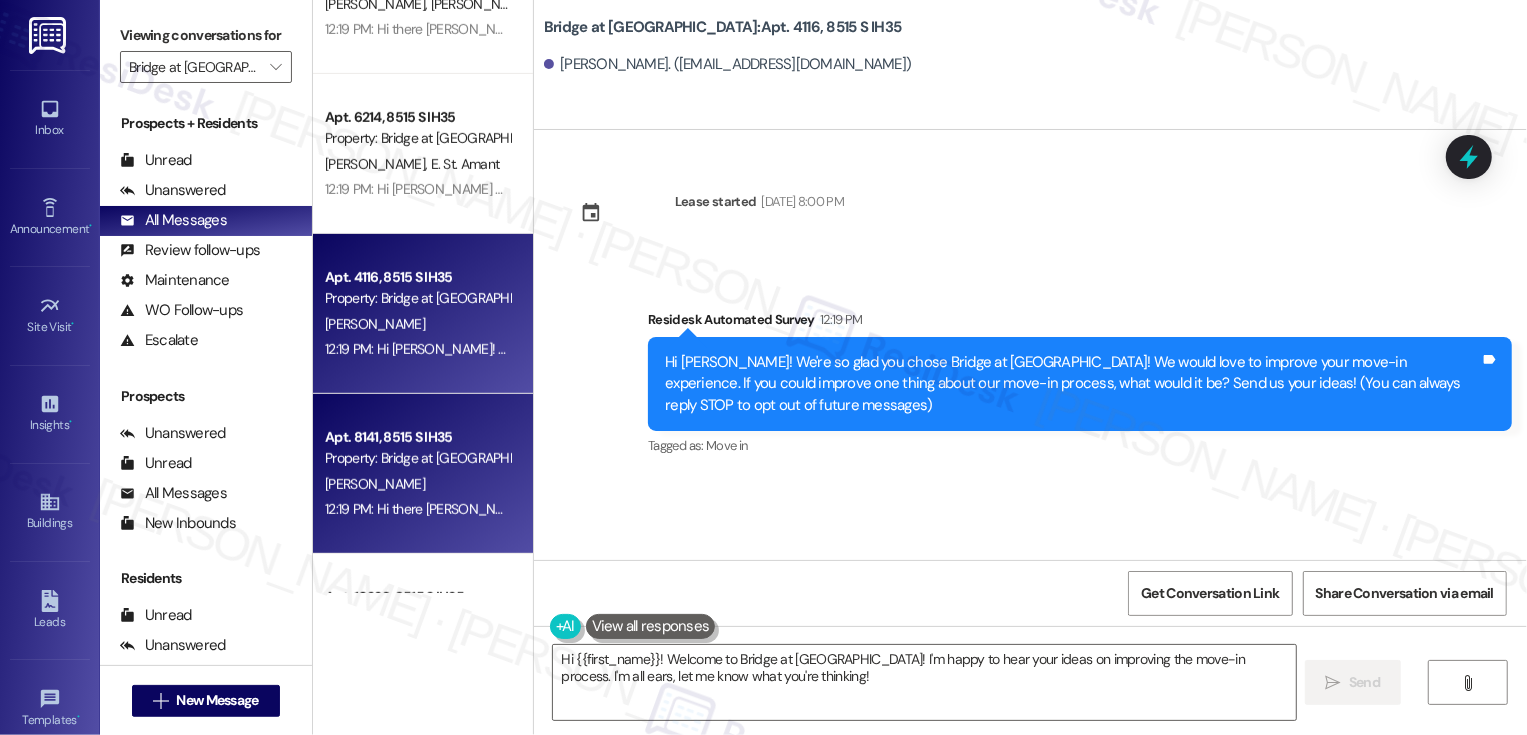scroll, scrollTop: 931, scrollLeft: 0, axis: vertical 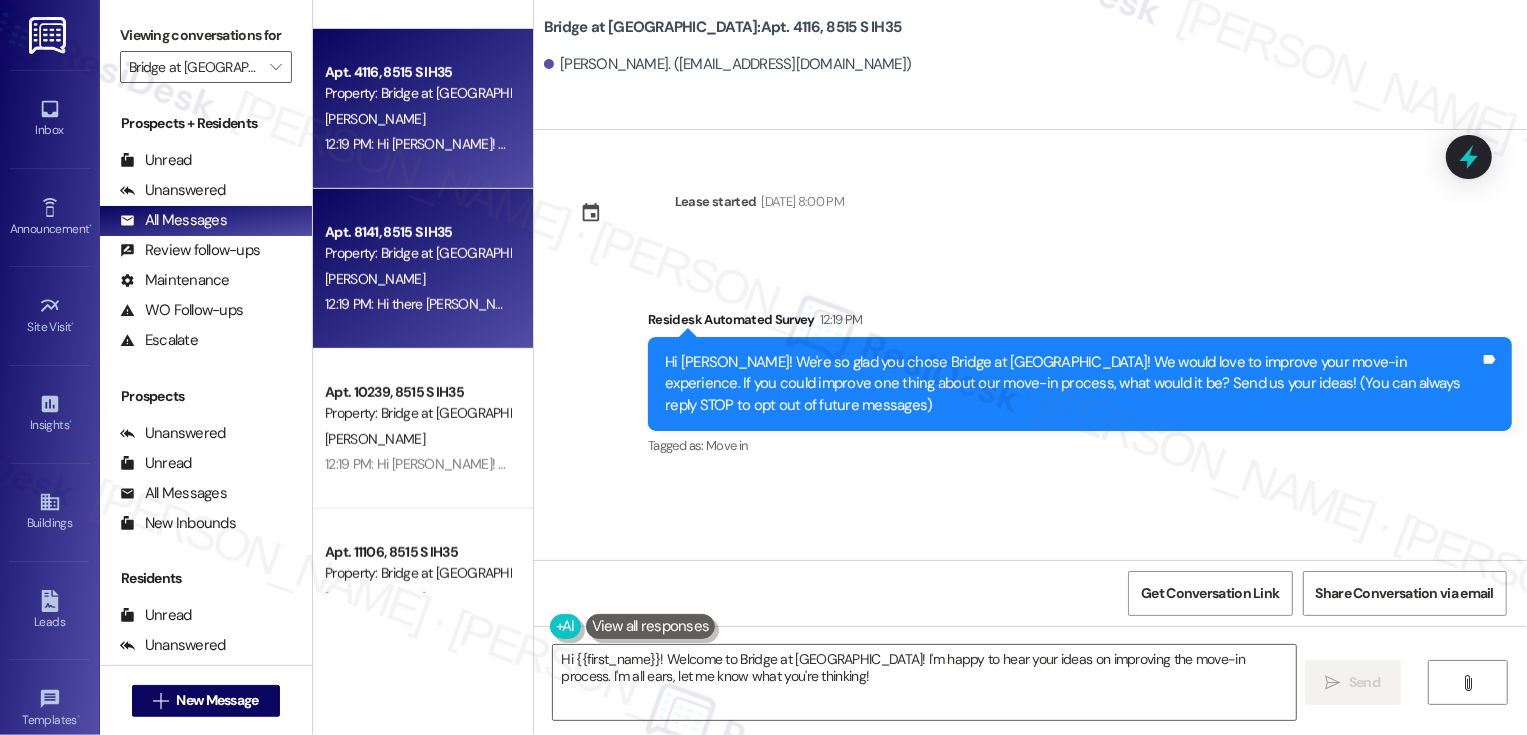click on "[PERSON_NAME]" at bounding box center [417, 279] 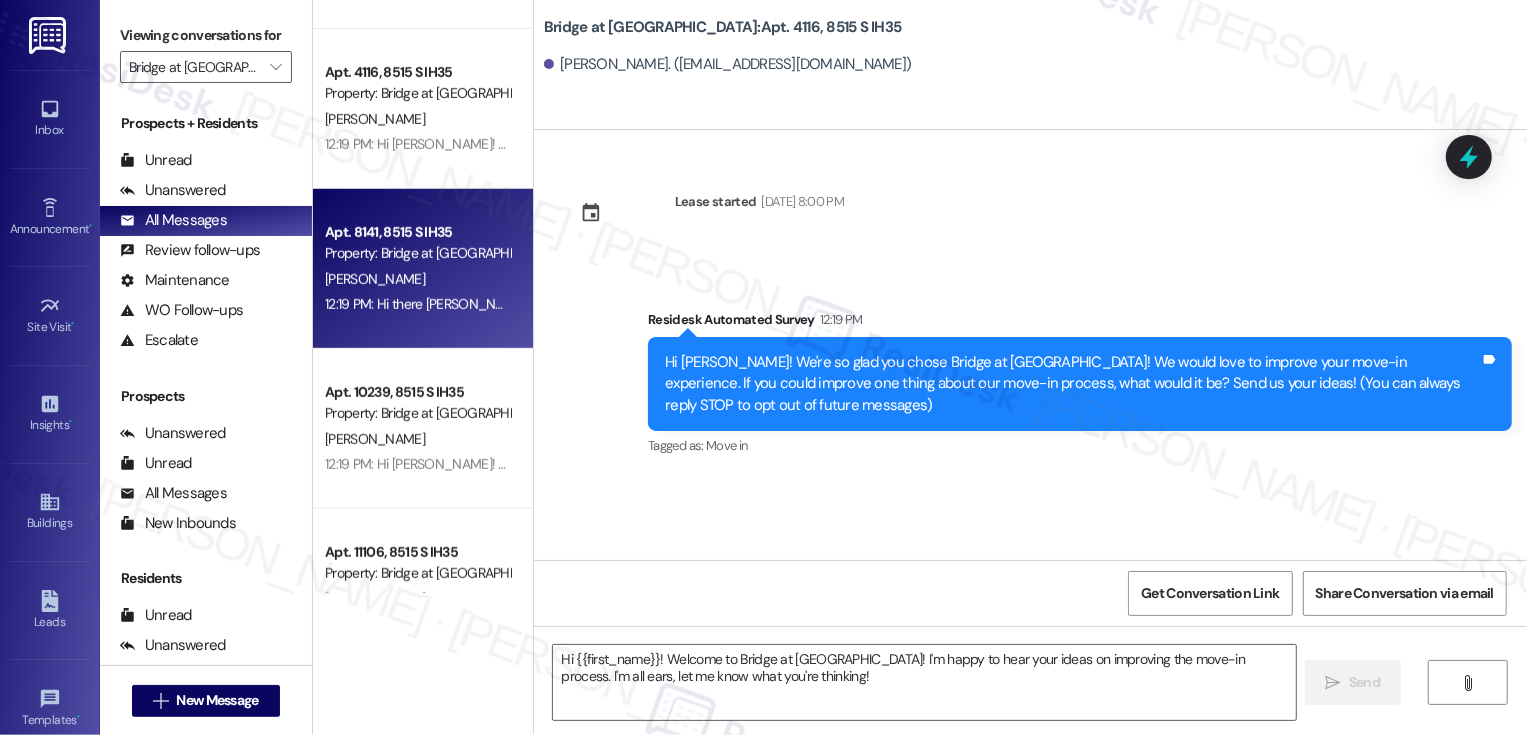 type on "Fetching suggested responses. Please feel free to read through the conversation in the meantime." 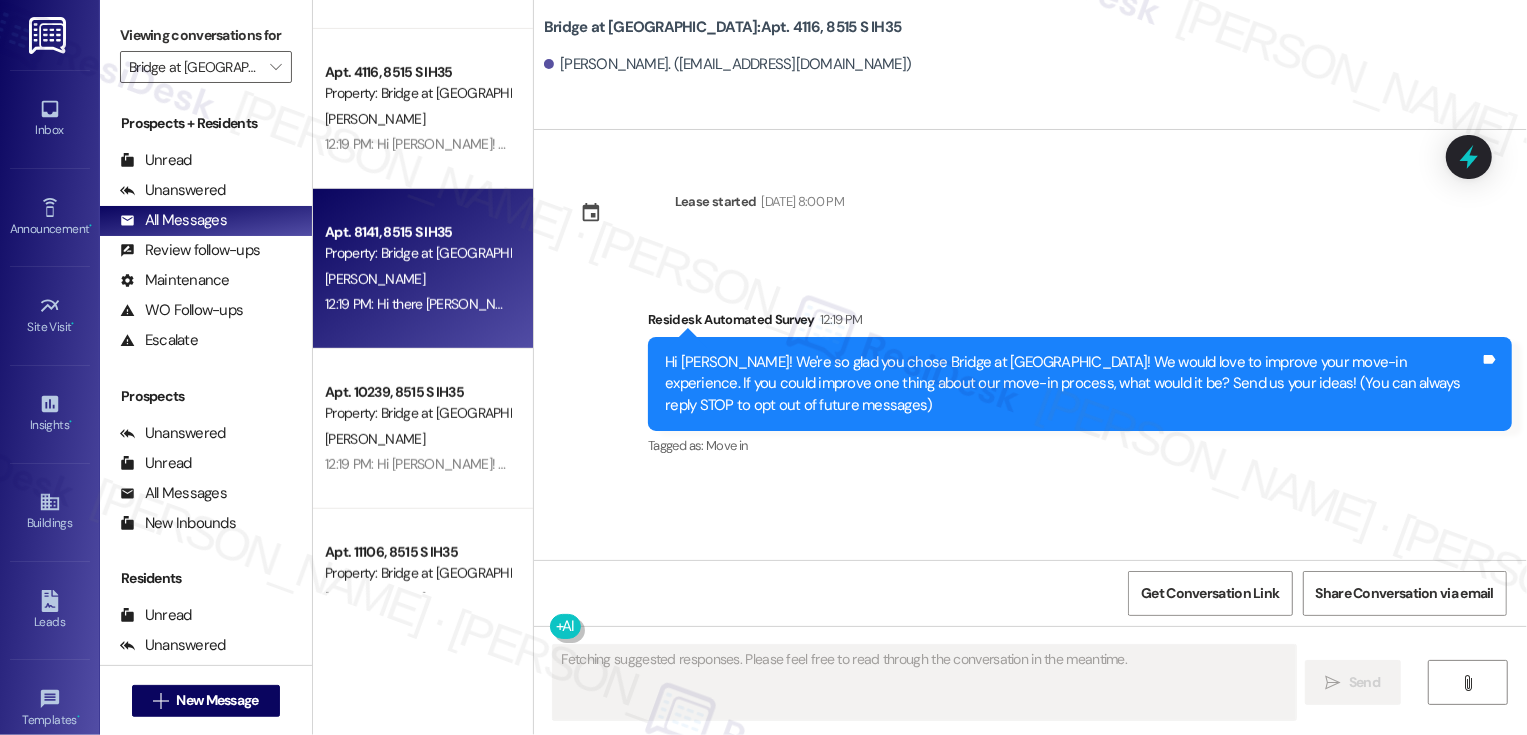 click on "[PERSON_NAME]" at bounding box center (417, 279) 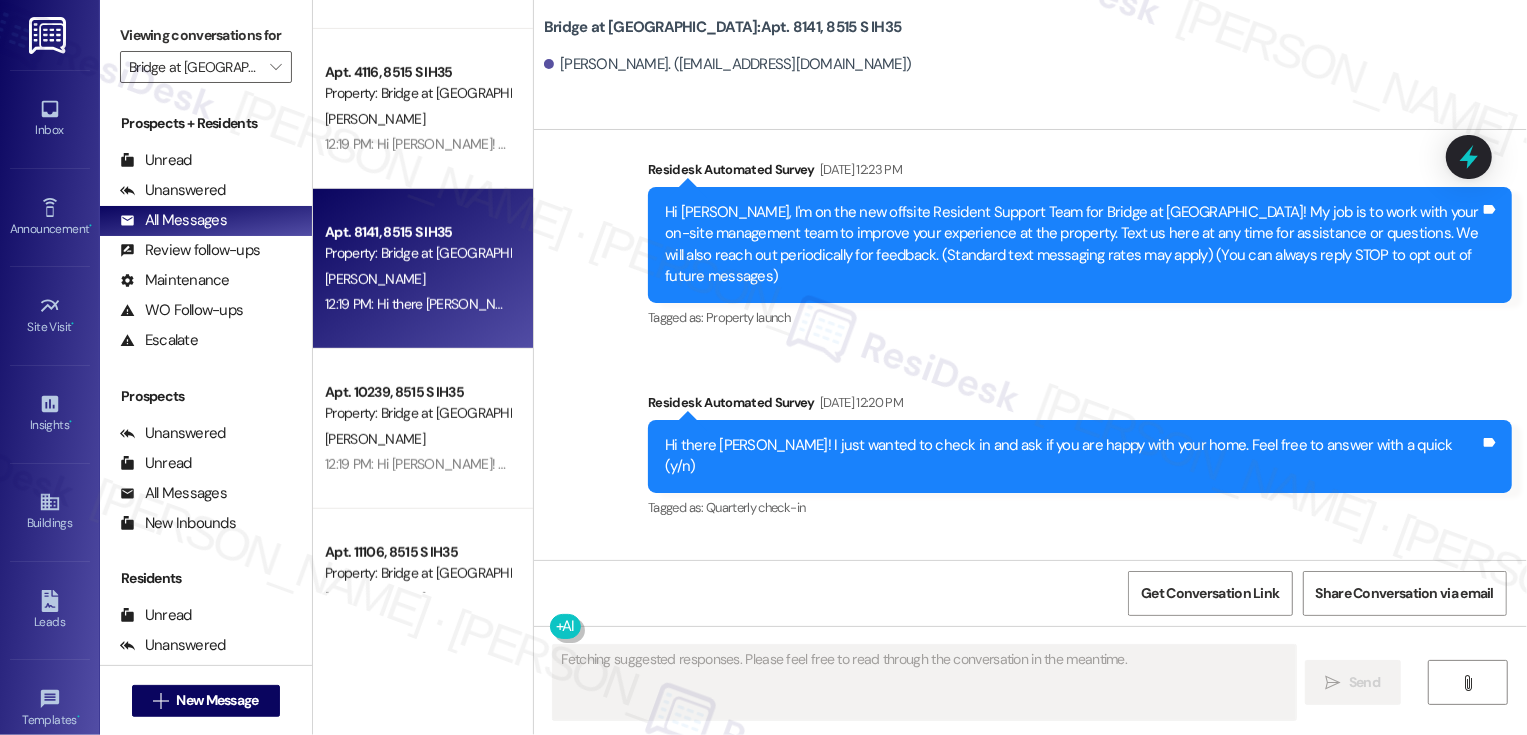 scroll, scrollTop: 458, scrollLeft: 0, axis: vertical 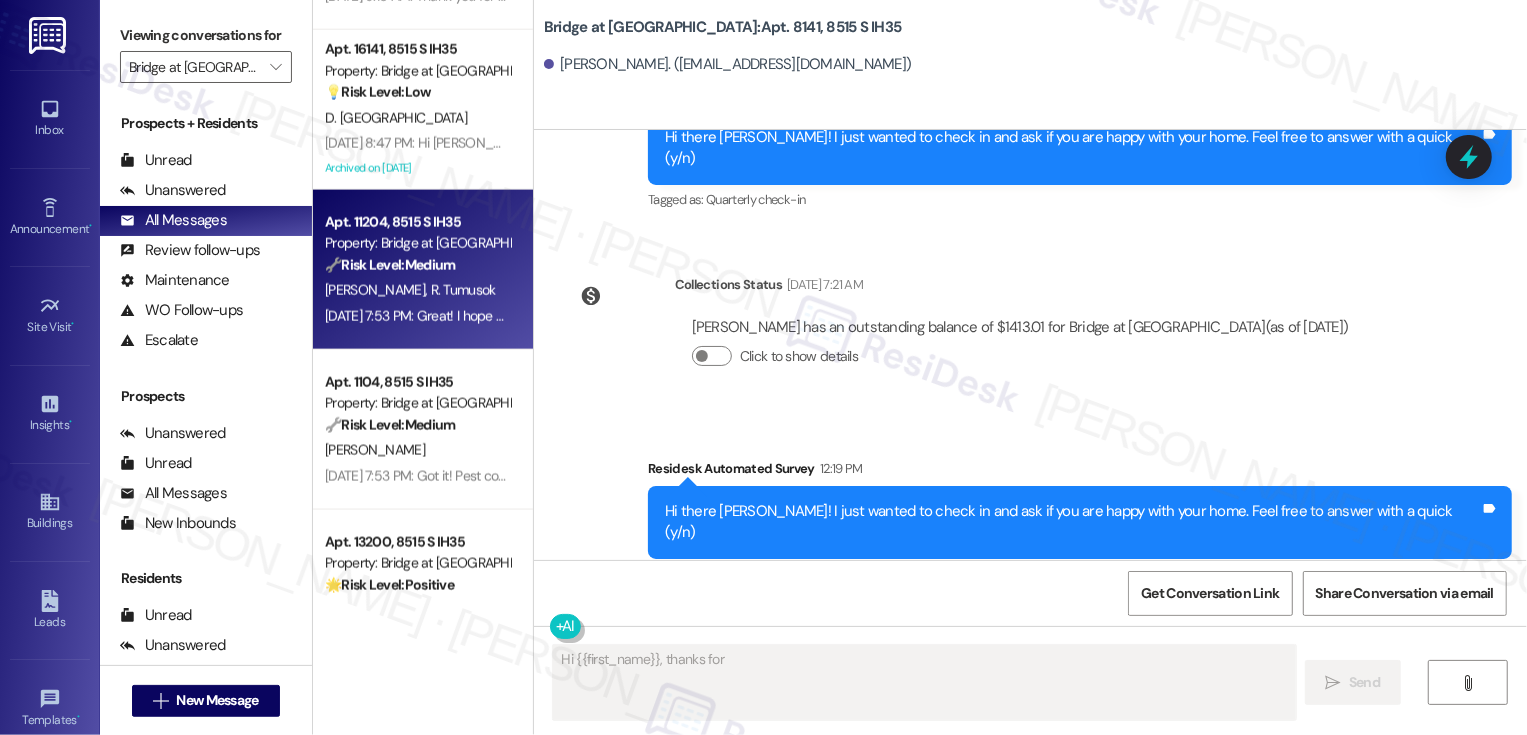 type on "Hi {{first_name}}, thanks for" 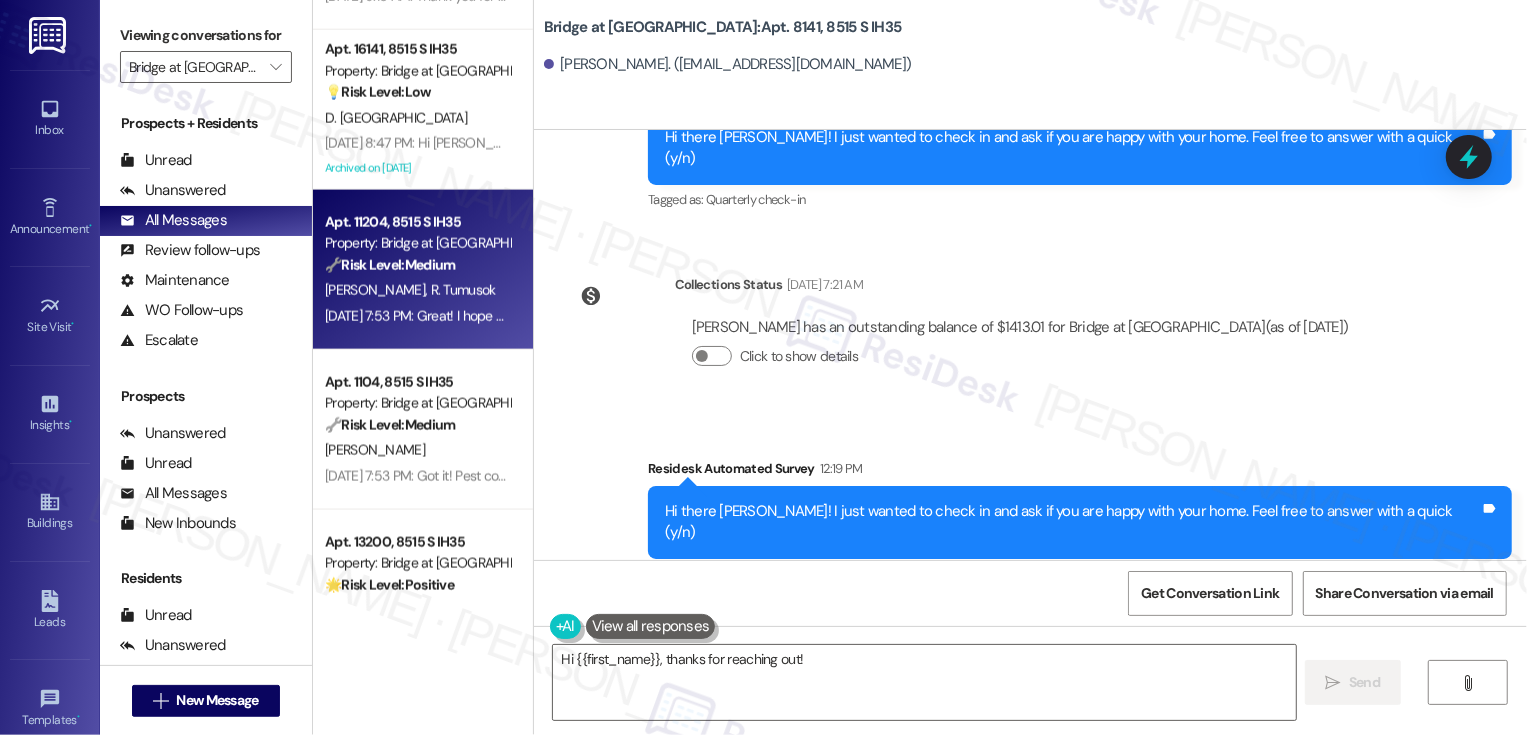 click on "🔧  Risk Level:  Medium The resident confirms they picked up the letter. This resolves the issue. The initial message indicated a time-sensitive issue, but the resolution confirms it was not an emergency." at bounding box center (417, 265) 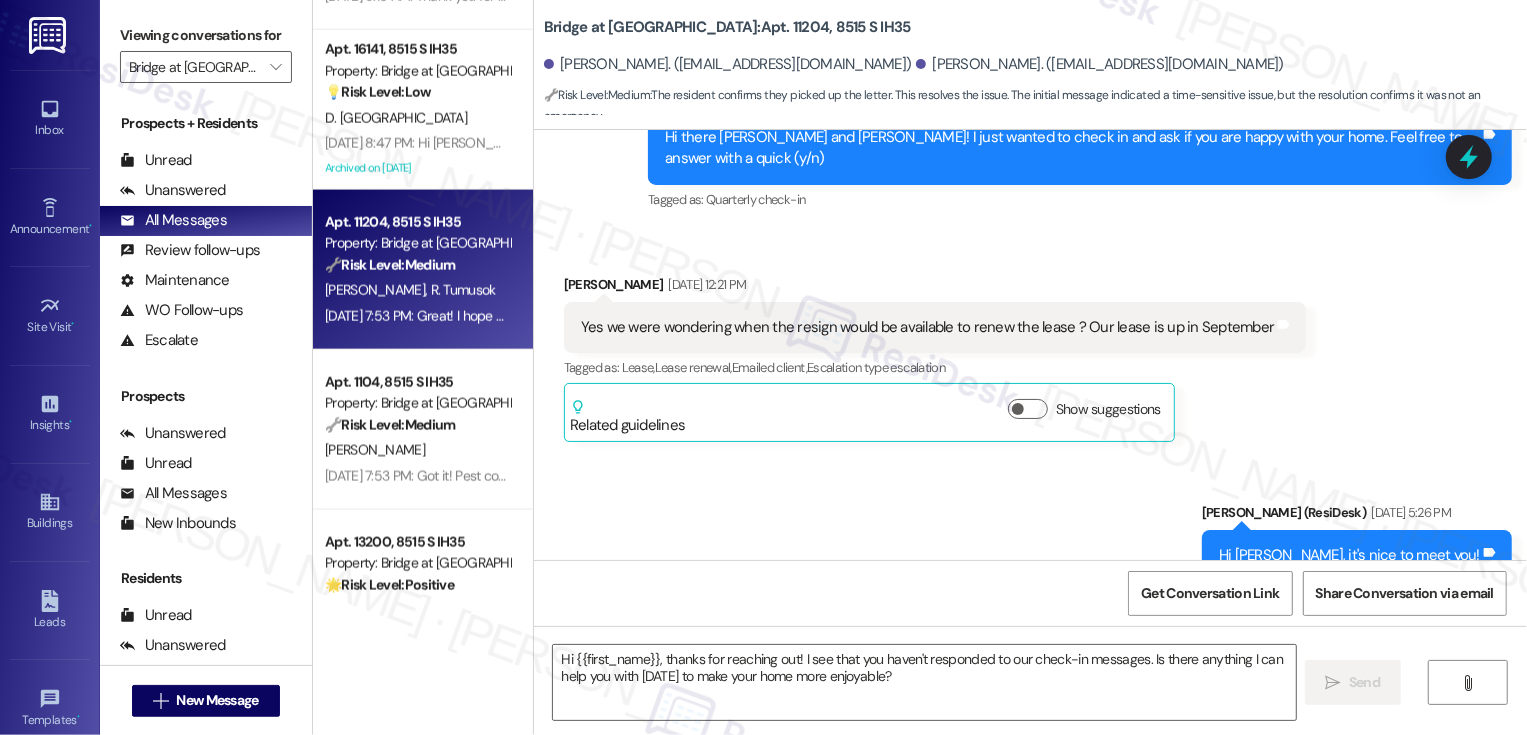 click on "🔧  Risk Level:  Medium The resident confirms they picked up the letter. This resolves the issue. The initial message indicated a time-sensitive issue, but the resolution confirms it was not an emergency." at bounding box center [417, 265] 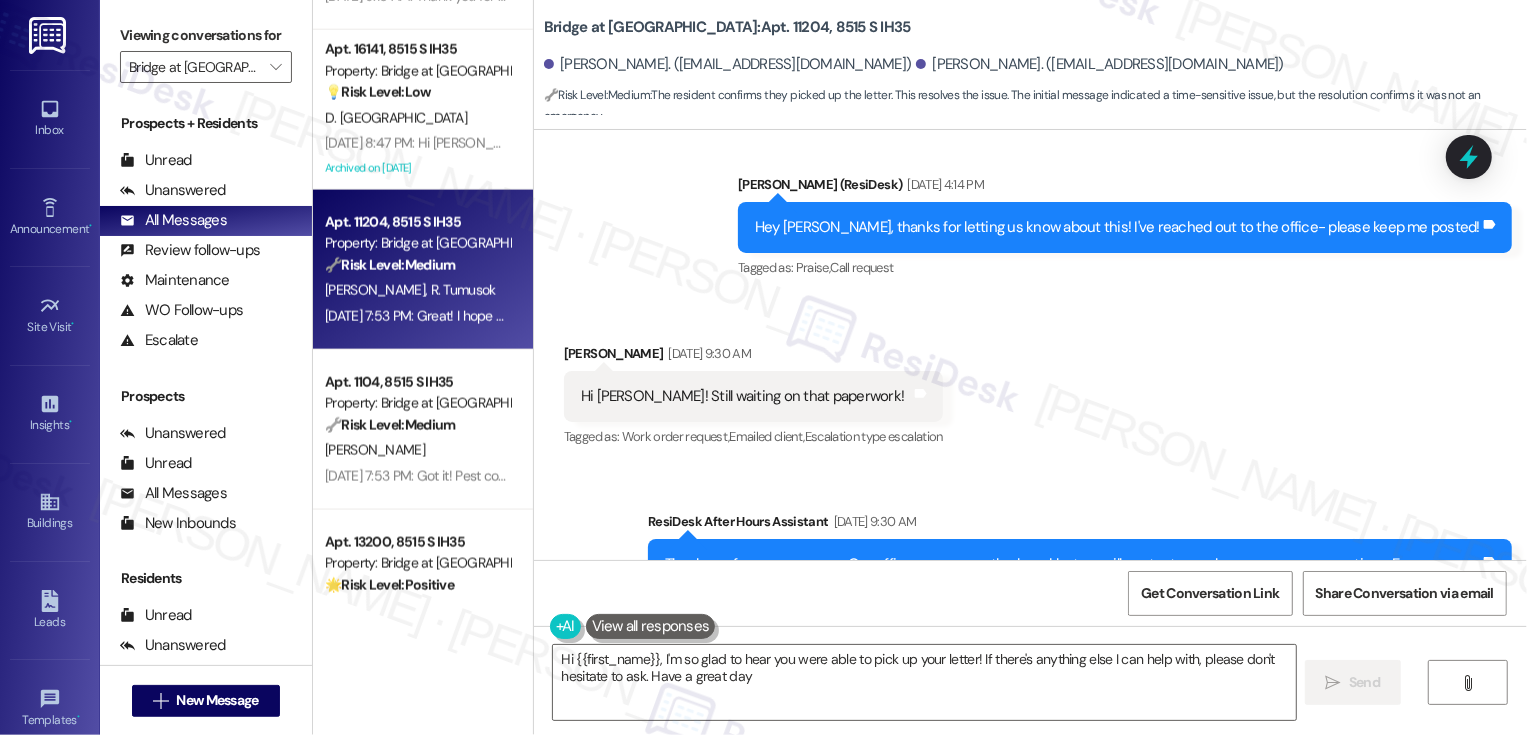 type on "Hi {{first_name}}, I'm so glad to hear you were able to pick up your letter! If there's anything else I can help with, please don't hesitate to ask. Have a great day!" 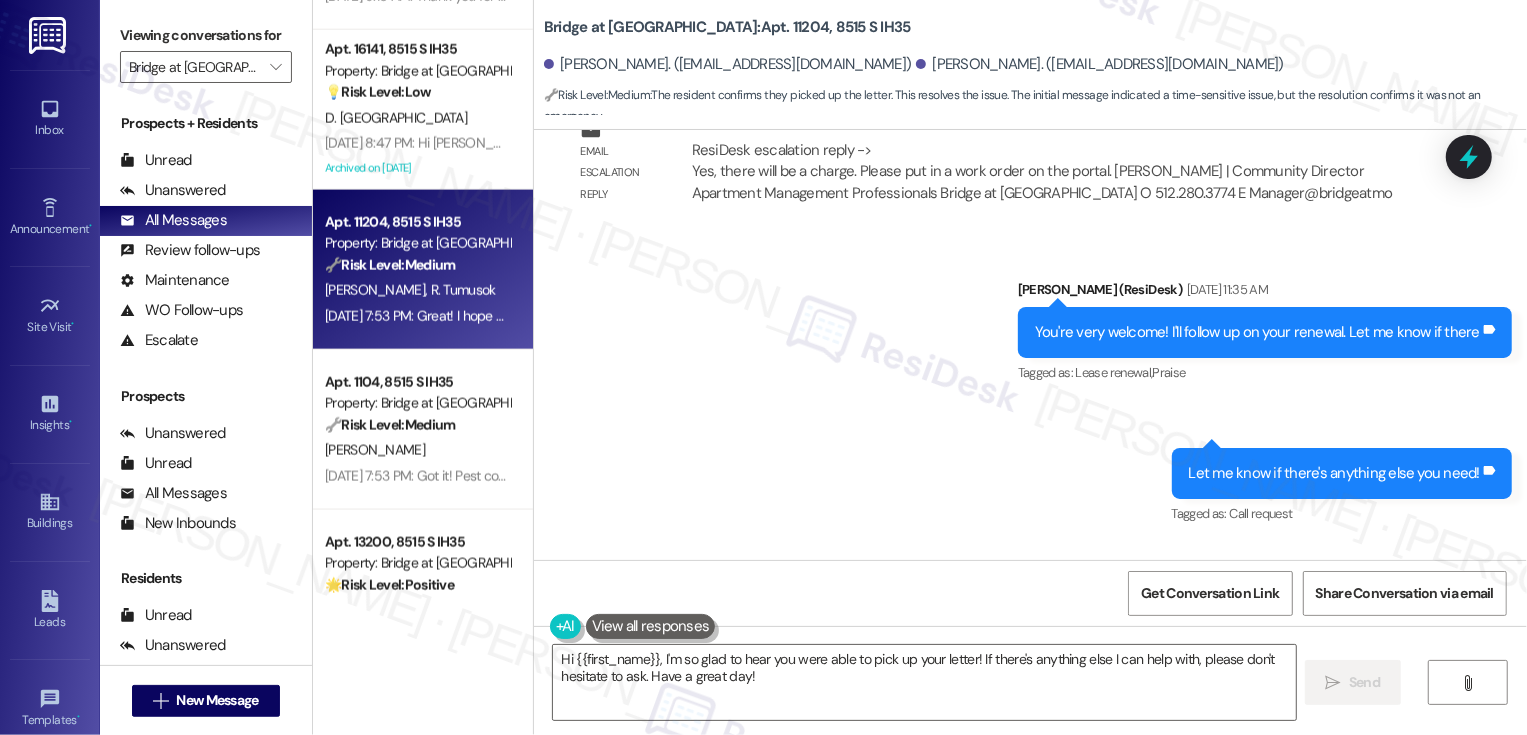 scroll, scrollTop: 2379, scrollLeft: 0, axis: vertical 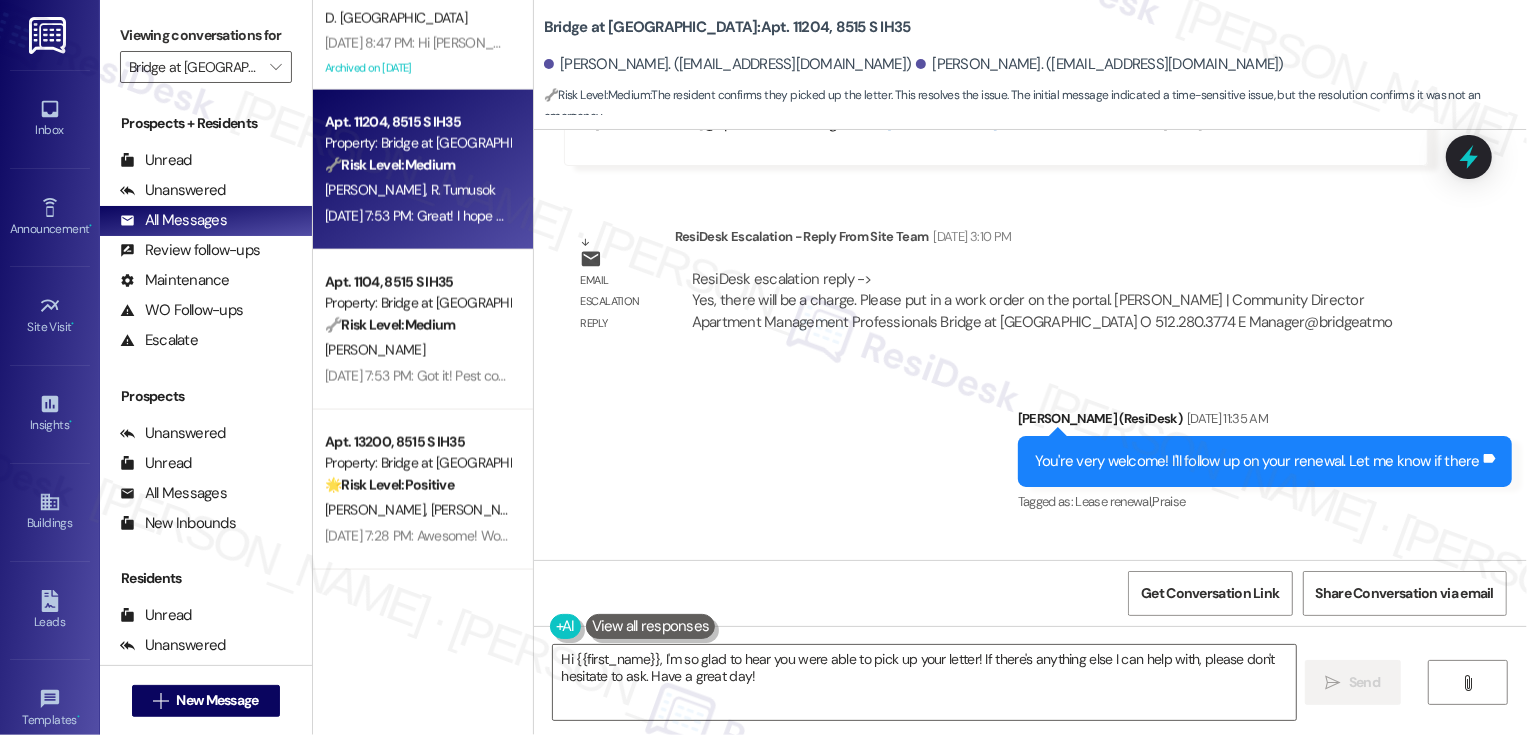 click on "[DATE] 7:53 PM: Got it! Pest control will be out [DATE]. Please let me know if there's anything else you need! [DATE] 7:53 PM: Got it! Pest control will be out [DATE]. Please let me know if there's anything else you need!" at bounding box center (417, 376) 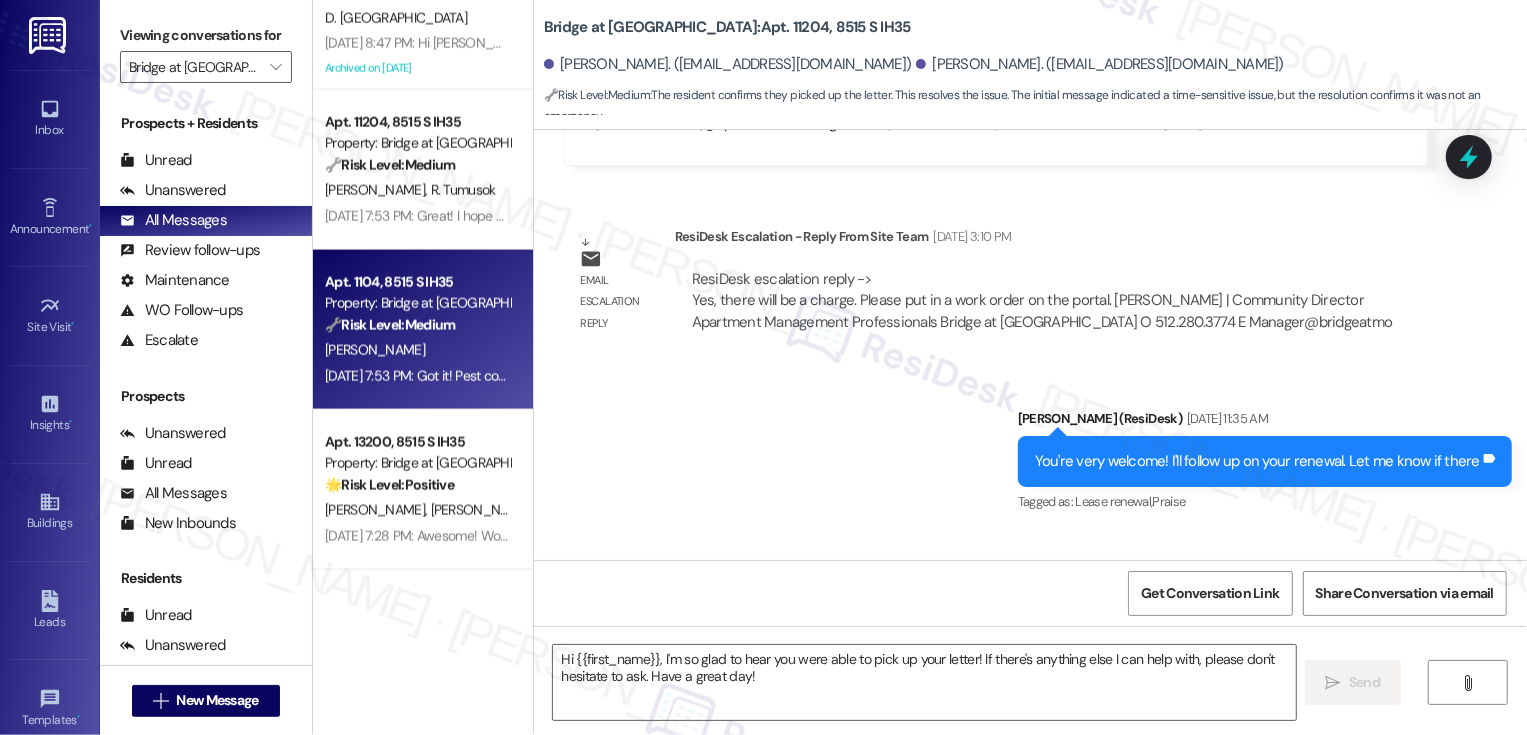 click on "[DATE] 7:53 PM: Got it! Pest control will be out [DATE]. Please let me know if there's anything else you need! [DATE] 7:53 PM: Got it! Pest control will be out [DATE]. Please let me know if there's anything else you need!" at bounding box center (417, 376) 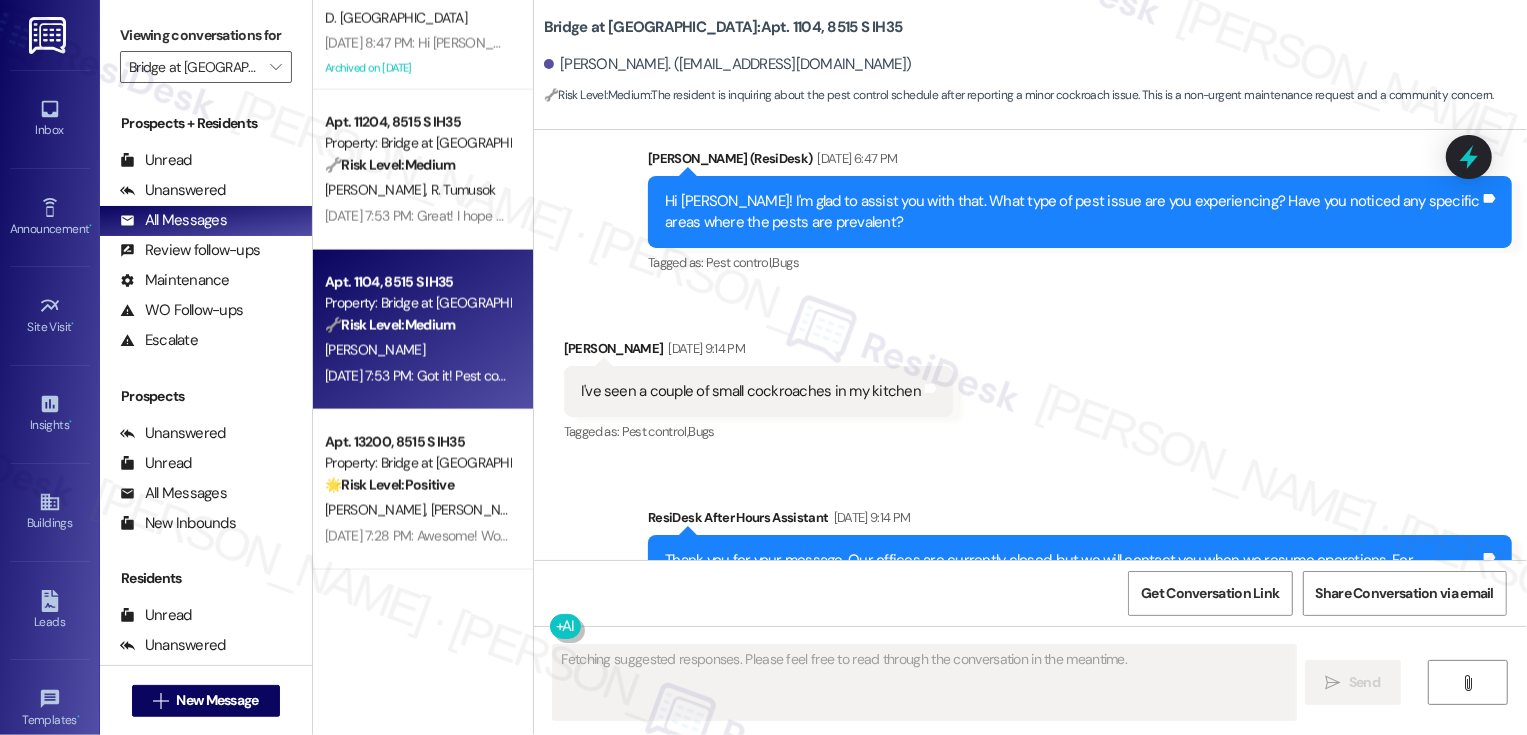 scroll, scrollTop: 1150, scrollLeft: 0, axis: vertical 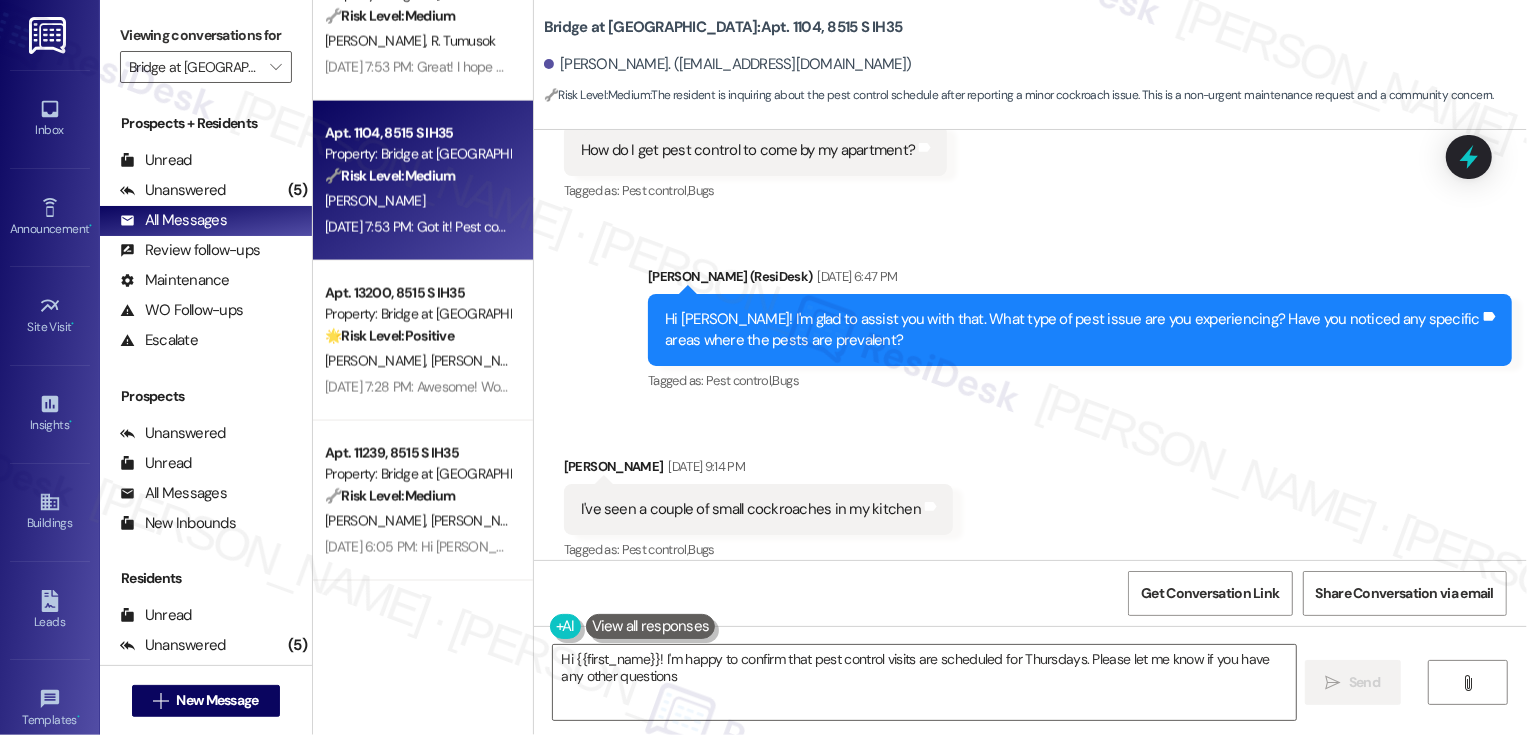 type on "Hi {{first_name}}! I'm happy to confirm that pest control visits are scheduled for Thursdays. Please let me know if you have any other questions!" 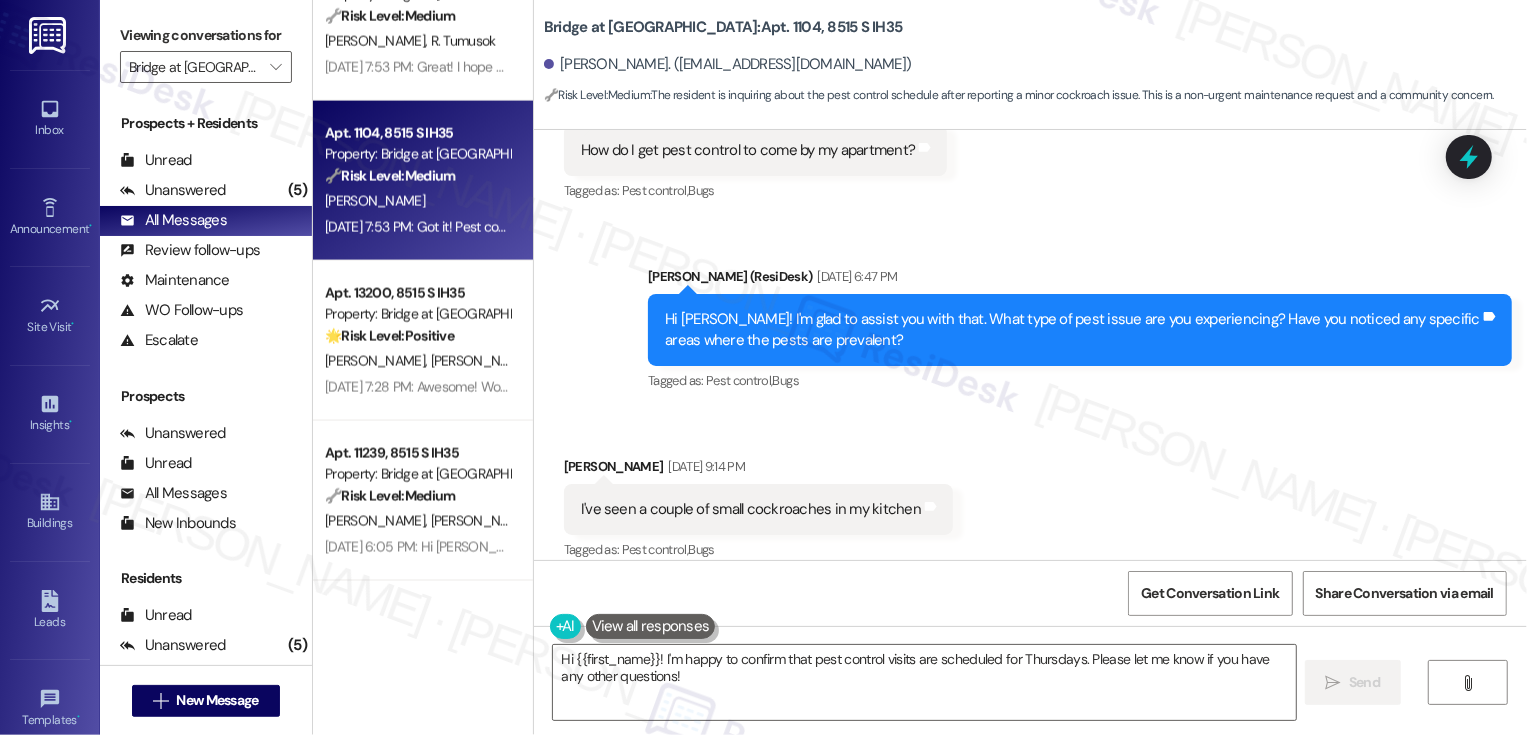 scroll, scrollTop: 2320, scrollLeft: 0, axis: vertical 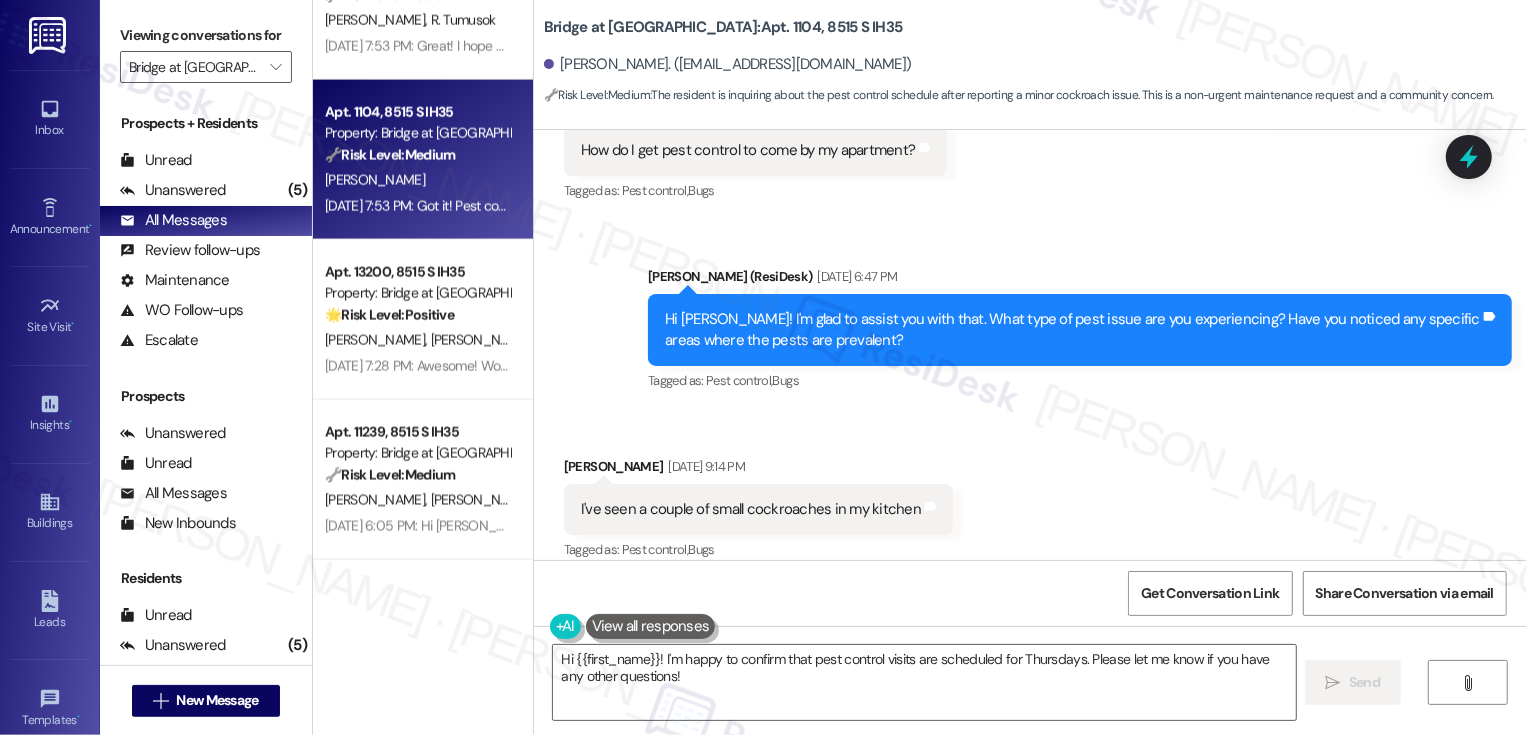 click on "[PERSON_NAME]" at bounding box center [480, 340] 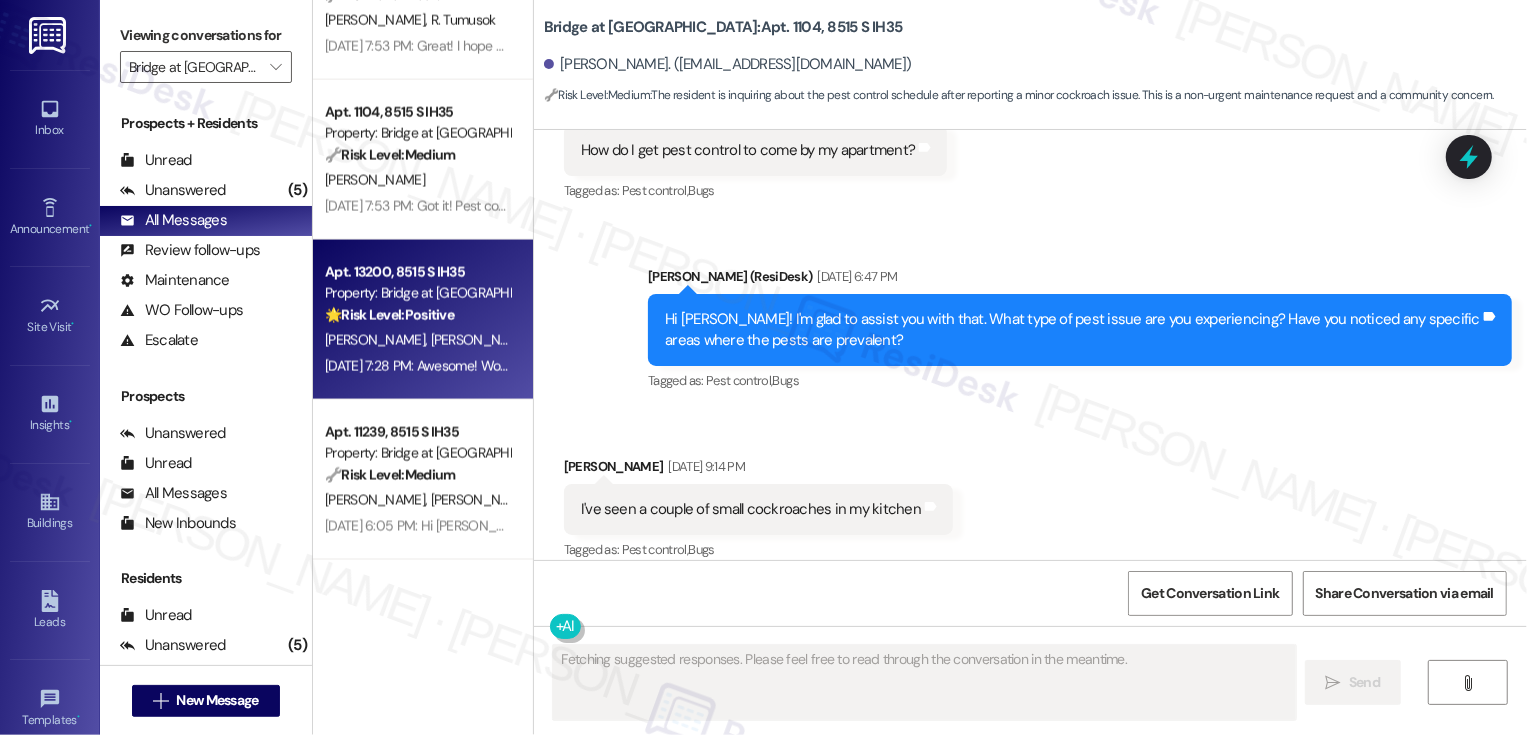 click on "[PERSON_NAME]" at bounding box center [480, 340] 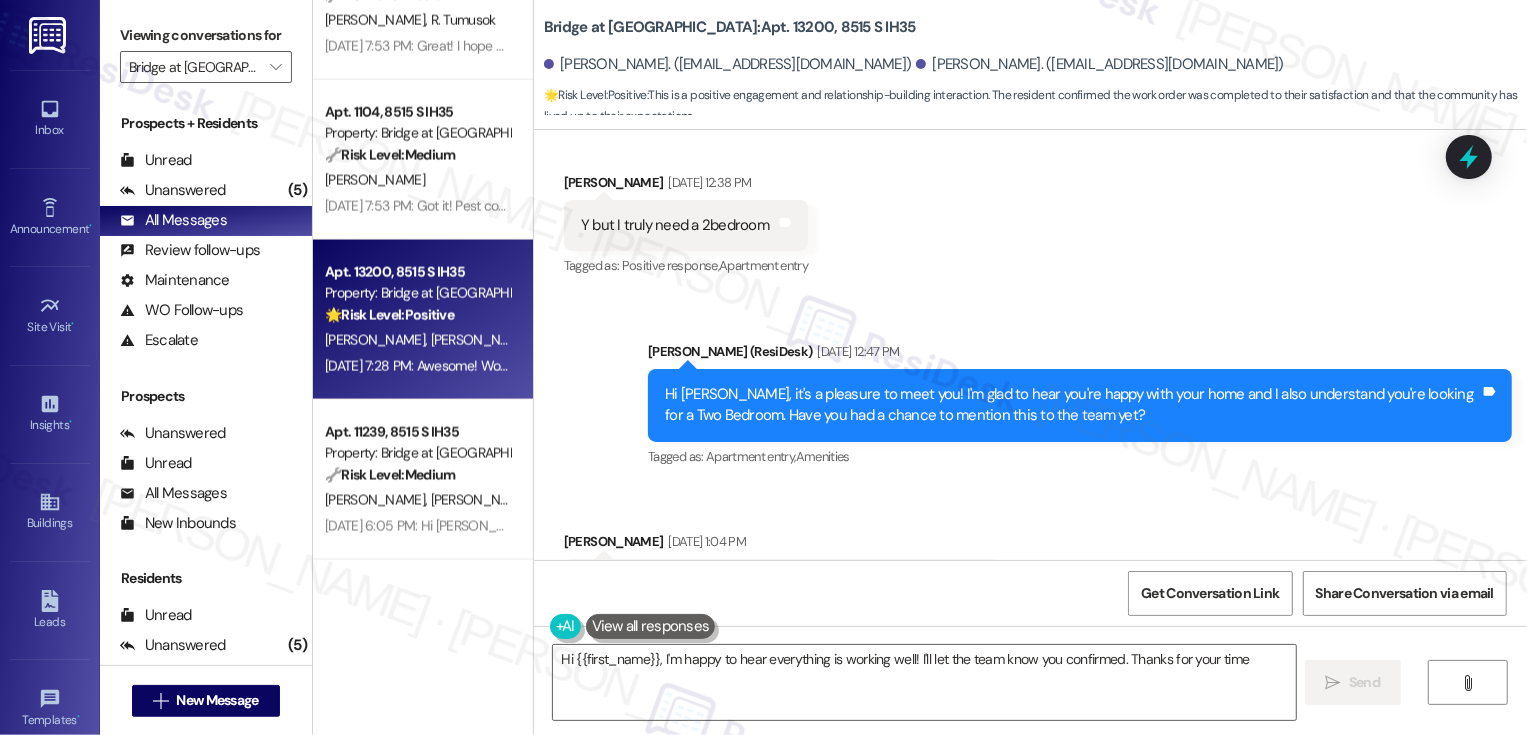 type on "Hi {{first_name}}, I'm happy to hear everything is working well! I'll let the team know you confirmed. Thanks for your time!" 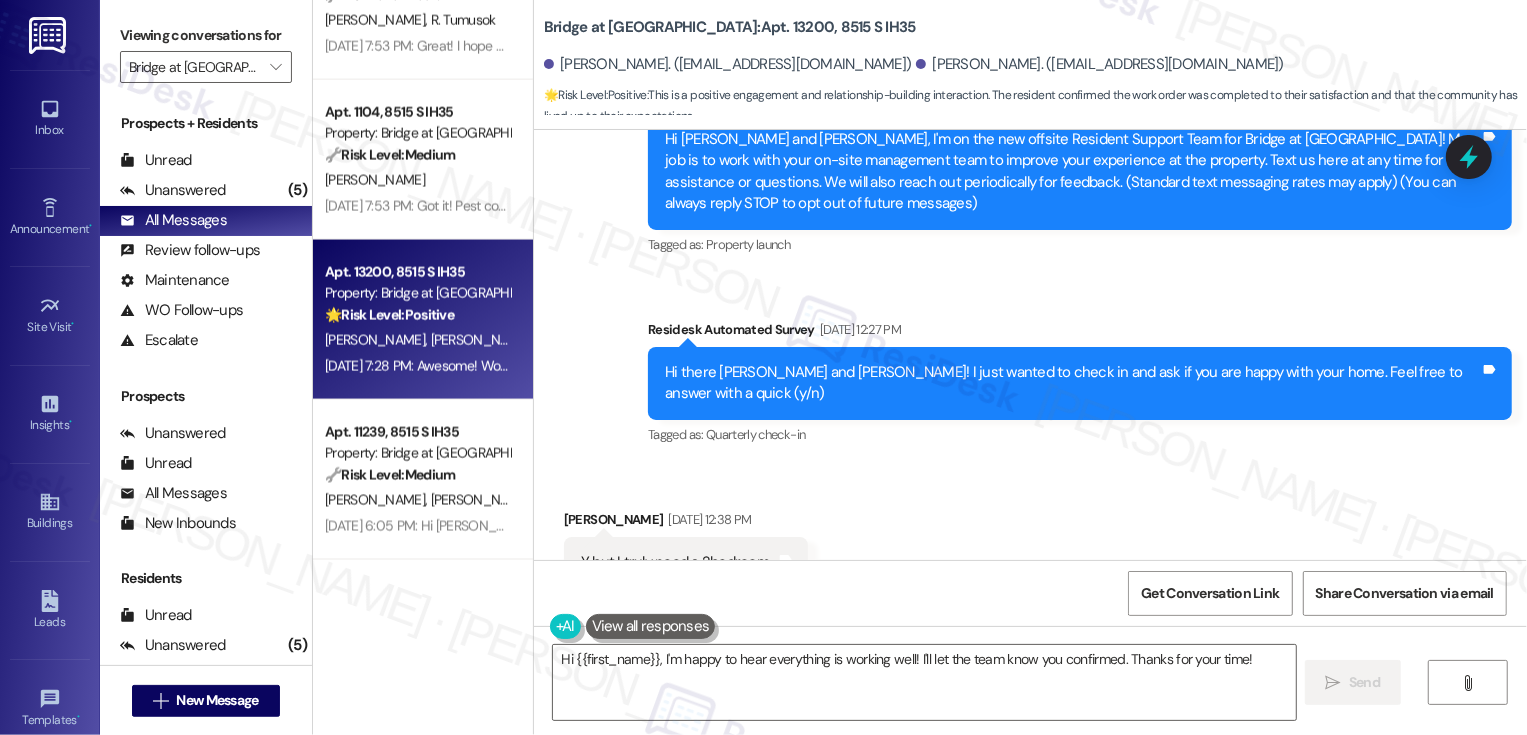 scroll, scrollTop: 0, scrollLeft: 0, axis: both 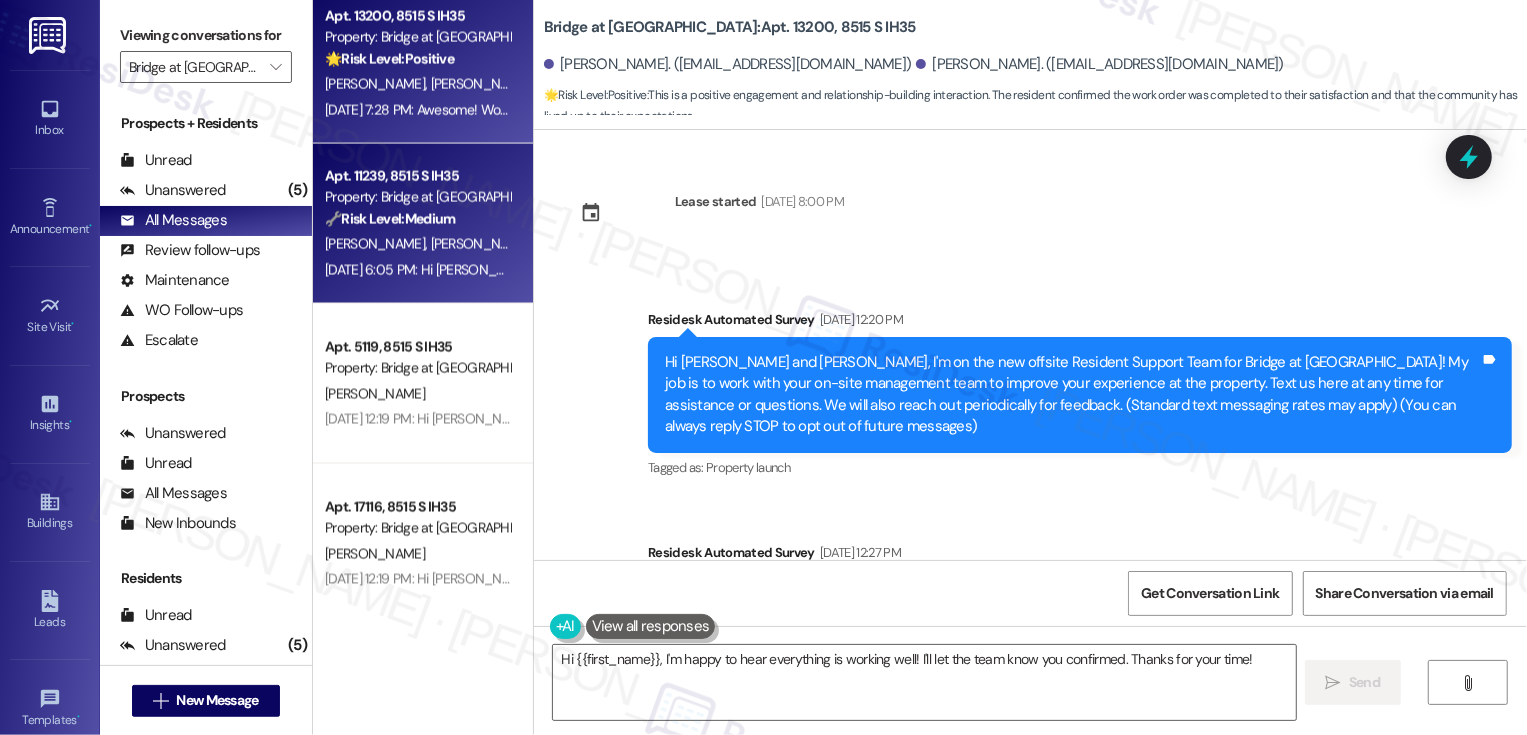 click on "[DATE] 6:05 PM: Hi [PERSON_NAME], great to hear the beeping work order is resolved! If I may also ask....has Bridge at [GEOGRAPHIC_DATA] lived up to your expectations? [DATE] 6:05 PM: Hi [PERSON_NAME], great to hear the beeping work order is resolved! If I may also ask....has Bridge at [GEOGRAPHIC_DATA] lived up to your expectations?" at bounding box center [818, 270] 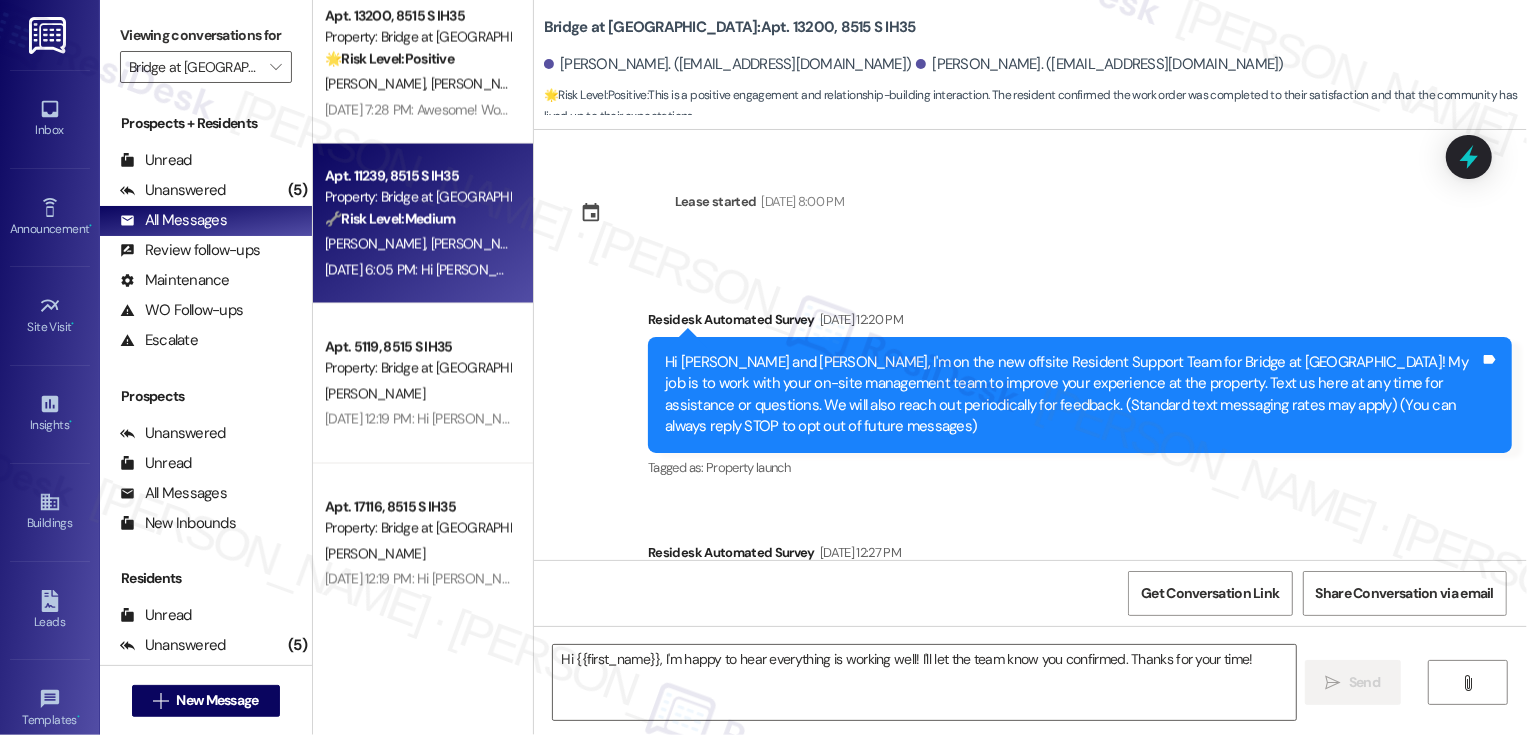 click on "[DATE] 6:05 PM: Hi [PERSON_NAME], great to hear the beeping work order is resolved! If I may also ask....has Bridge at [GEOGRAPHIC_DATA] lived up to your expectations? [DATE] 6:05 PM: Hi [PERSON_NAME], great to hear the beeping work order is resolved! If I may also ask....has Bridge at [GEOGRAPHIC_DATA] lived up to your expectations?" at bounding box center [818, 270] 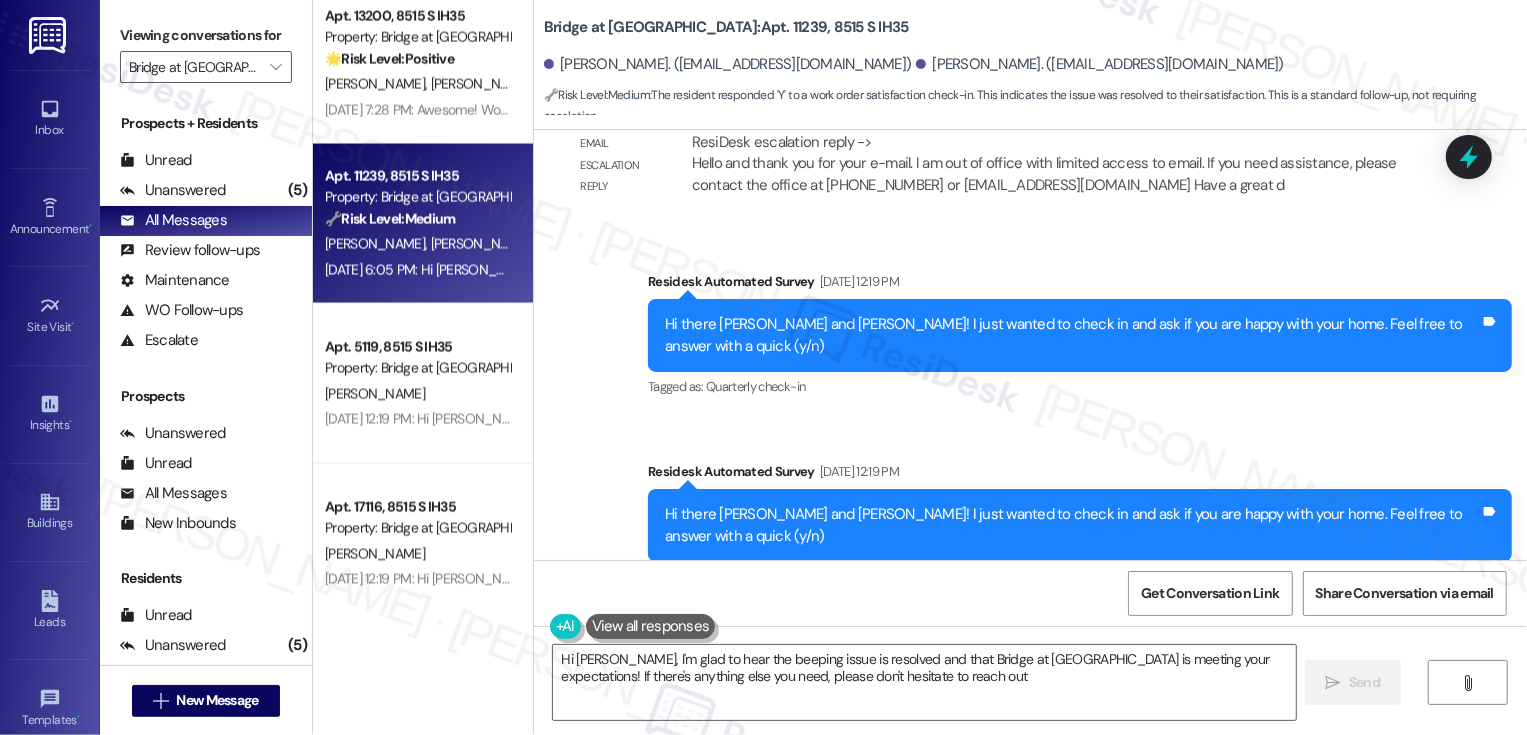 type on "Hi [PERSON_NAME], I'm glad to hear the beeping issue is resolved and that Bridge at [GEOGRAPHIC_DATA] is meeting your expectations! If there's anything else you need, please don't hesitate to reach out." 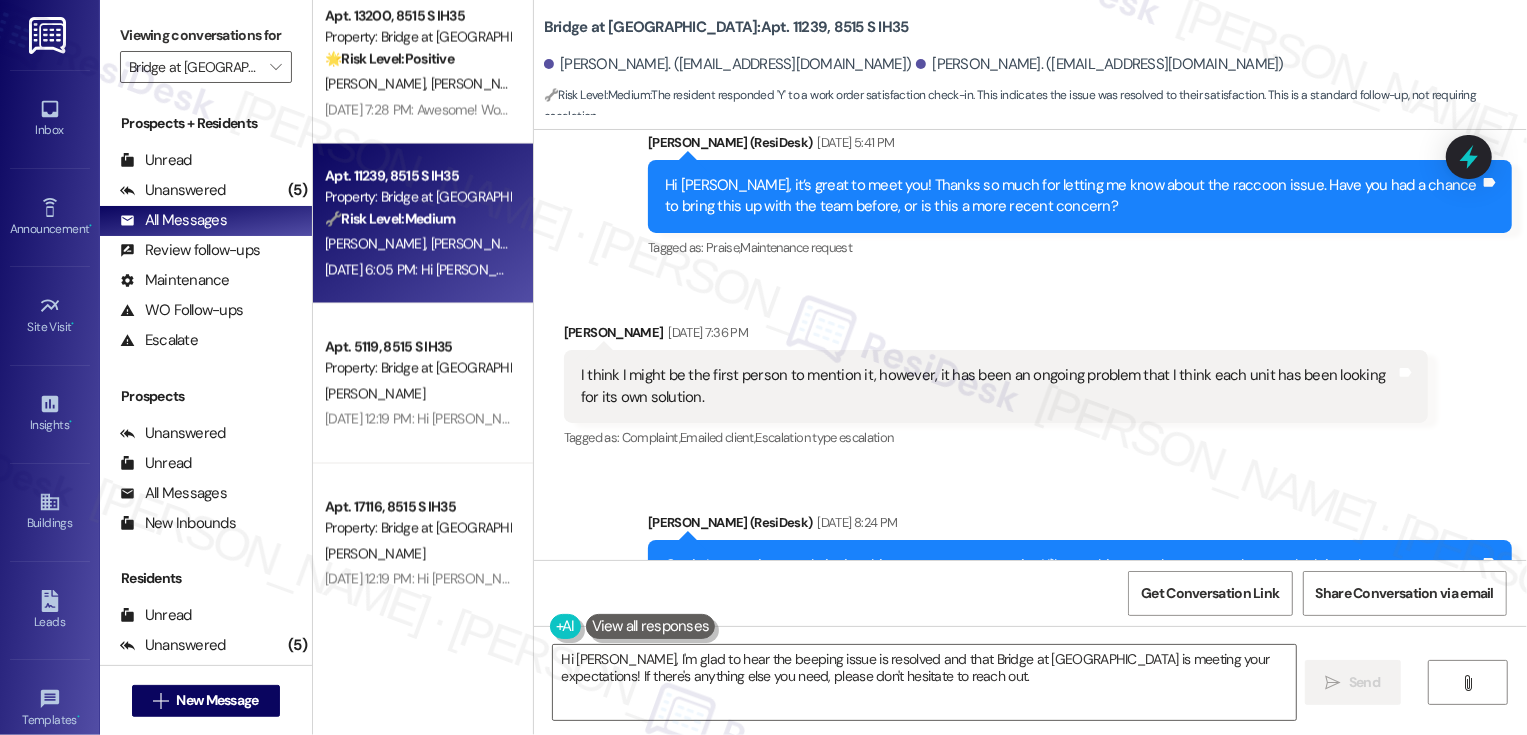 scroll, scrollTop: 406, scrollLeft: 0, axis: vertical 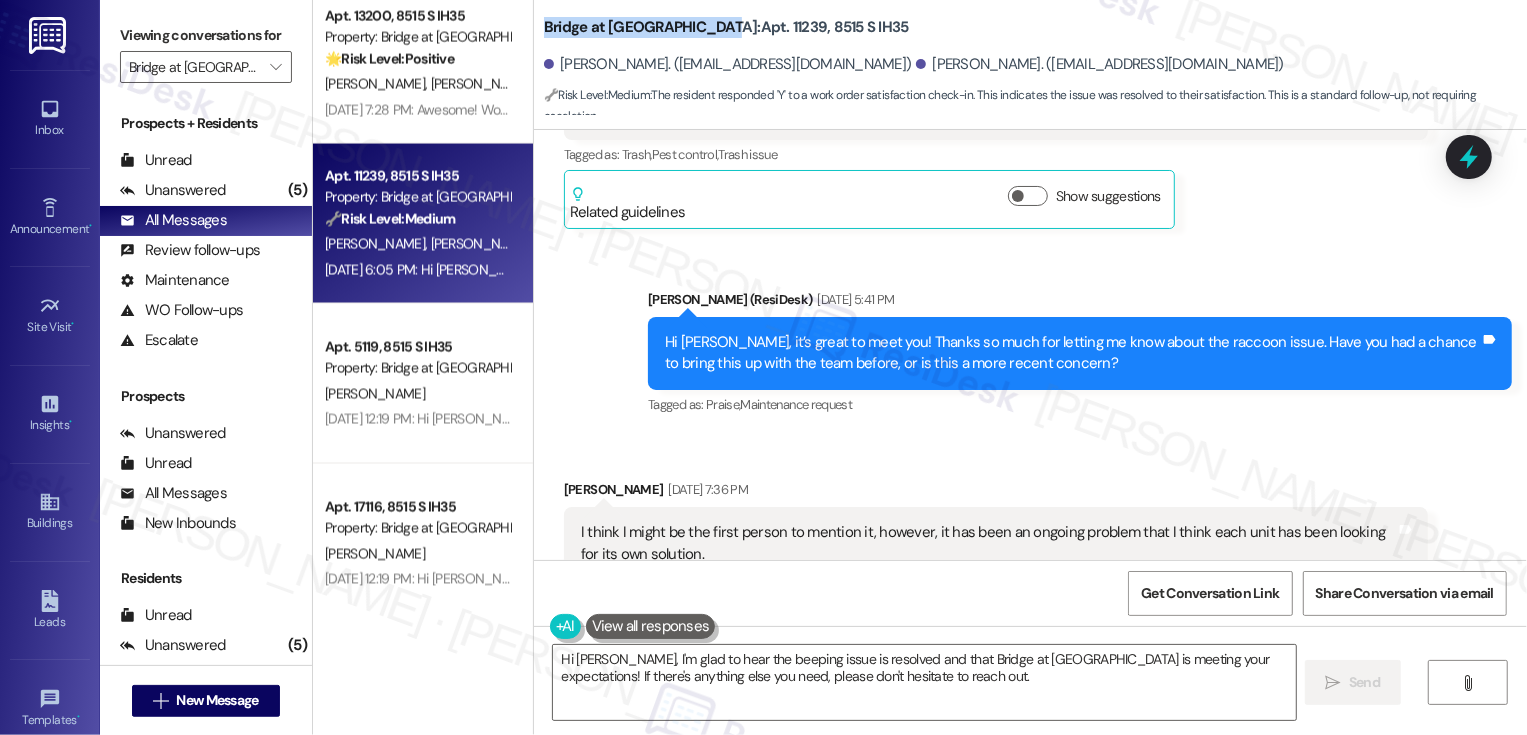 copy on "Bridge at [GEOGRAPHIC_DATA]:" 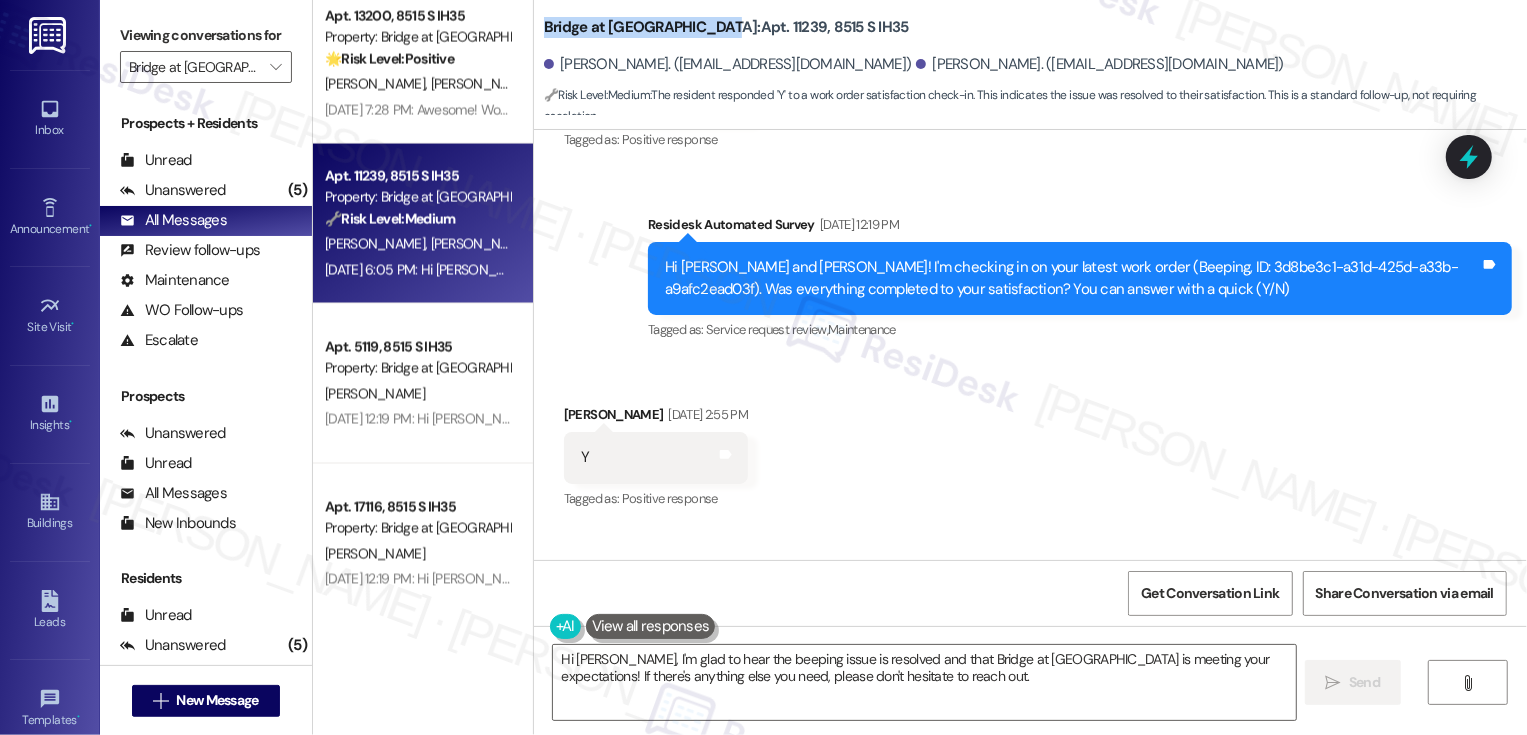 scroll, scrollTop: 3143, scrollLeft: 0, axis: vertical 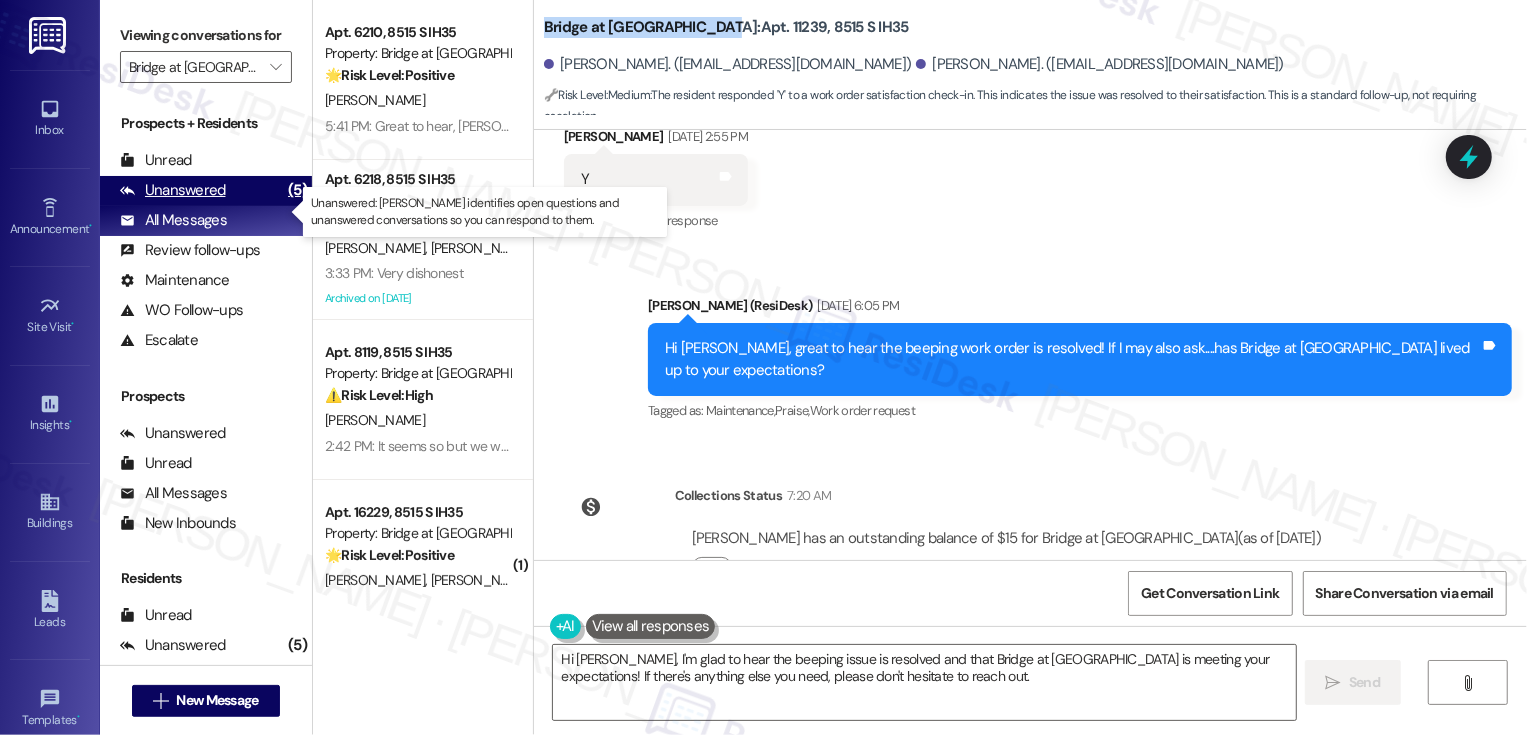 click on "Unanswered" at bounding box center (173, 190) 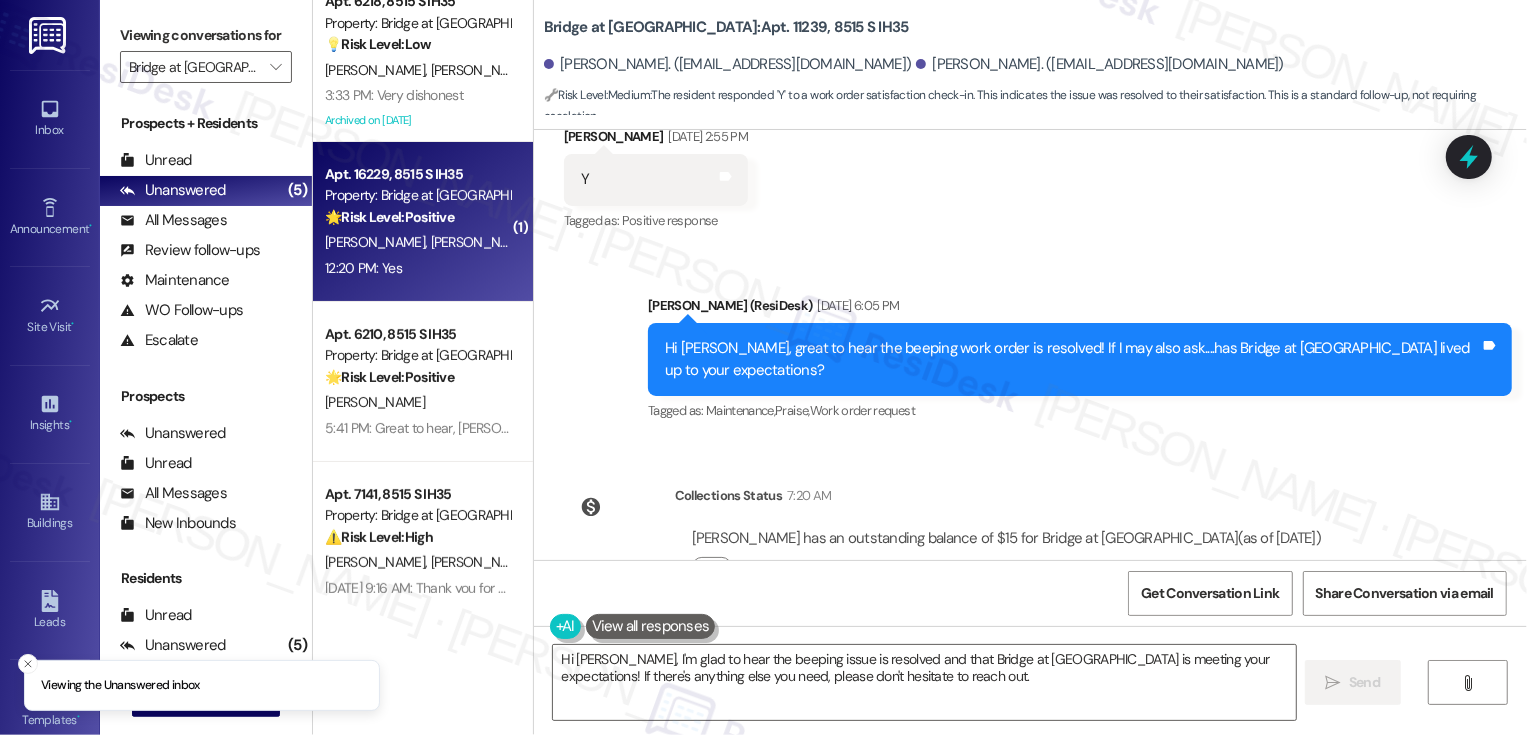 scroll, scrollTop: 206, scrollLeft: 0, axis: vertical 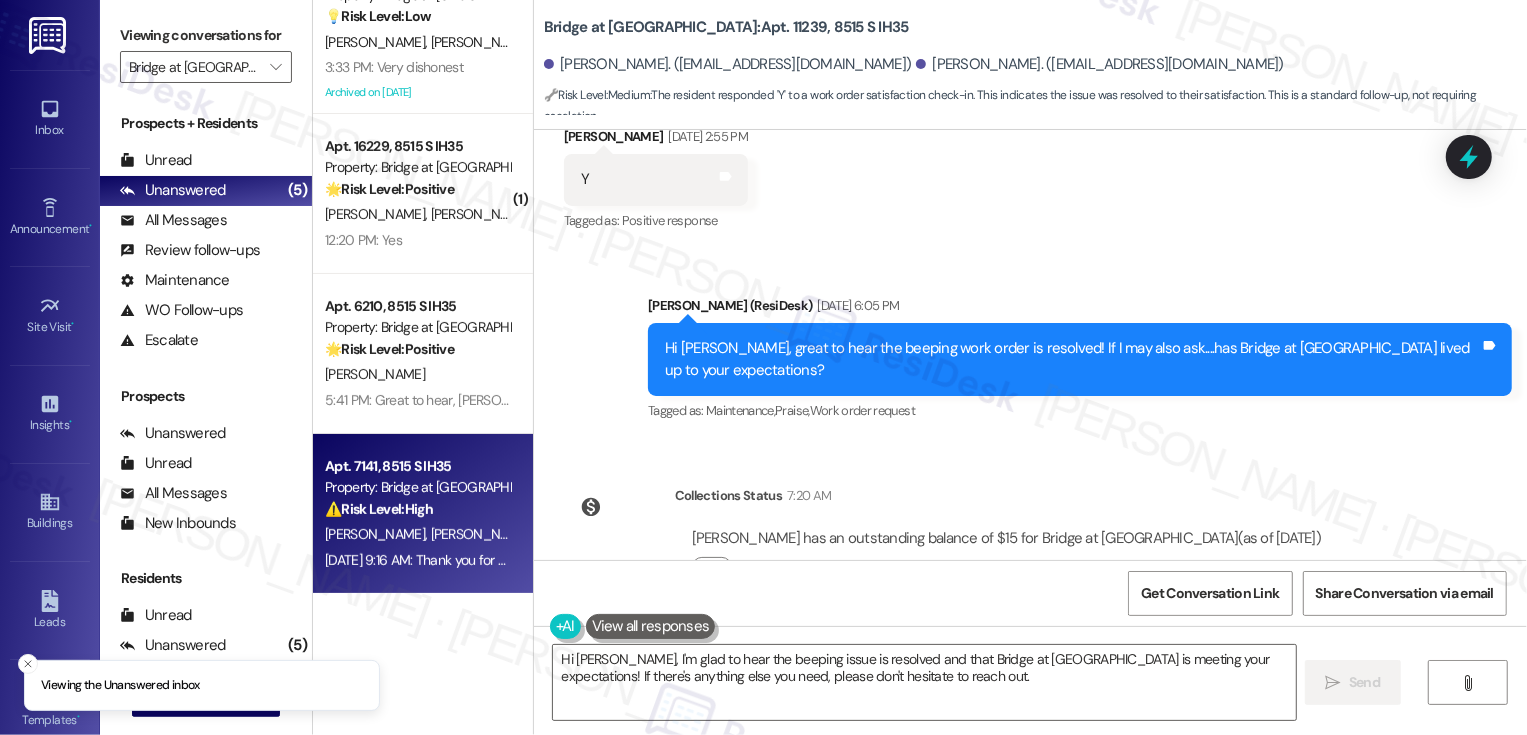 click on "[PERSON_NAME]" at bounding box center (480, 534) 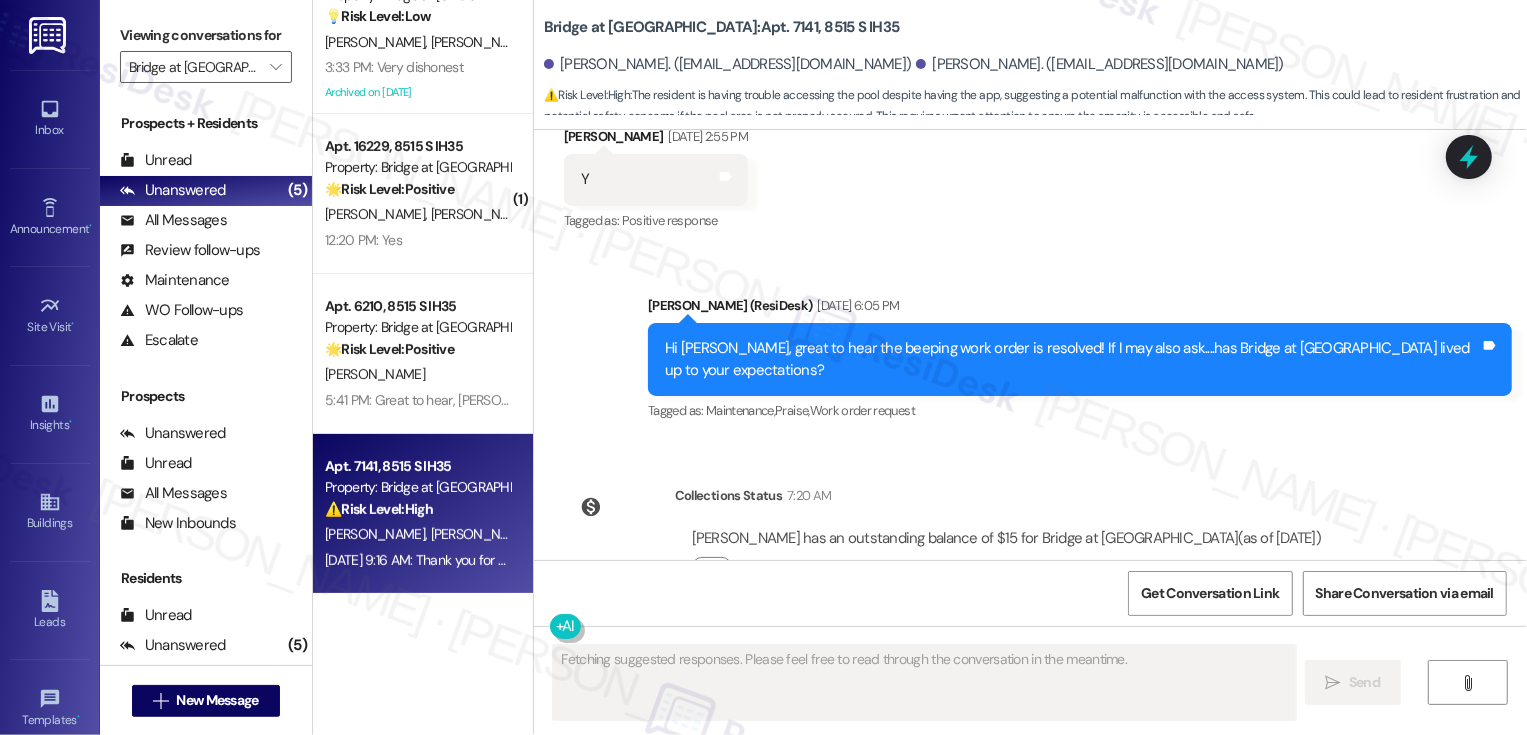 scroll, scrollTop: 1578, scrollLeft: 0, axis: vertical 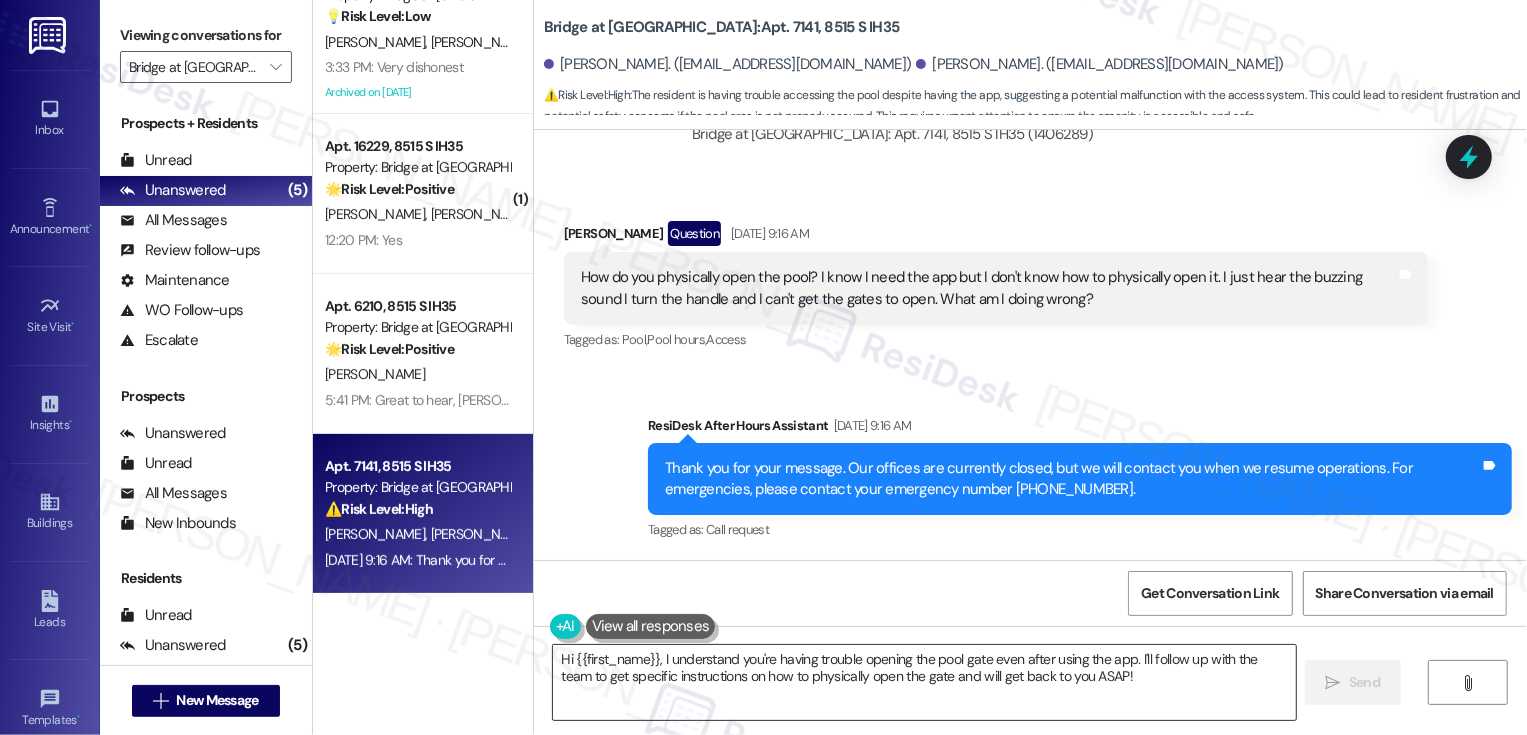 click on "Hi {{first_name}}, I understand you're having trouble opening the pool gate even after using the app. I'll follow up with the team to get specific instructions on how to physically open the gate and will get back to you ASAP!" at bounding box center (924, 682) 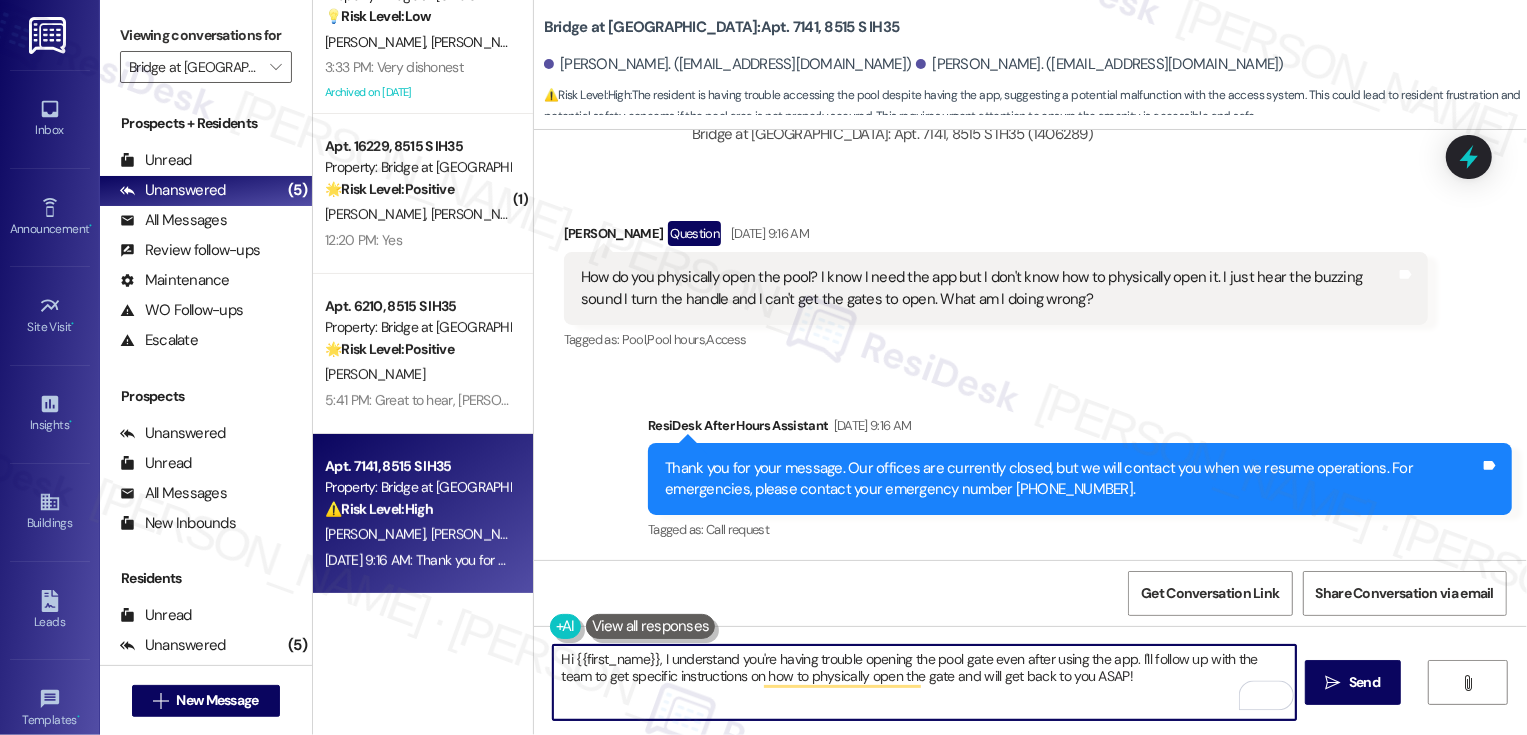 drag, startPoint x: 1128, startPoint y: 659, endPoint x: 1138, endPoint y: 686, distance: 28.79236 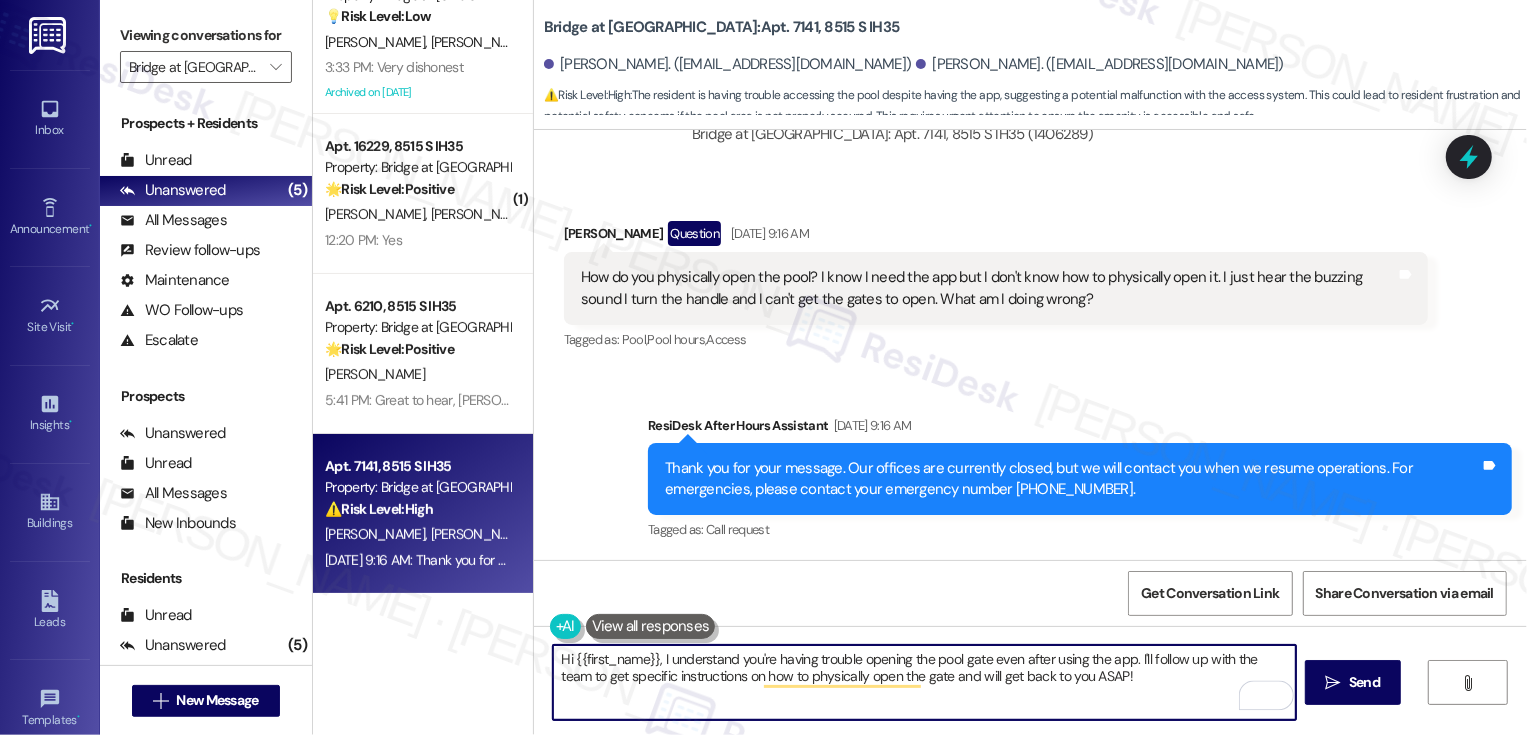 click on "Hi {{first_name}}, I understand you're having trouble opening the pool gate even after using the app. I'll follow up with the team to get specific instructions on how to physically open the gate and will get back to you ASAP!" at bounding box center (924, 682) 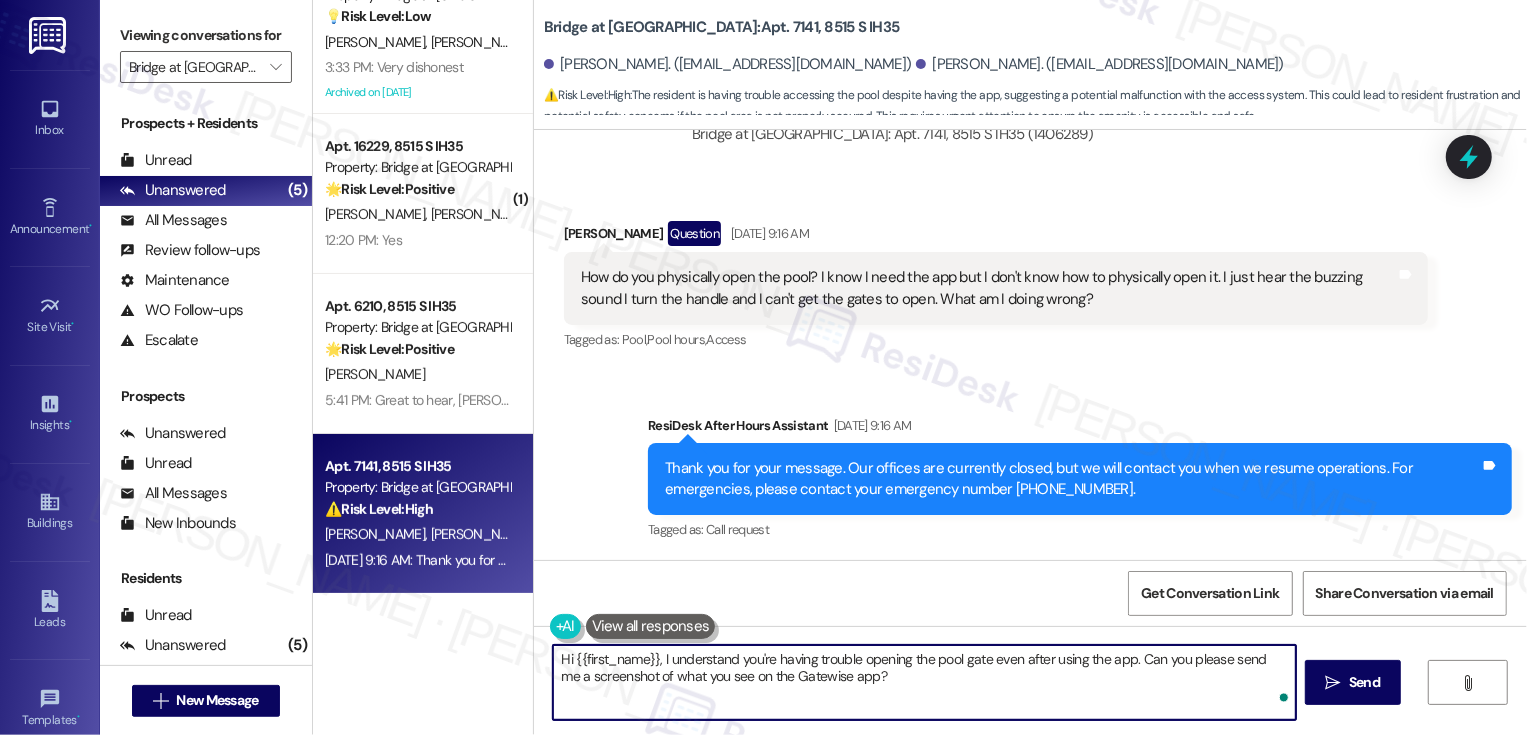 paste on "gatewise app!" 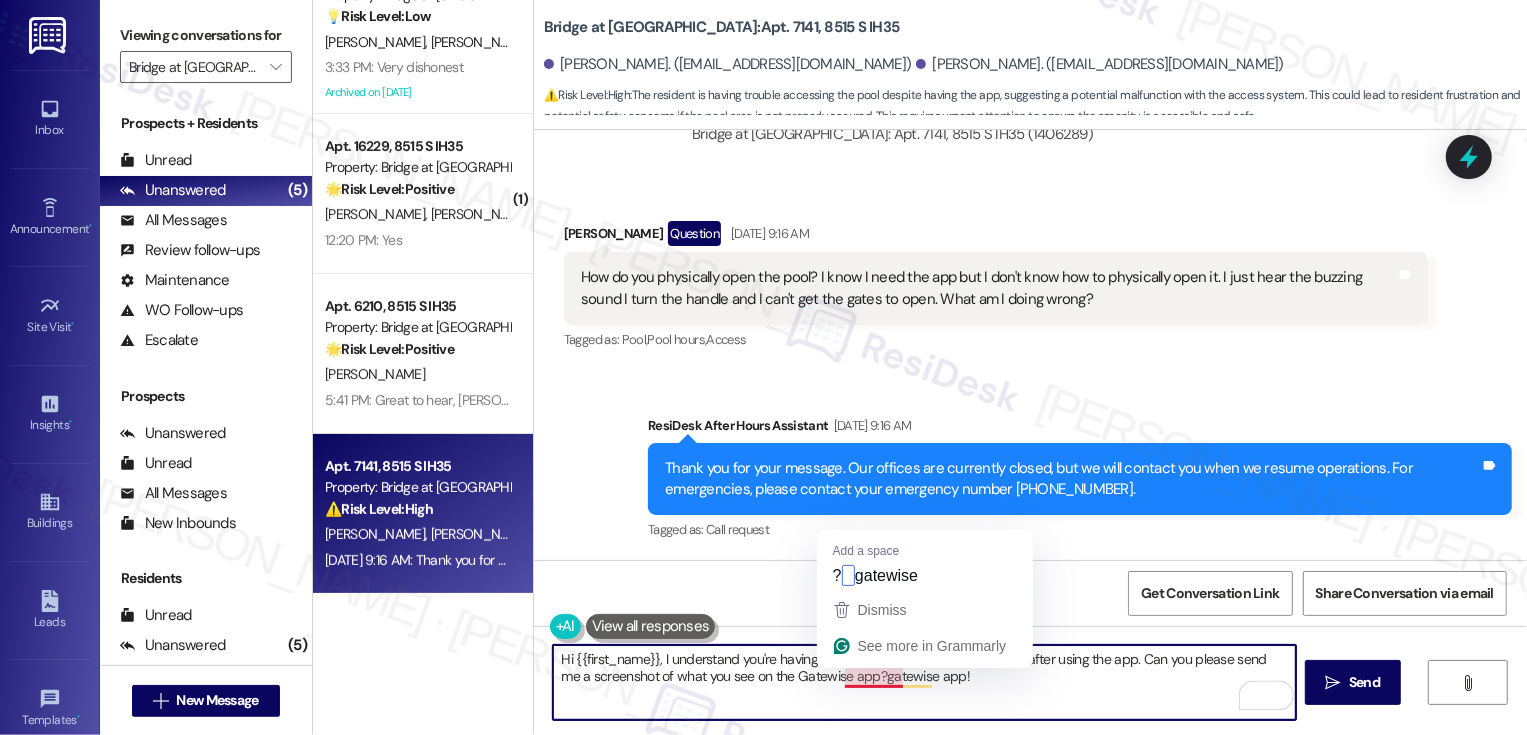 drag, startPoint x: 864, startPoint y: 674, endPoint x: 1033, endPoint y: 681, distance: 169.14491 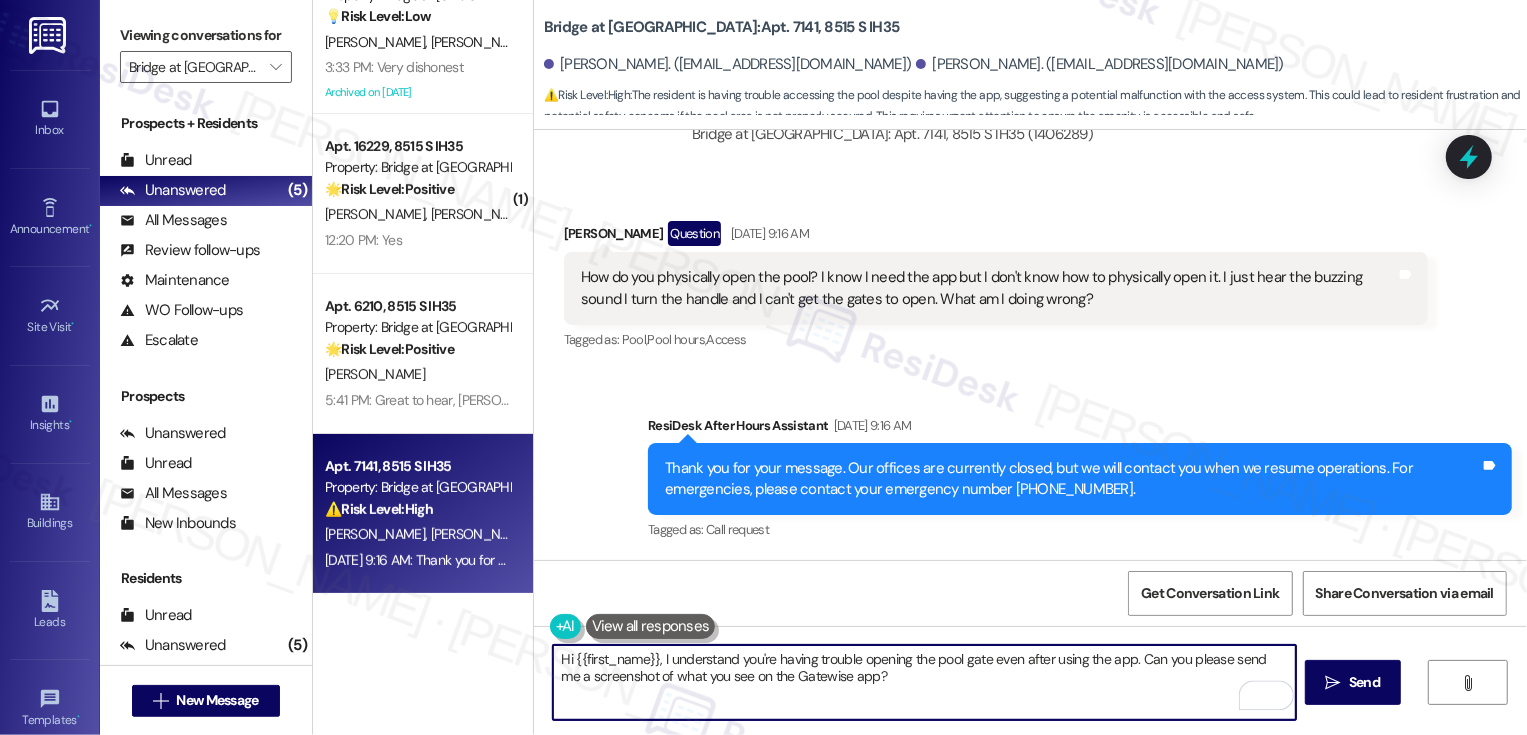 scroll, scrollTop: 1480, scrollLeft: 0, axis: vertical 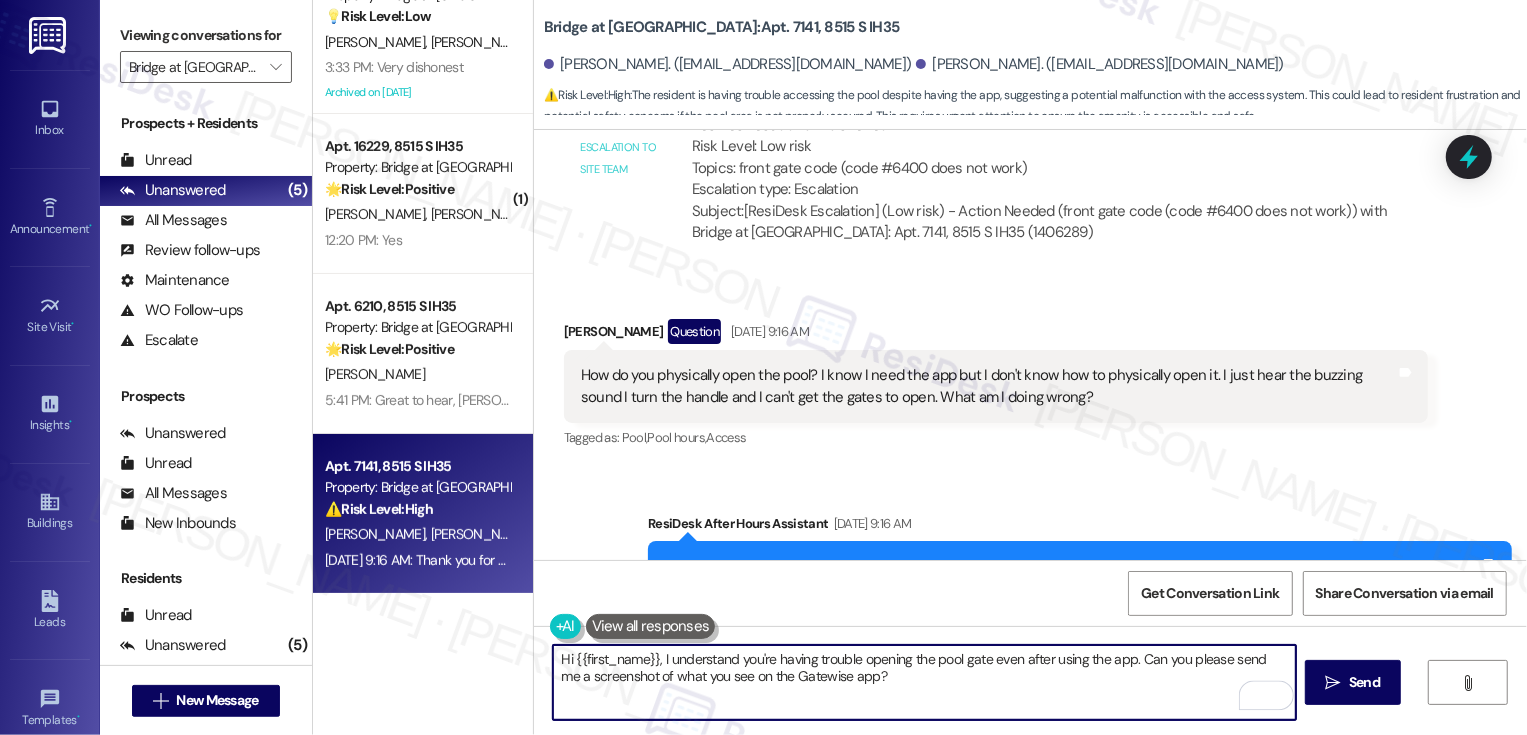 click on "[PERSON_NAME] Question [DATE] 9:16 AM" at bounding box center (996, 335) 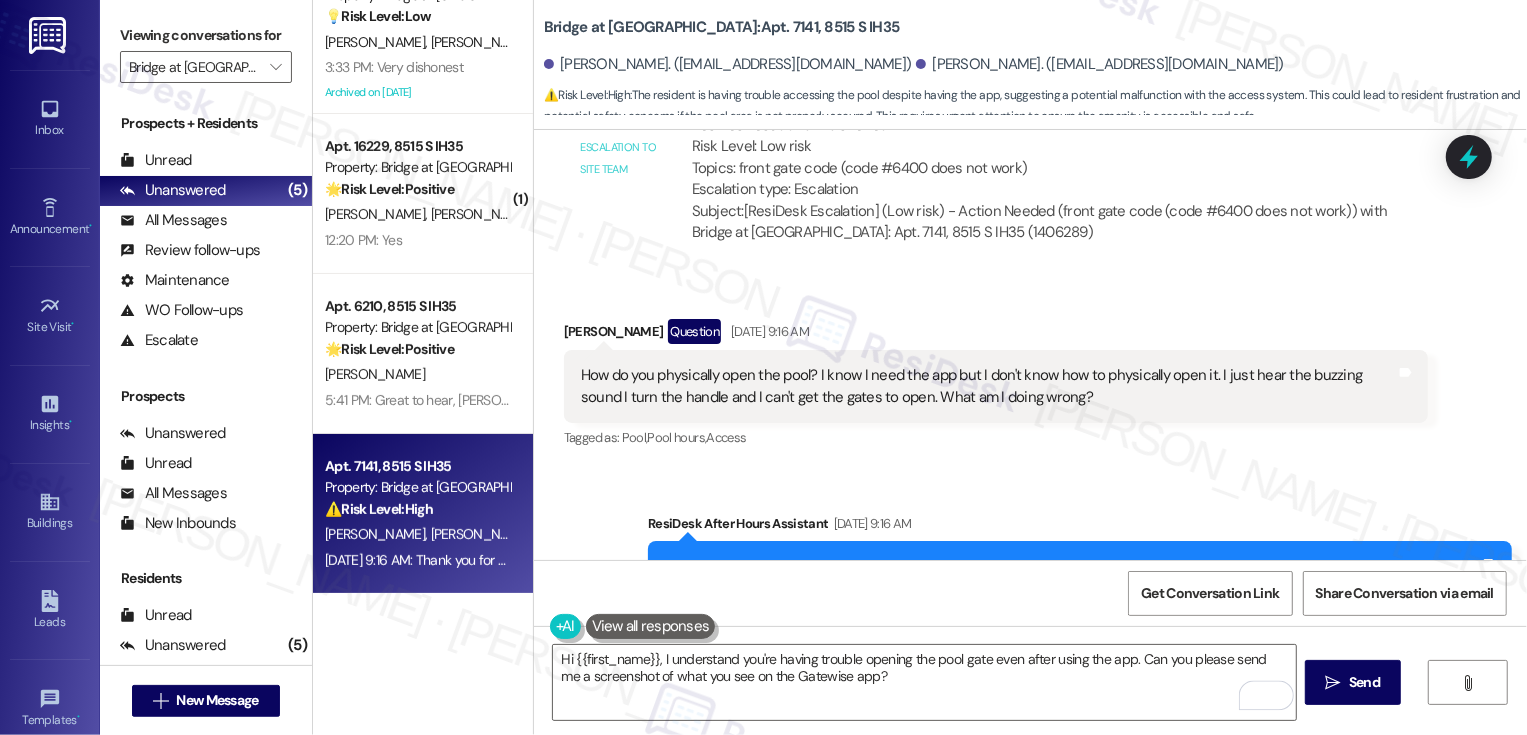 click on "[PERSON_NAME] Question [DATE] 9:16 AM" at bounding box center (996, 335) 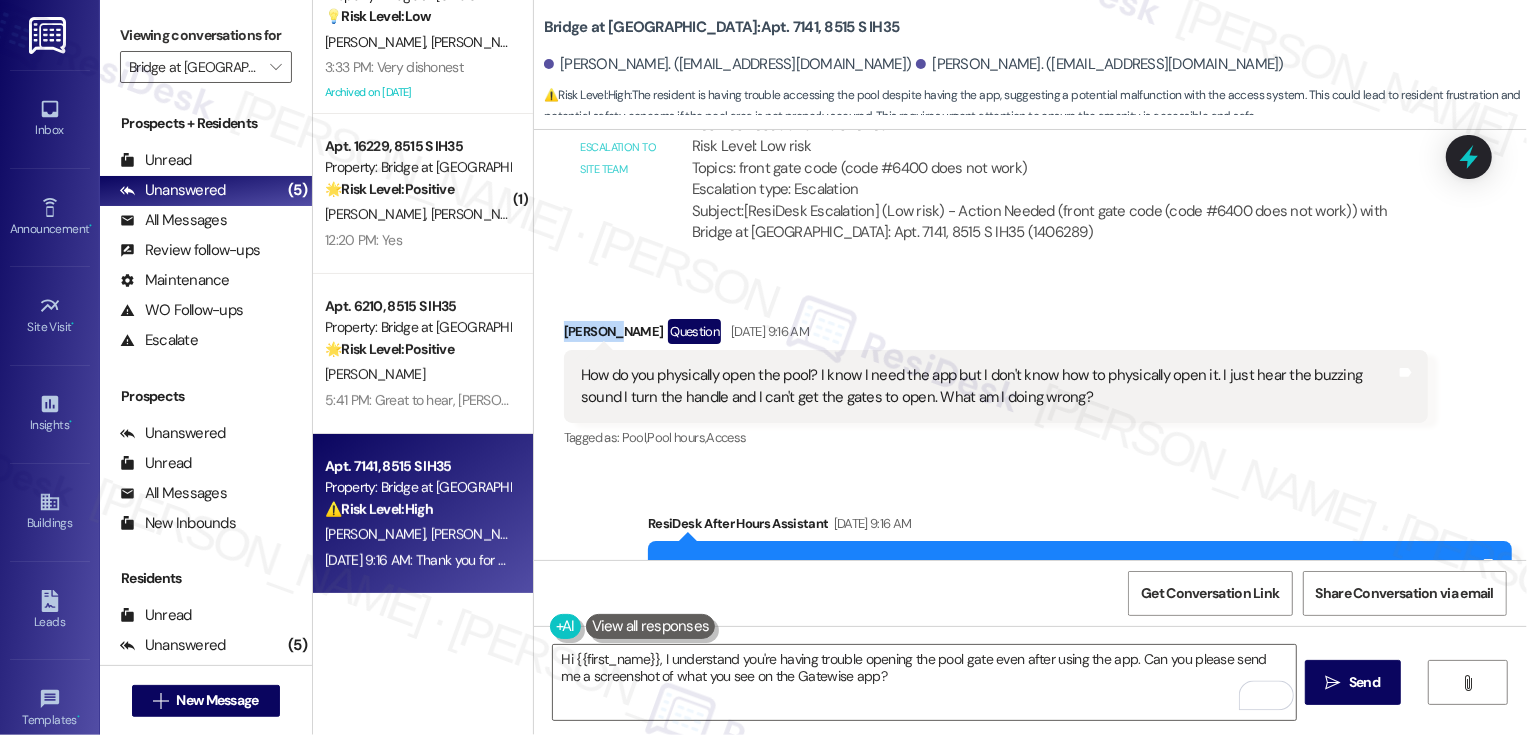 copy on "[PERSON_NAME]" 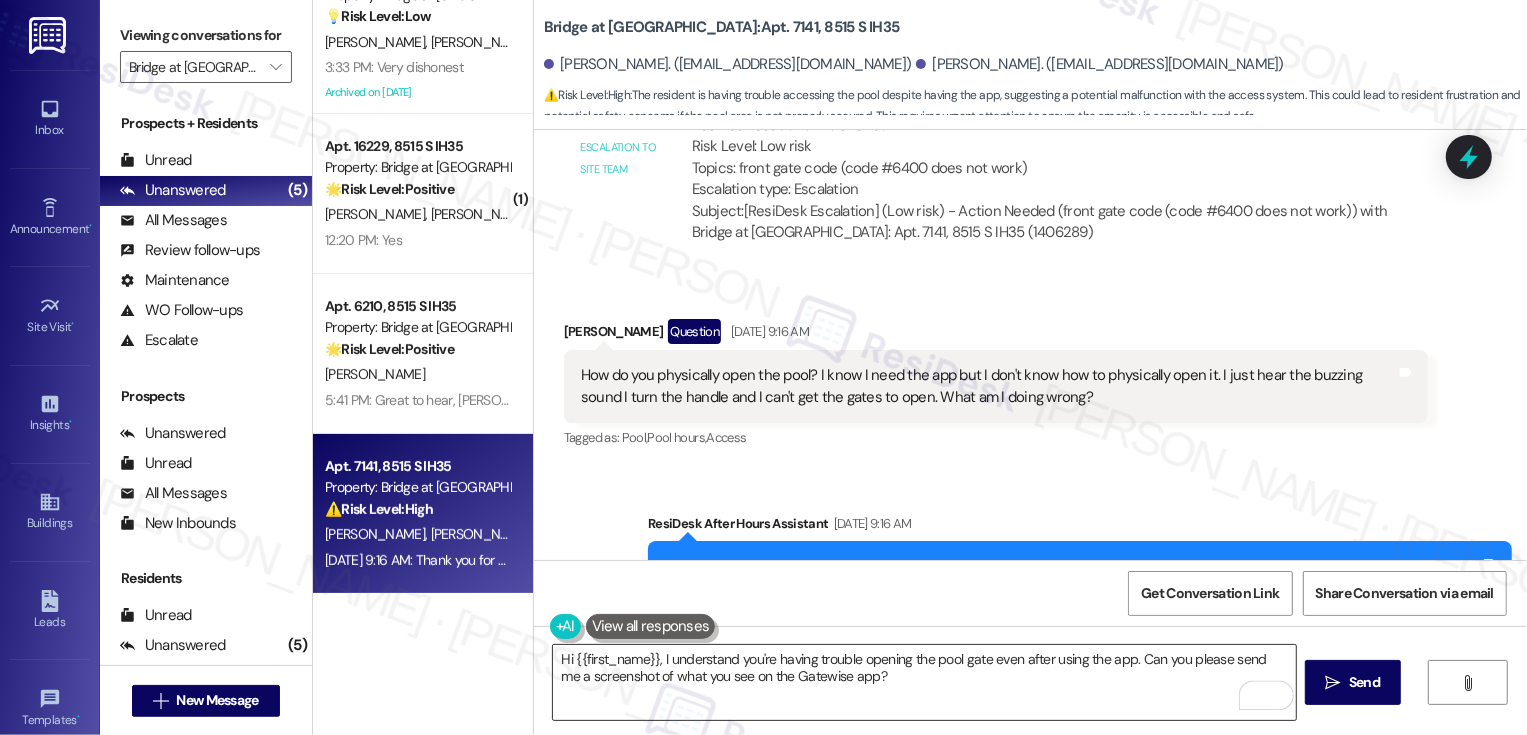 click on "Hi {{first_name}}, I understand you're having trouble opening the pool gate even after using the app. Can you please send me a screenshot of what you see on the Gatewise app?" at bounding box center (924, 682) 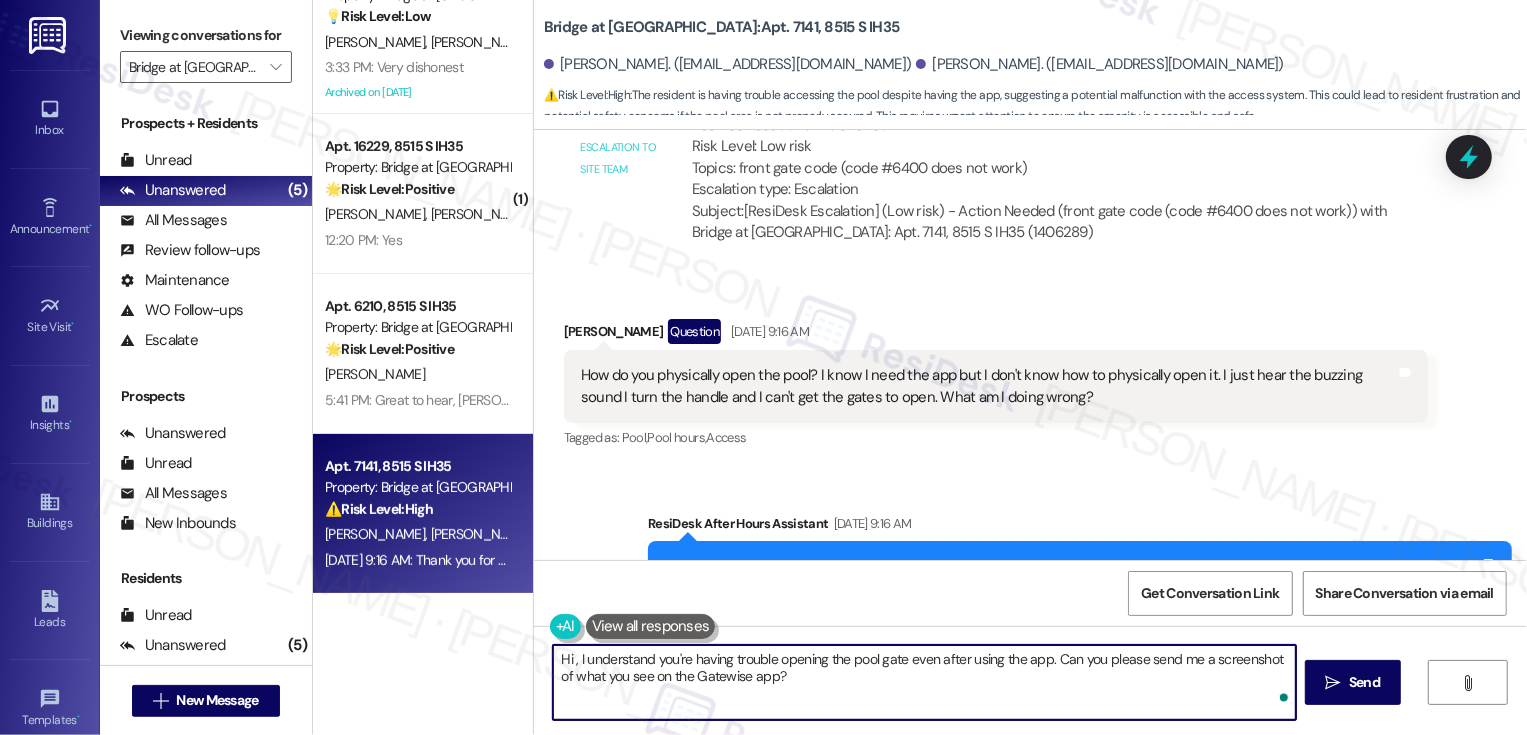 paste on "[PERSON_NAME]" 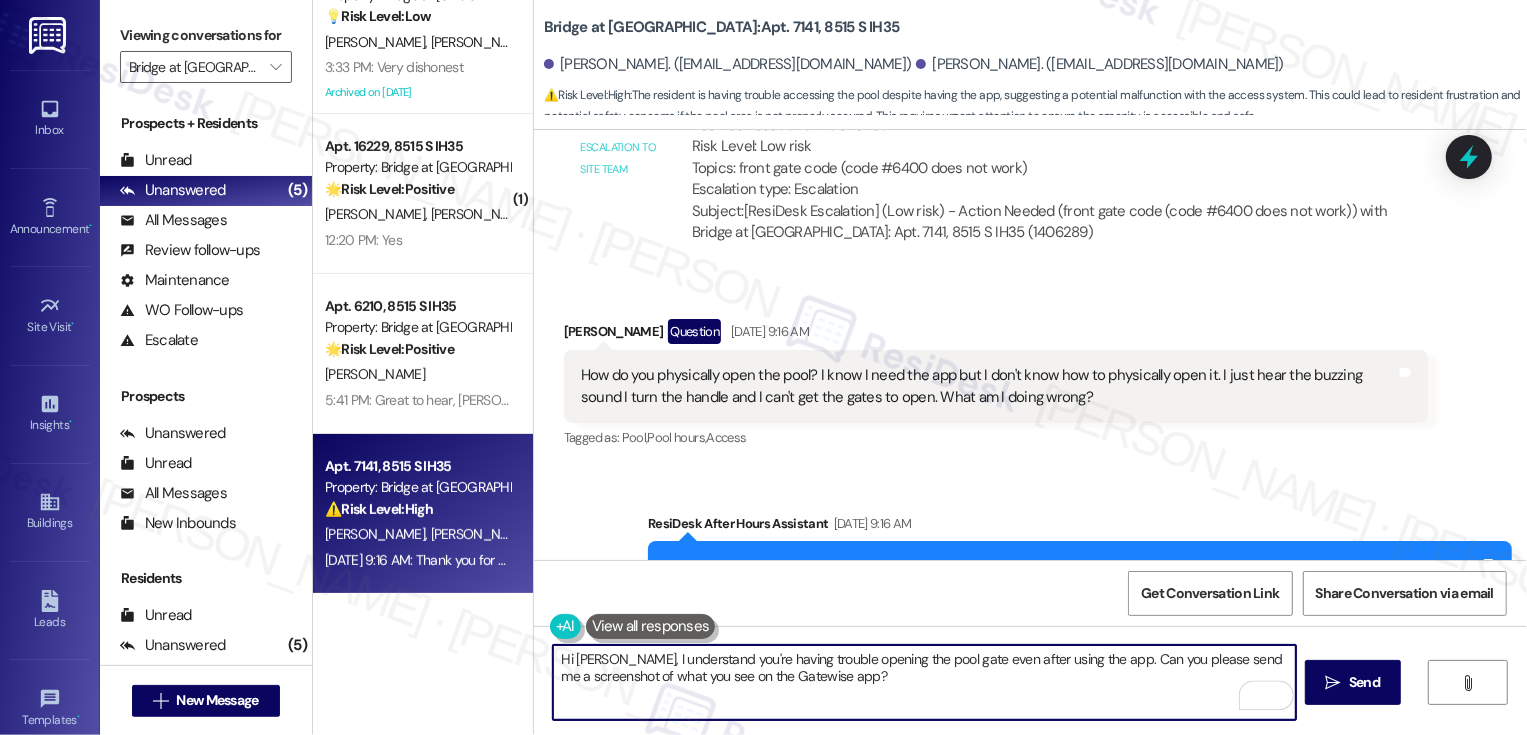 click on "Hi [PERSON_NAME], I understand you're having trouble opening the pool gate even after using the app. Can you please send me a screenshot of what you see on the Gatewise app?" at bounding box center [924, 682] 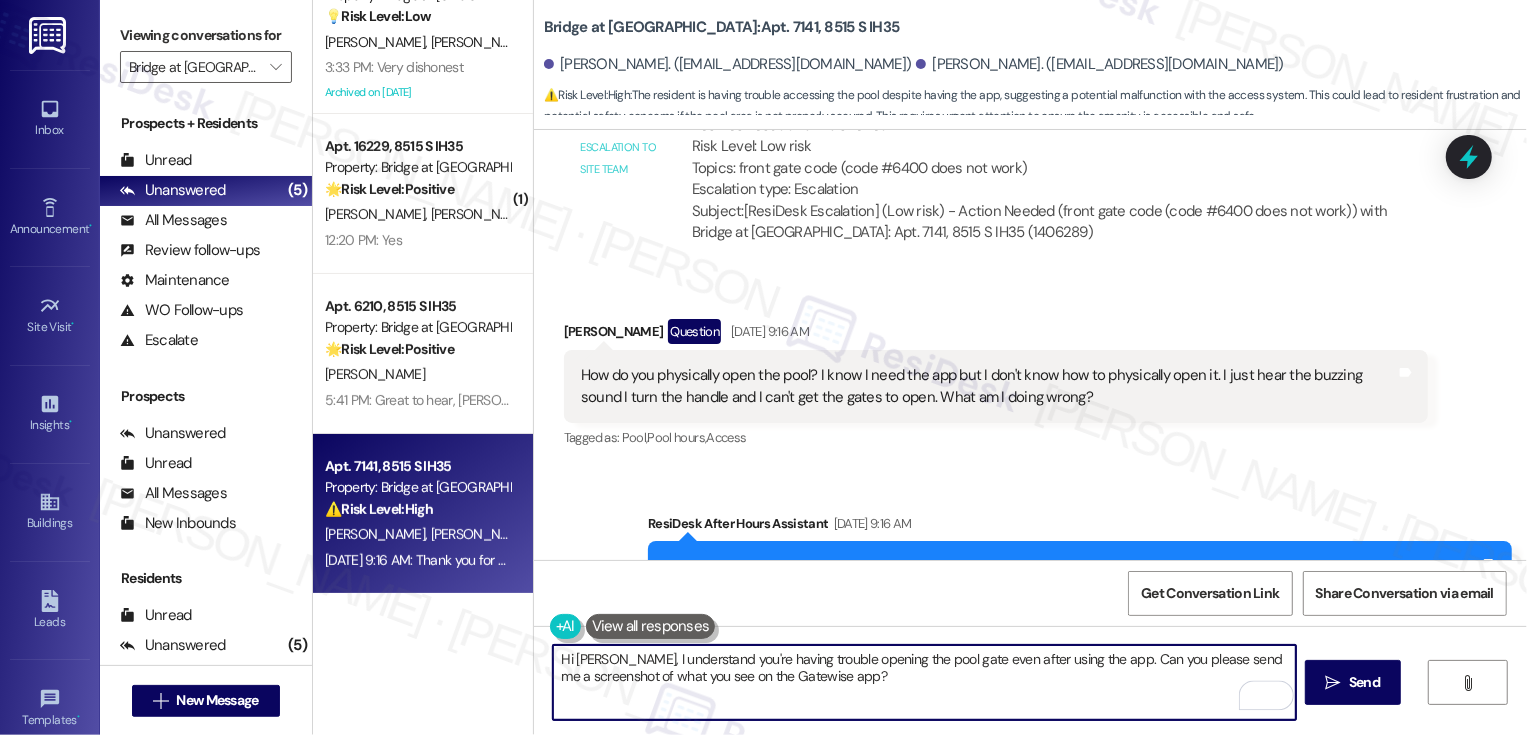 click on "Hi [PERSON_NAME], I understand you're having trouble opening the pool gate even after using the app. Can you please send me a screenshot of what you see on the Gatewise app?" at bounding box center [924, 682] 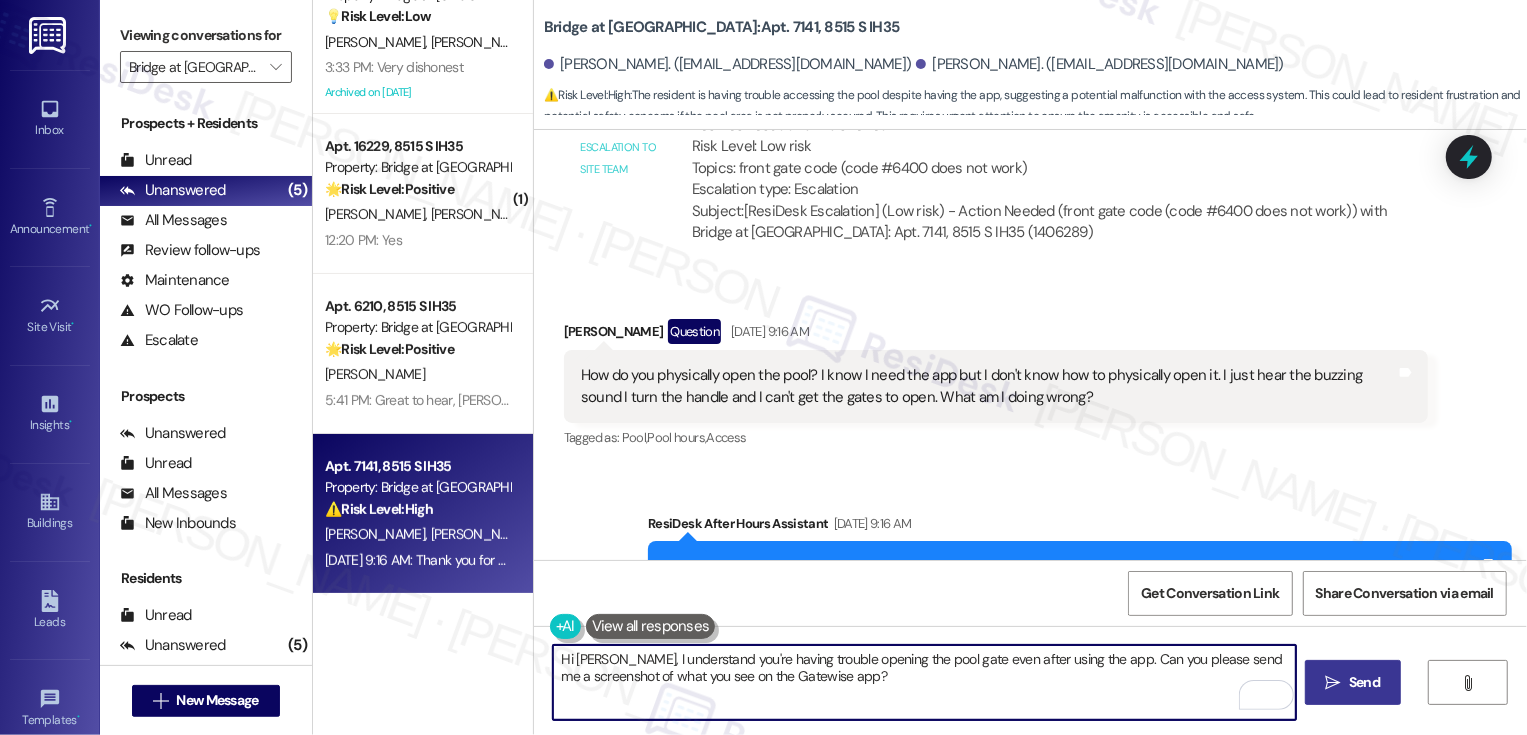 type on "Hi [PERSON_NAME], I understand you're having trouble opening the pool gate even after using the app. Can you please send me a screenshot of what you see on the Gatewise app?" 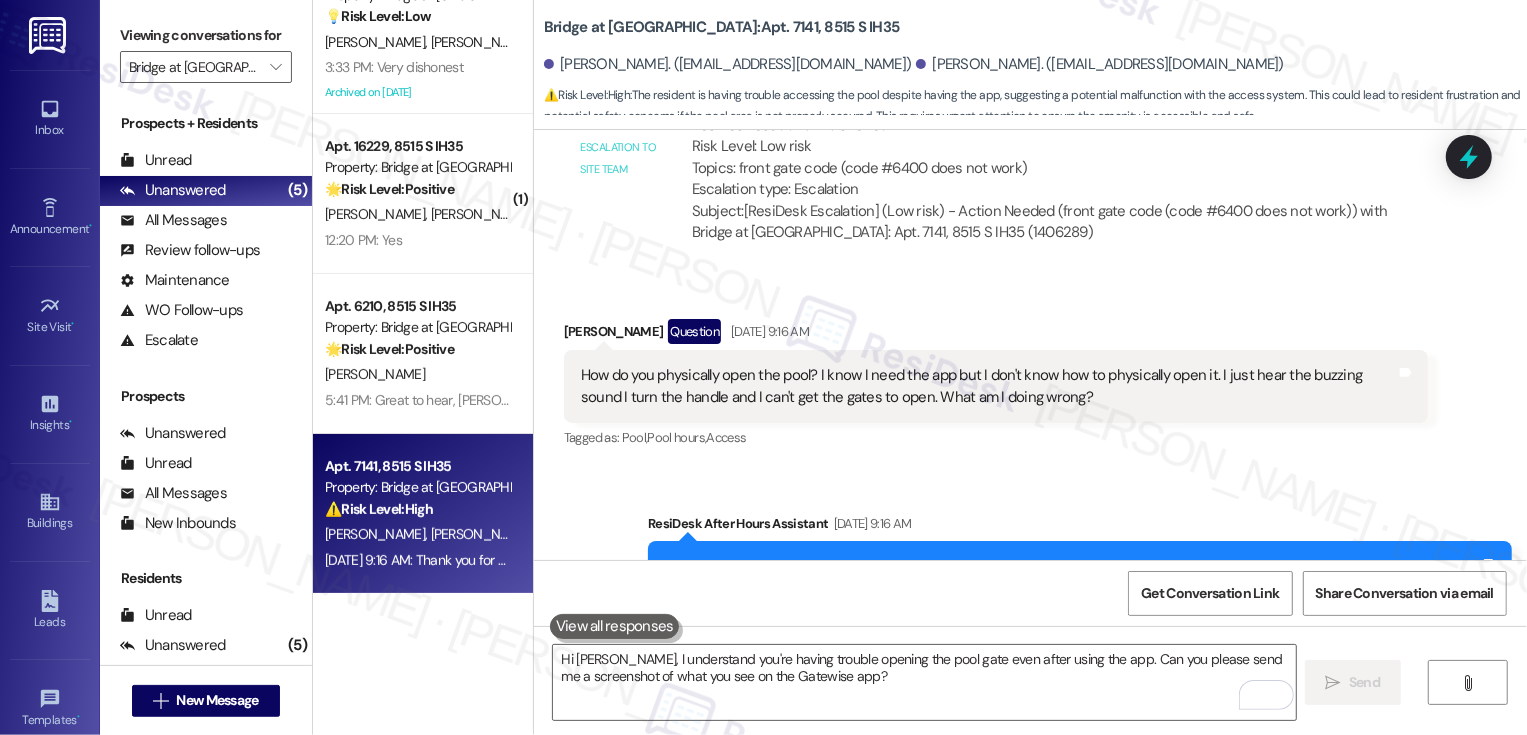 type 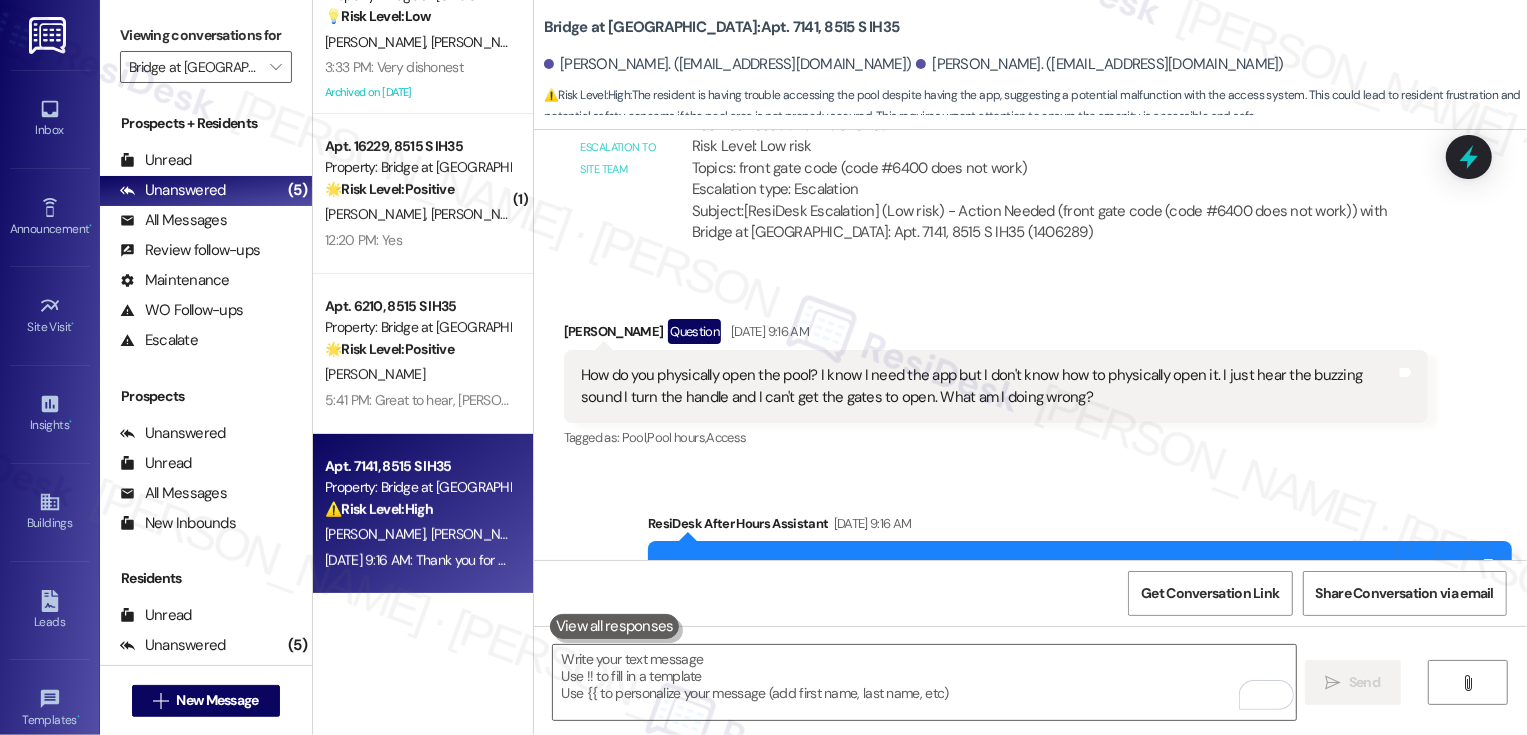 scroll, scrollTop: 1739, scrollLeft: 0, axis: vertical 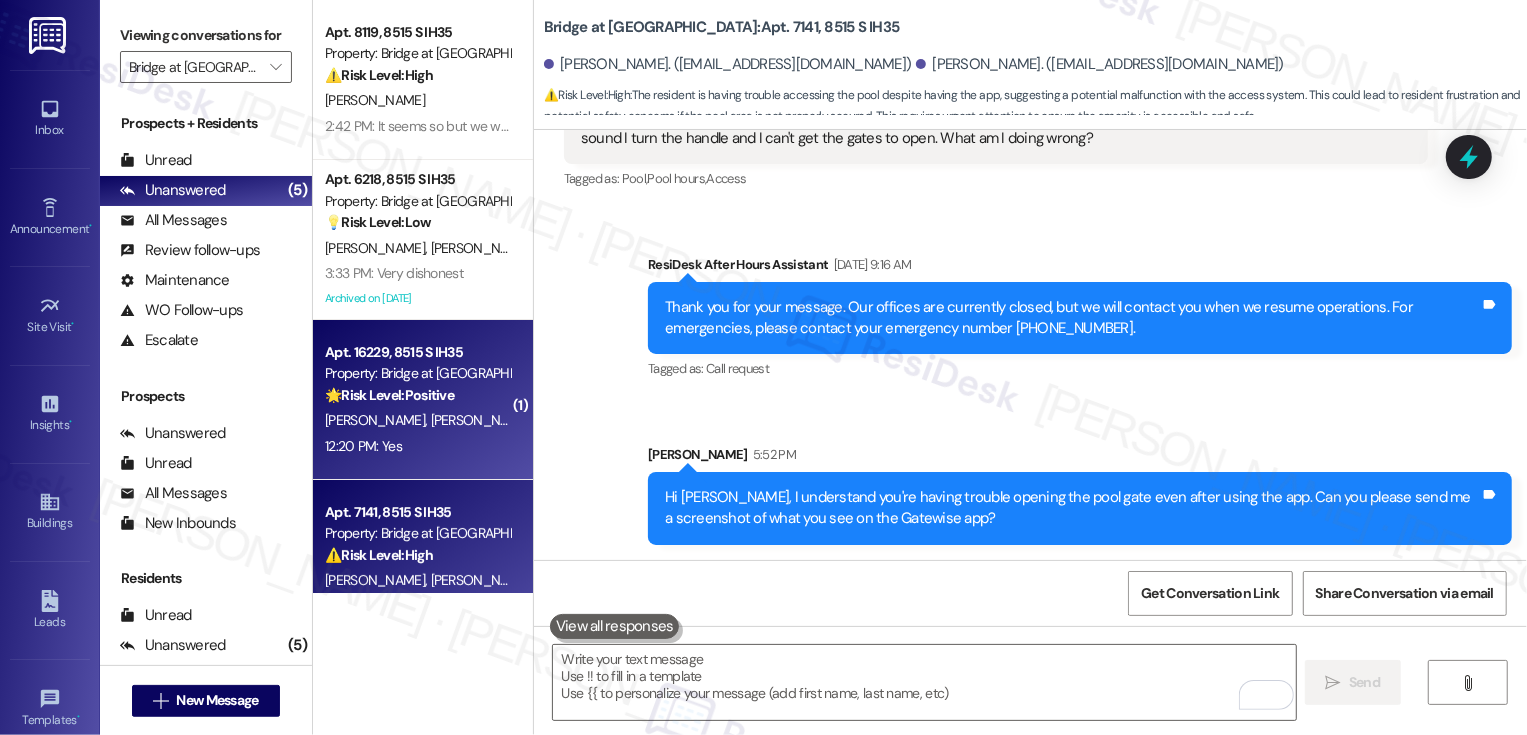 click on "[PERSON_NAME]" at bounding box center (480, 420) 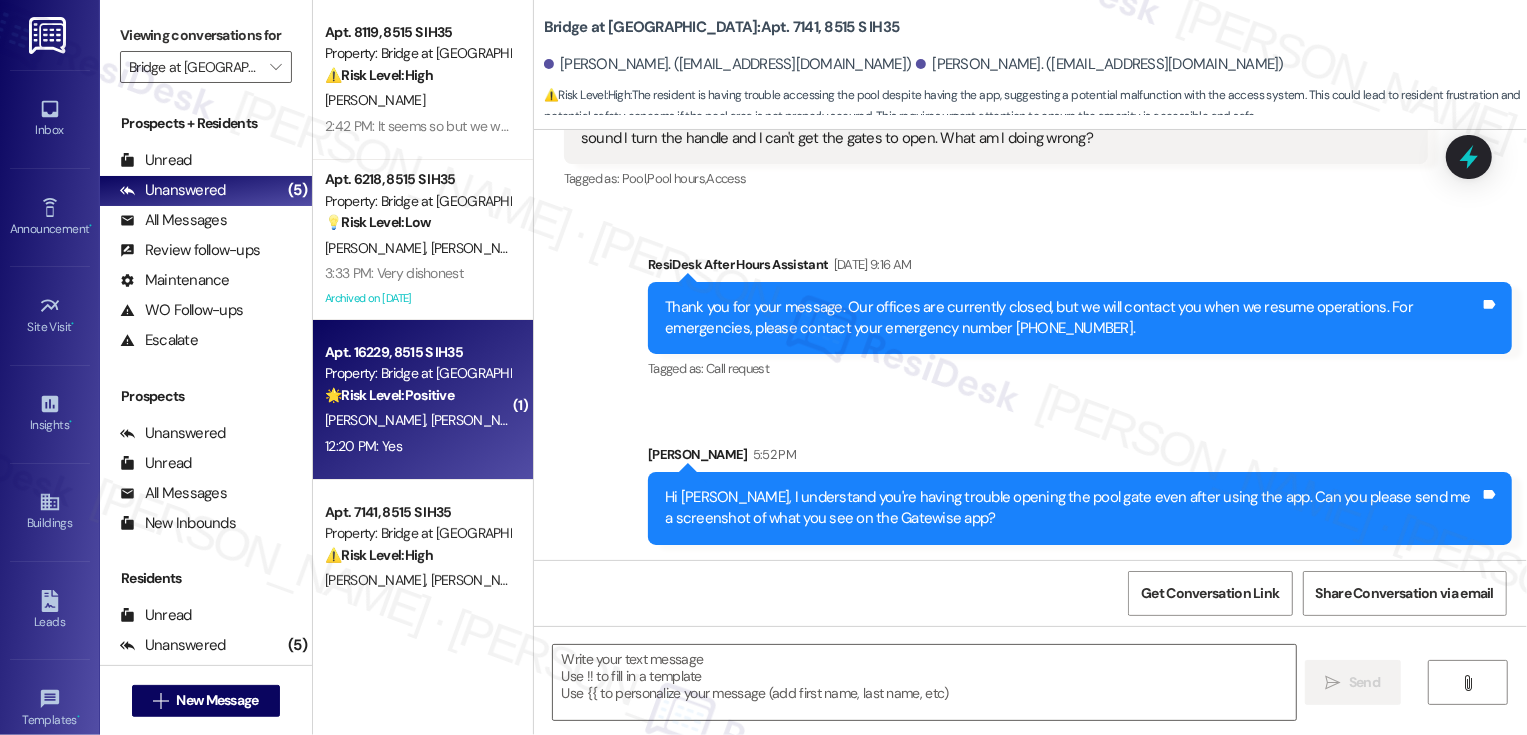 click on "[PERSON_NAME]" at bounding box center (480, 420) 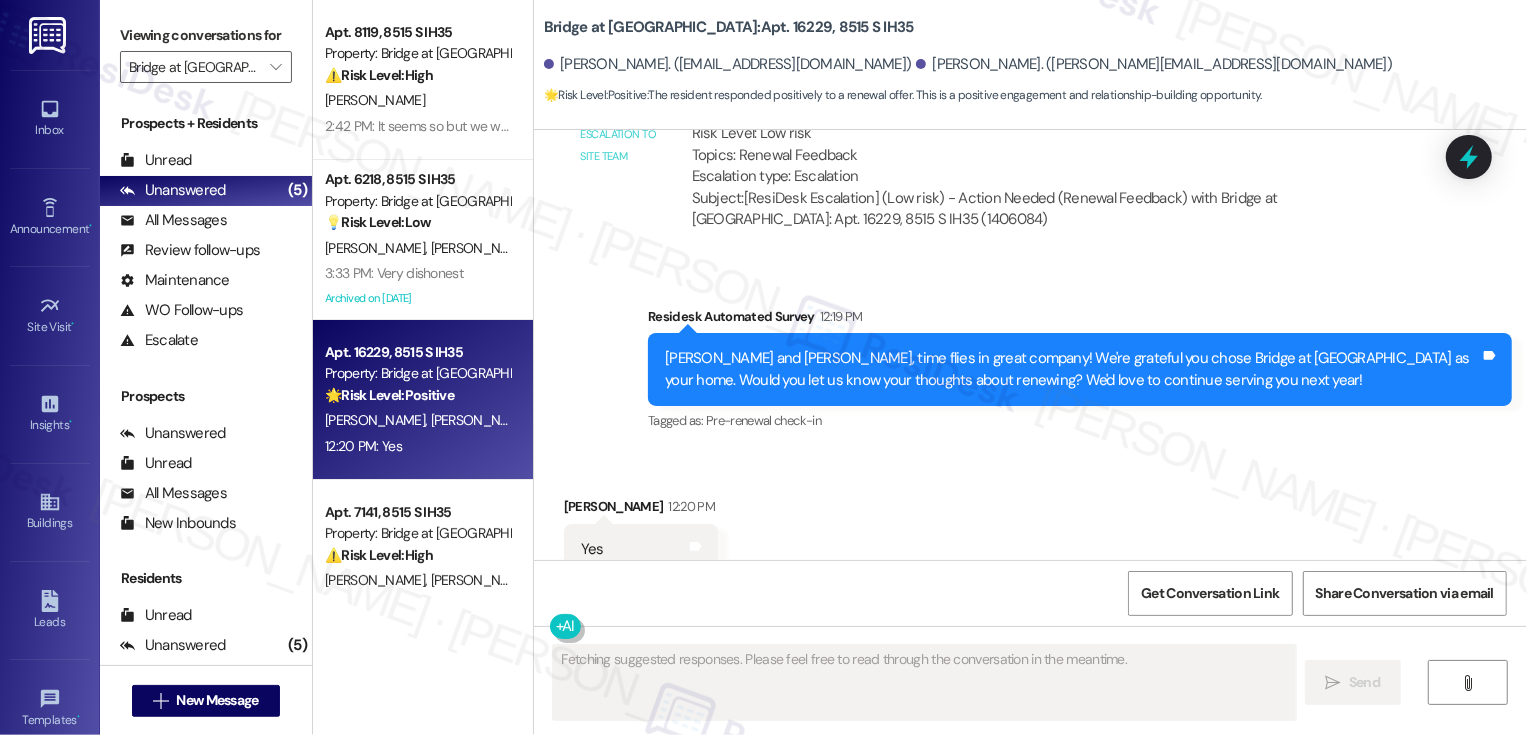 scroll, scrollTop: 1444, scrollLeft: 0, axis: vertical 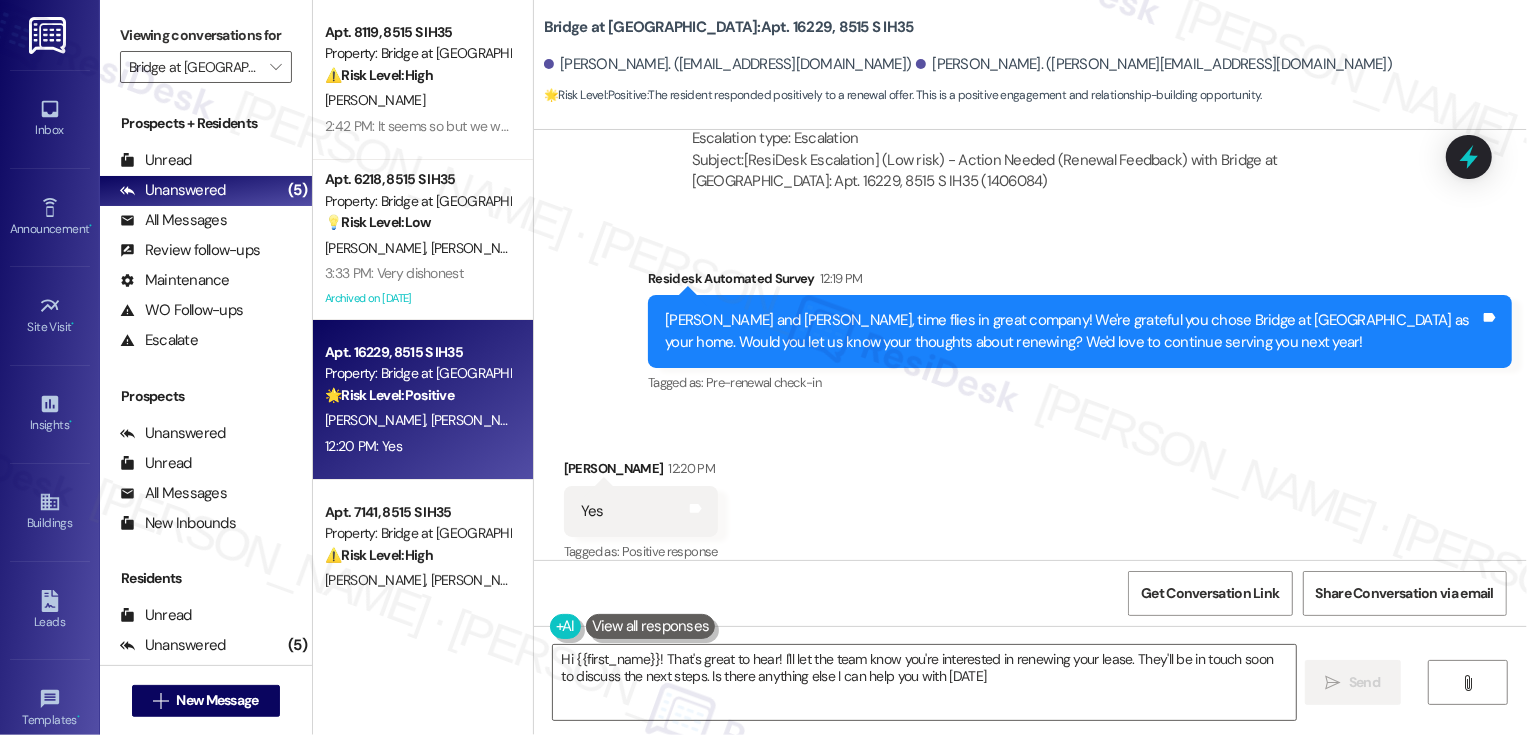 type on "Hi {{first_name}}! That's great to hear! I'll let the team know you're interested in renewing your lease. They'll be in touch soon to discuss the next steps. Is there anything else I can help you with [DATE]?" 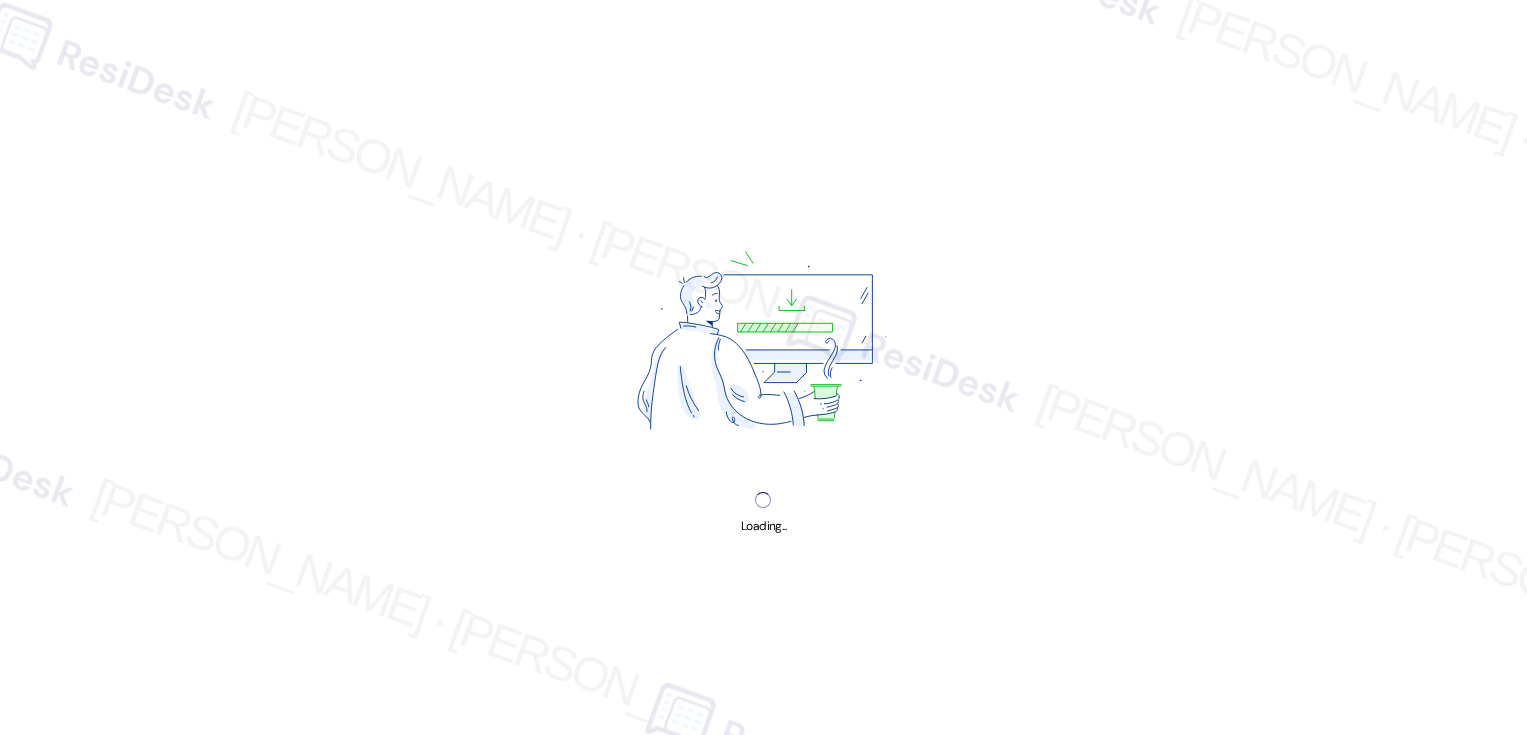 scroll, scrollTop: 0, scrollLeft: 0, axis: both 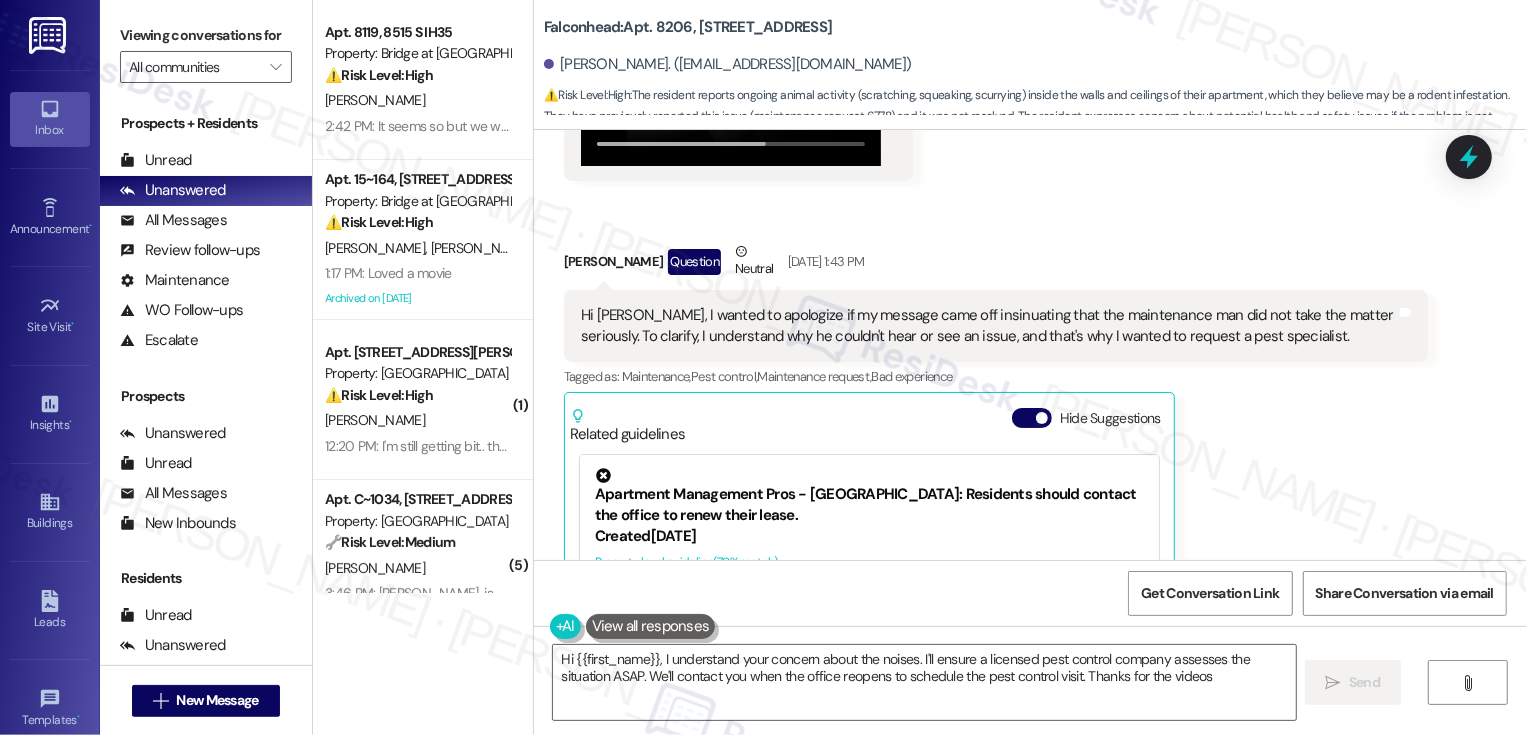 type on "Hi {{first_name}}, I understand your concern about the noises. I'll ensure a licensed pest control company assesses the situation ASAP. We'll contact you when the office reopens to schedule the pest control visit. Thanks for the videos!" 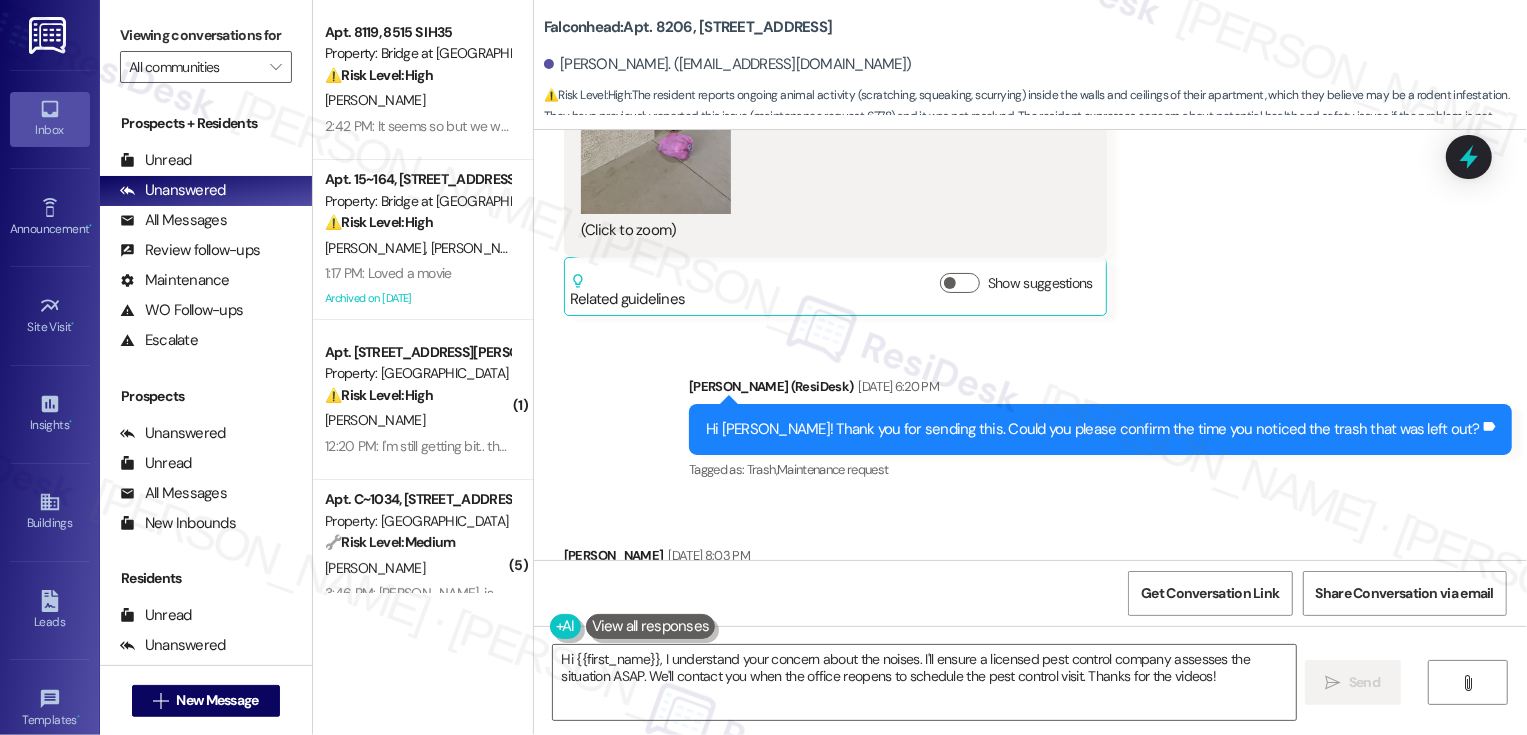 scroll, scrollTop: 6759, scrollLeft: 0, axis: vertical 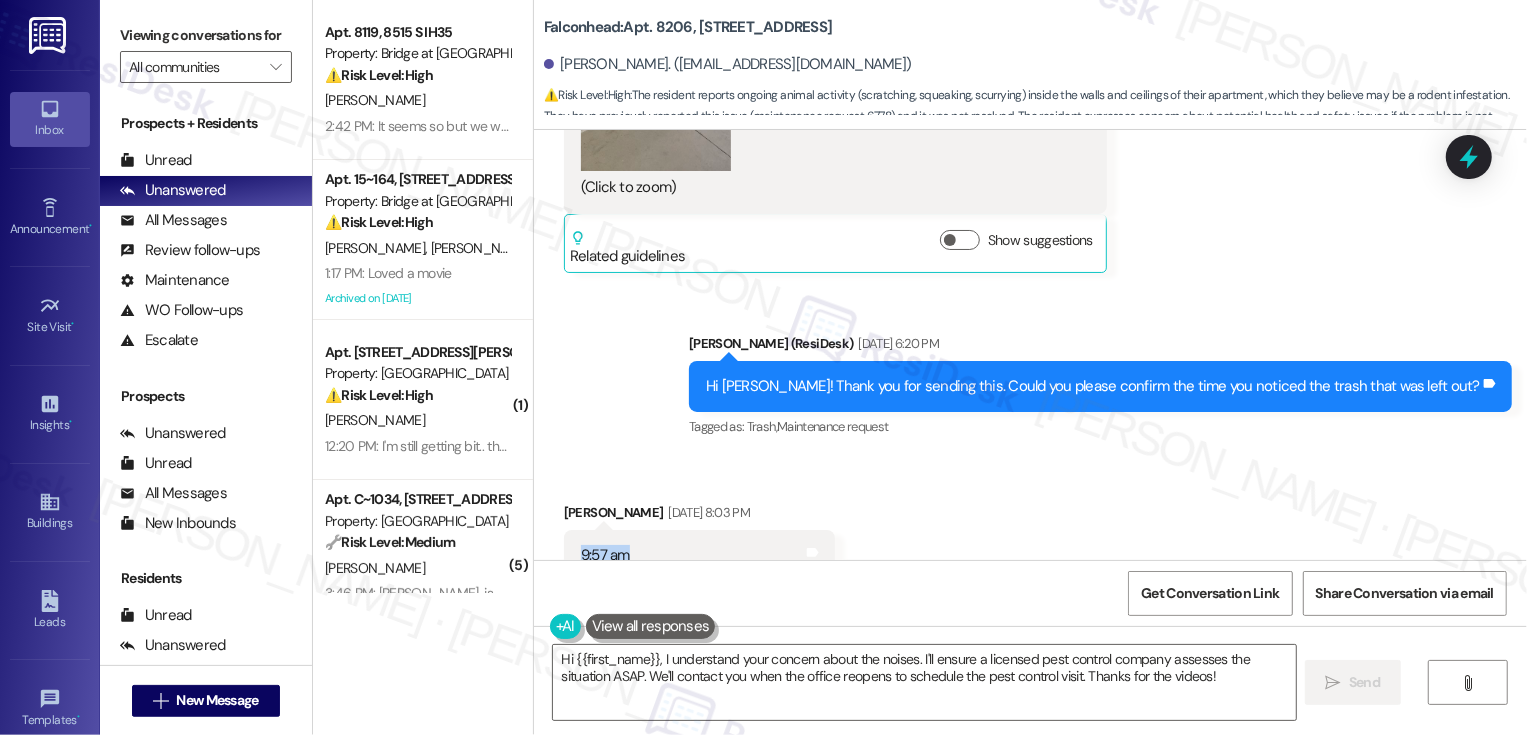 drag, startPoint x: 565, startPoint y: 488, endPoint x: 691, endPoint y: 498, distance: 126.3962 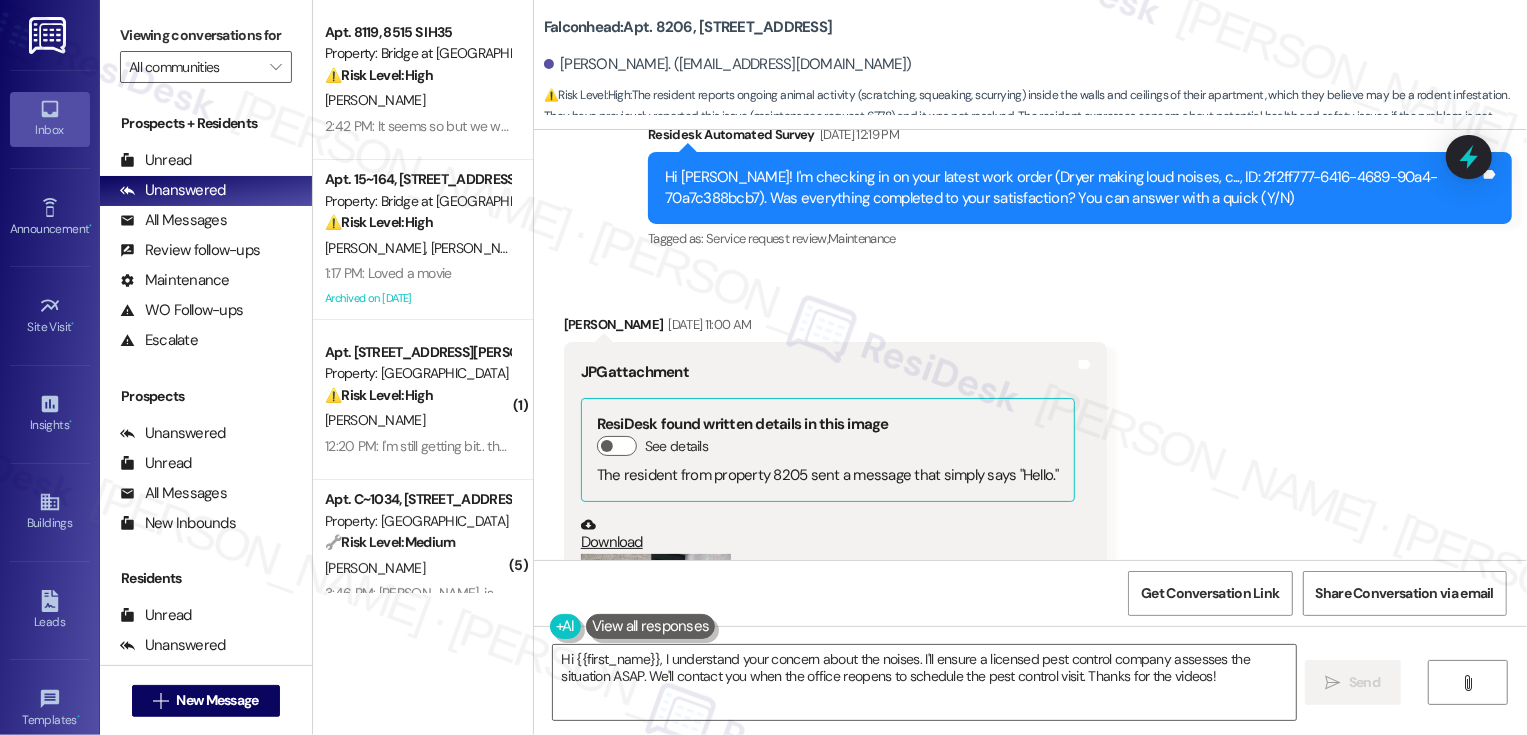 scroll, scrollTop: 6173, scrollLeft: 0, axis: vertical 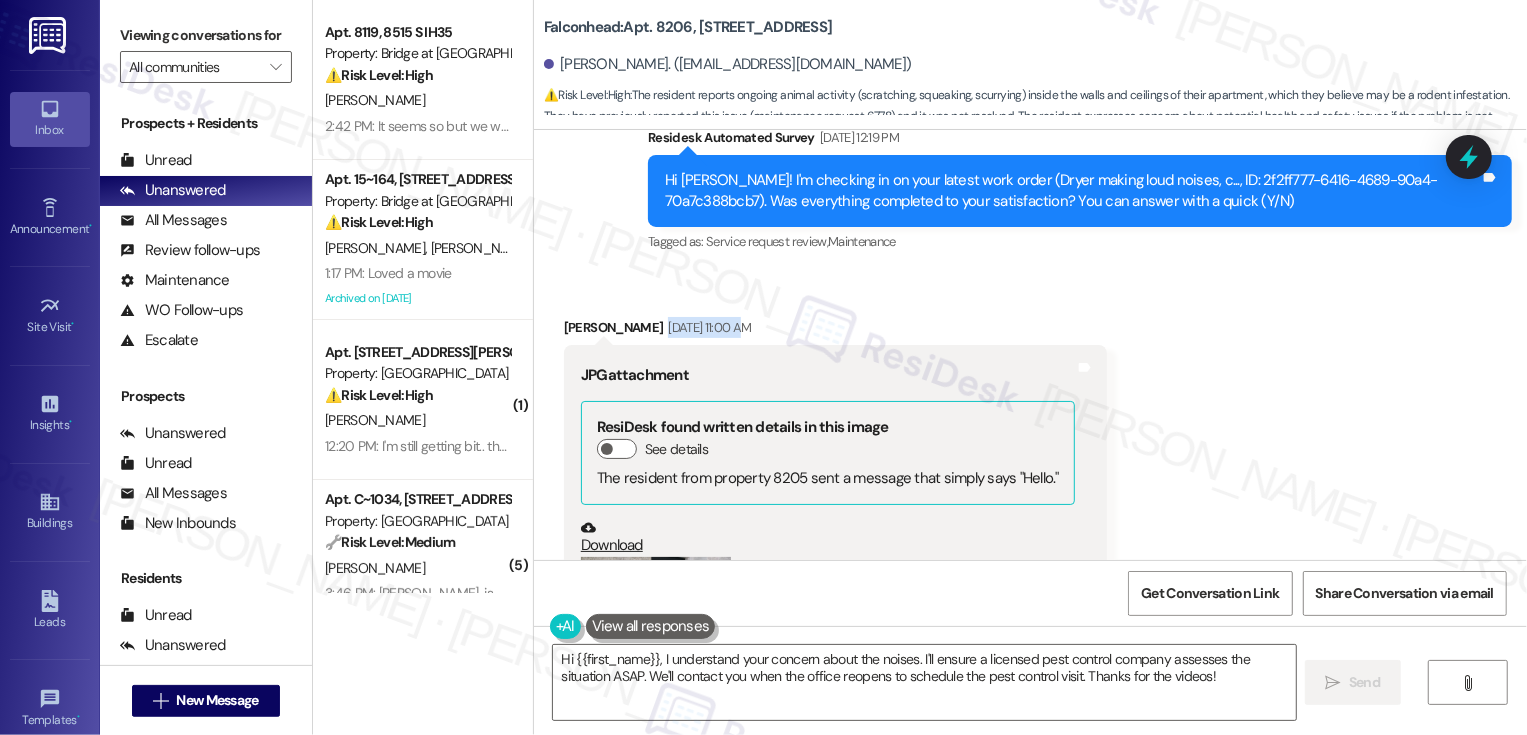 drag, startPoint x: 637, startPoint y: 258, endPoint x: 712, endPoint y: 259, distance: 75.00667 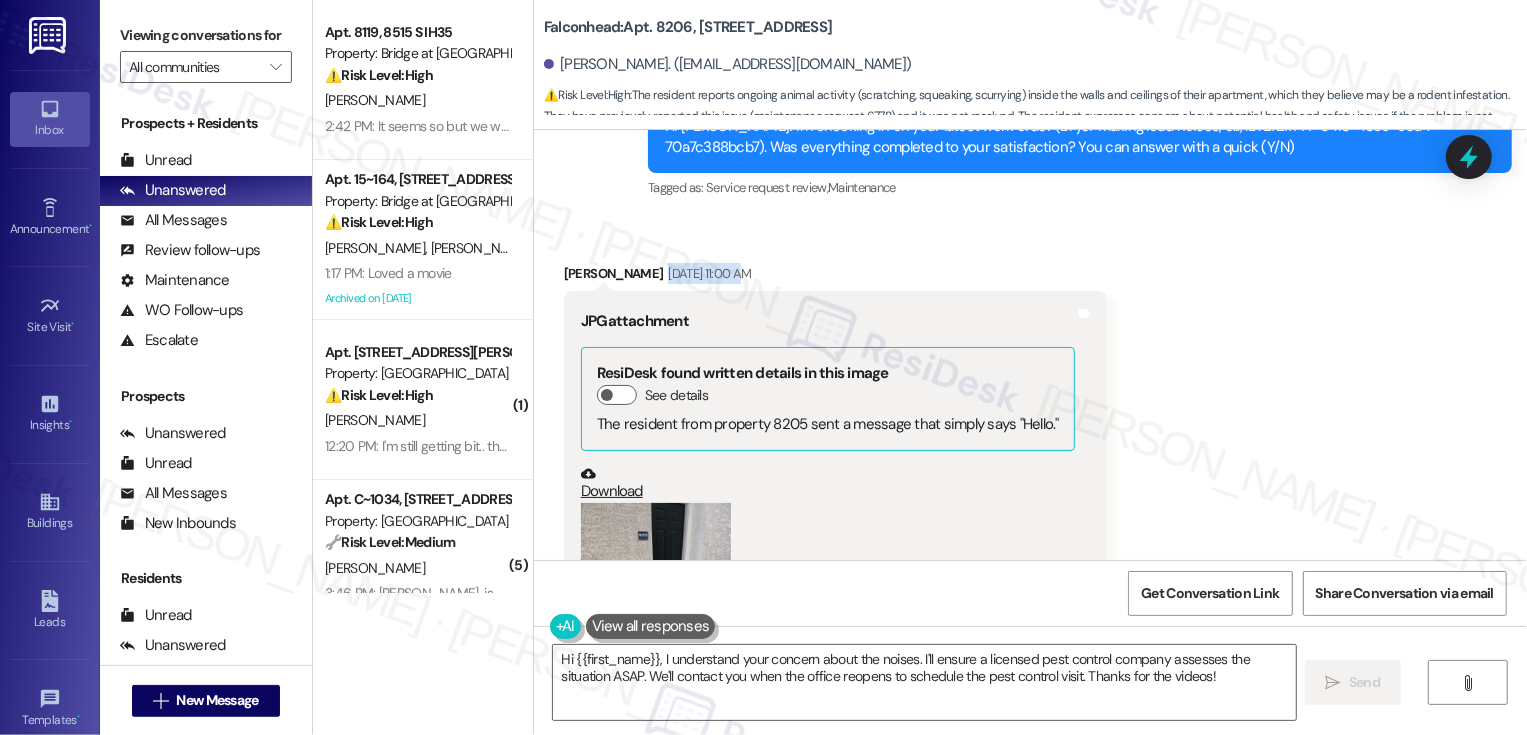 scroll, scrollTop: 6310, scrollLeft: 0, axis: vertical 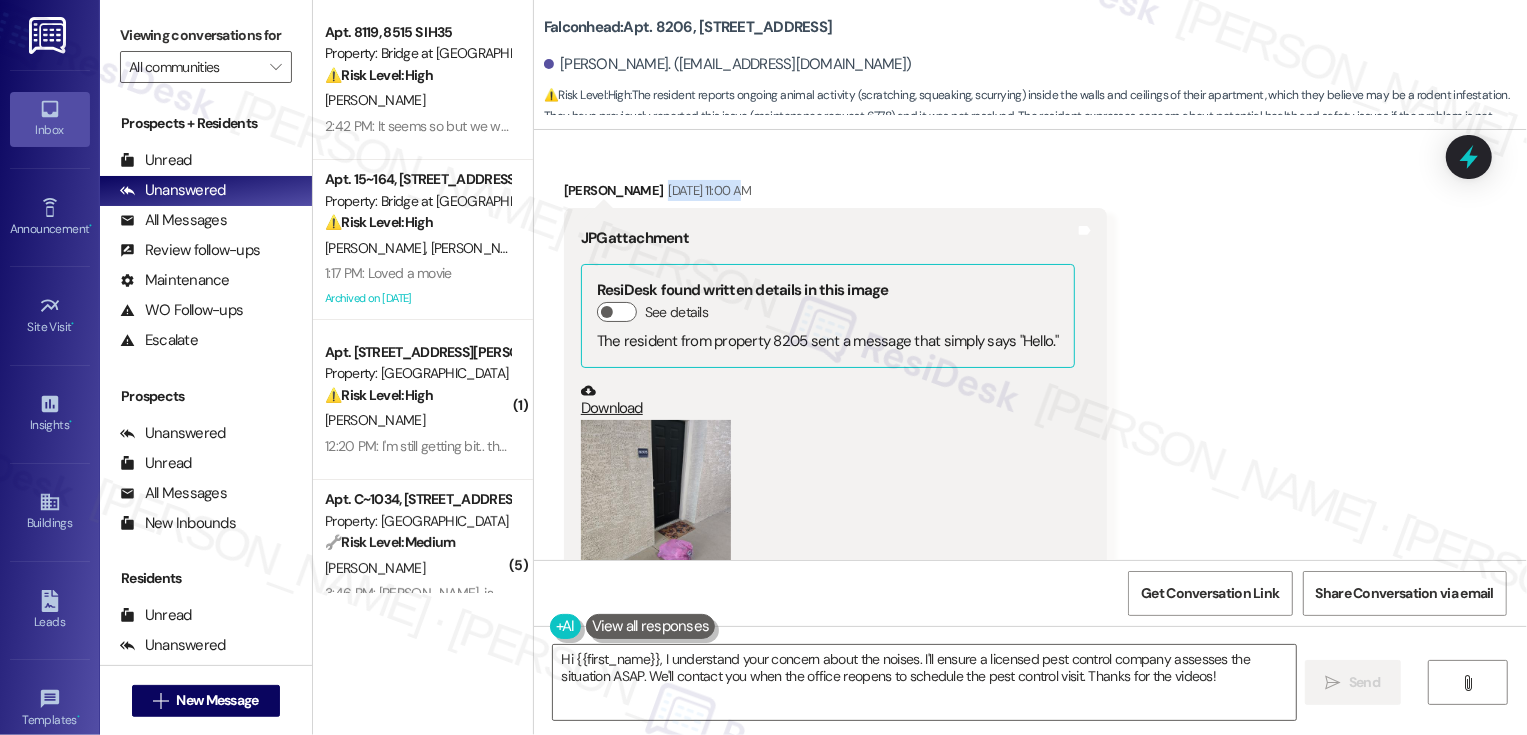 click at bounding box center (656, 520) 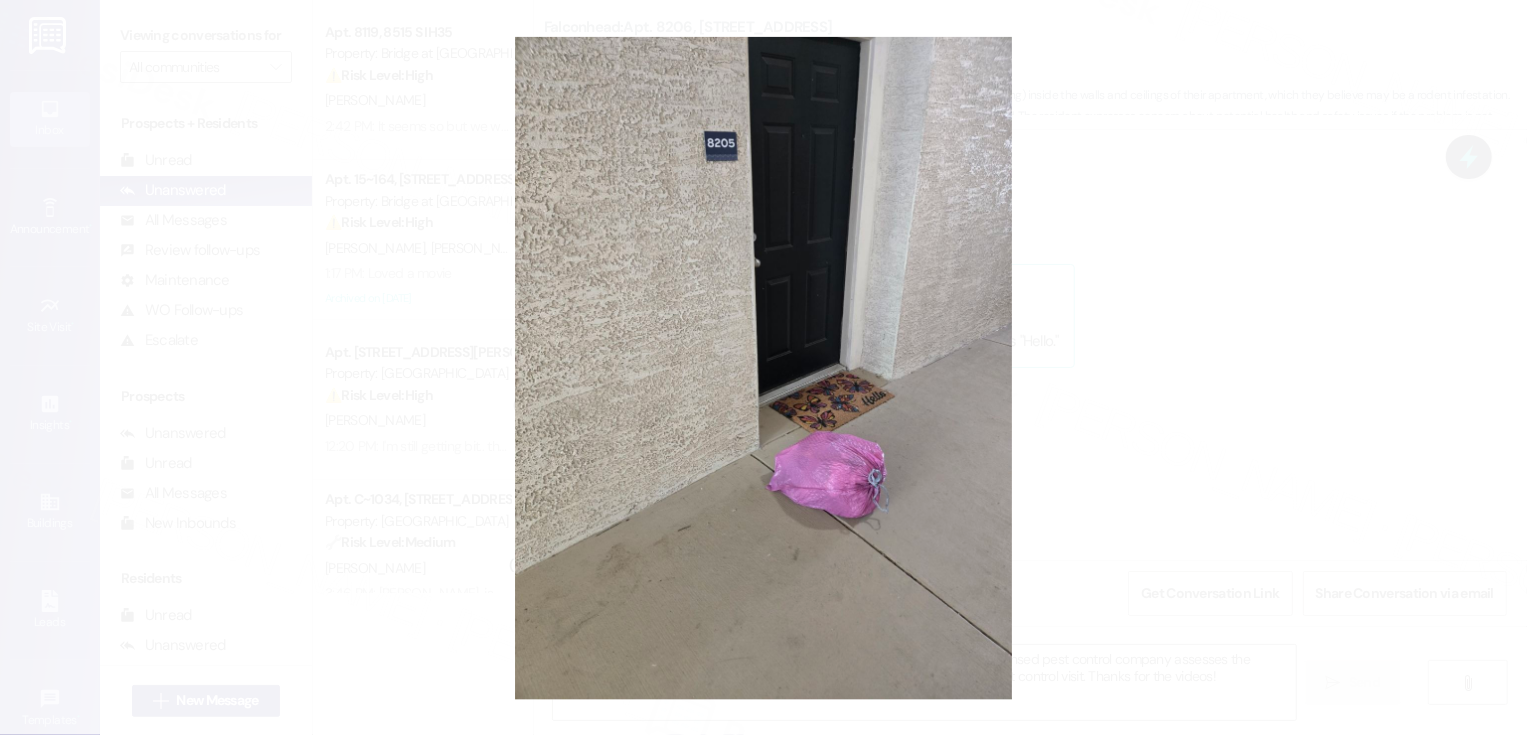 type 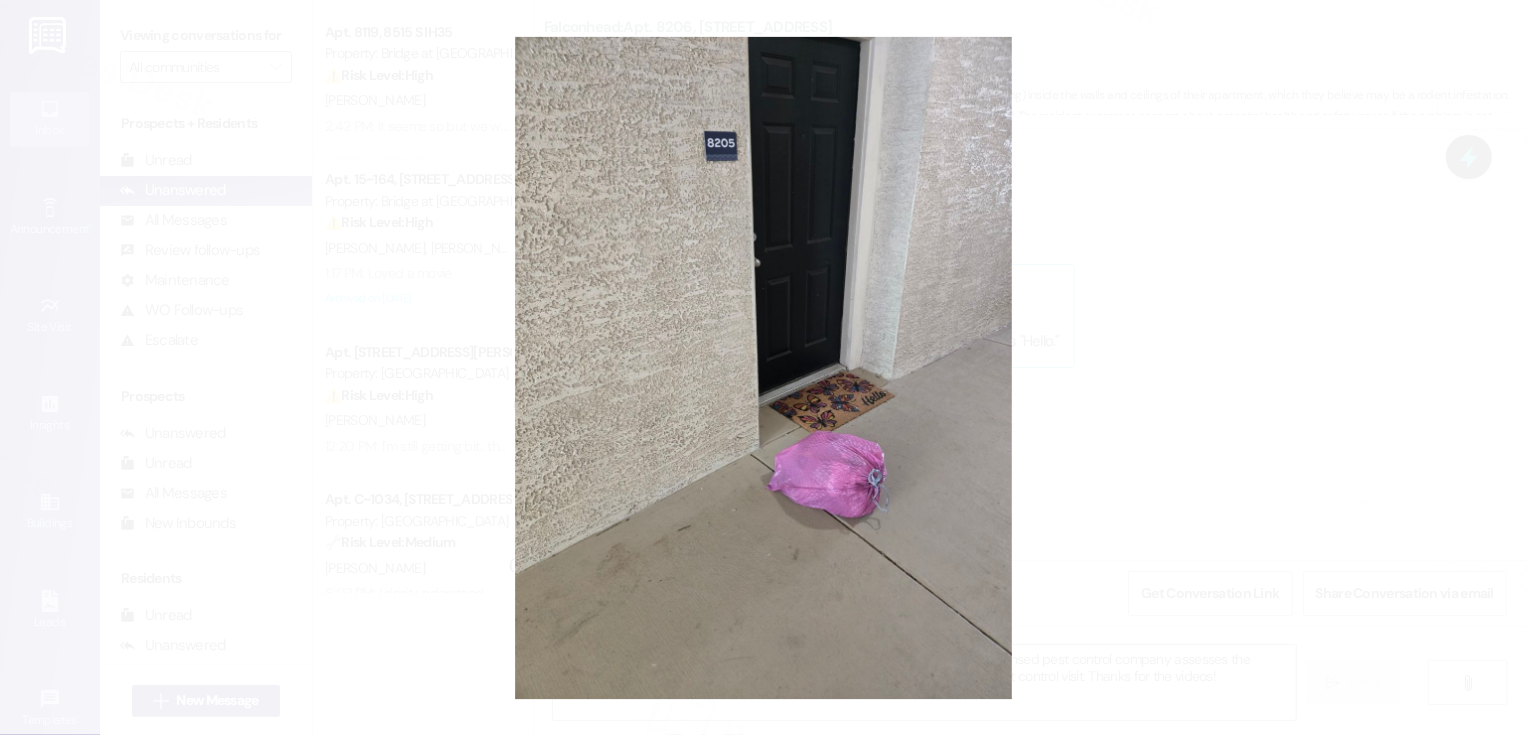 click at bounding box center [763, 367] 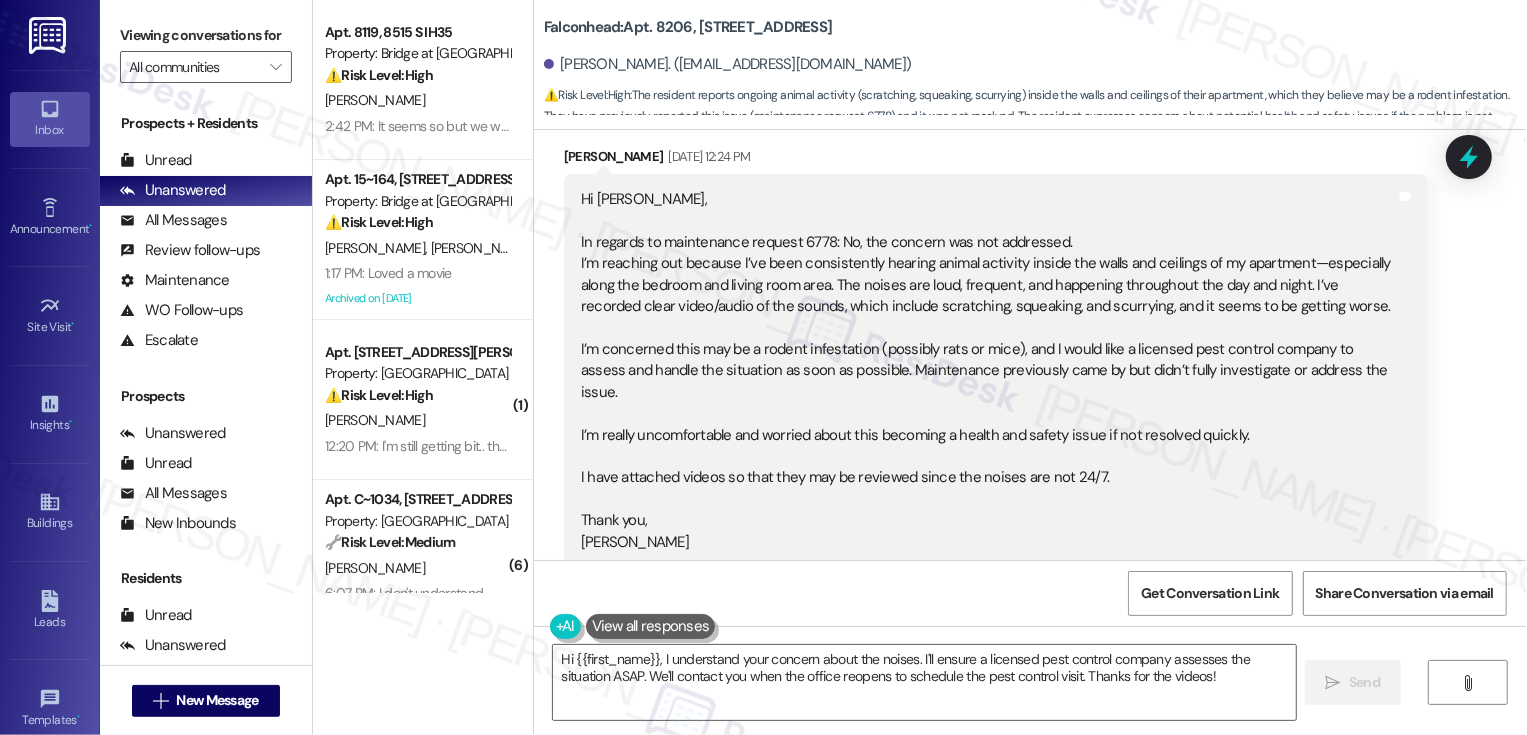scroll, scrollTop: 8612, scrollLeft: 0, axis: vertical 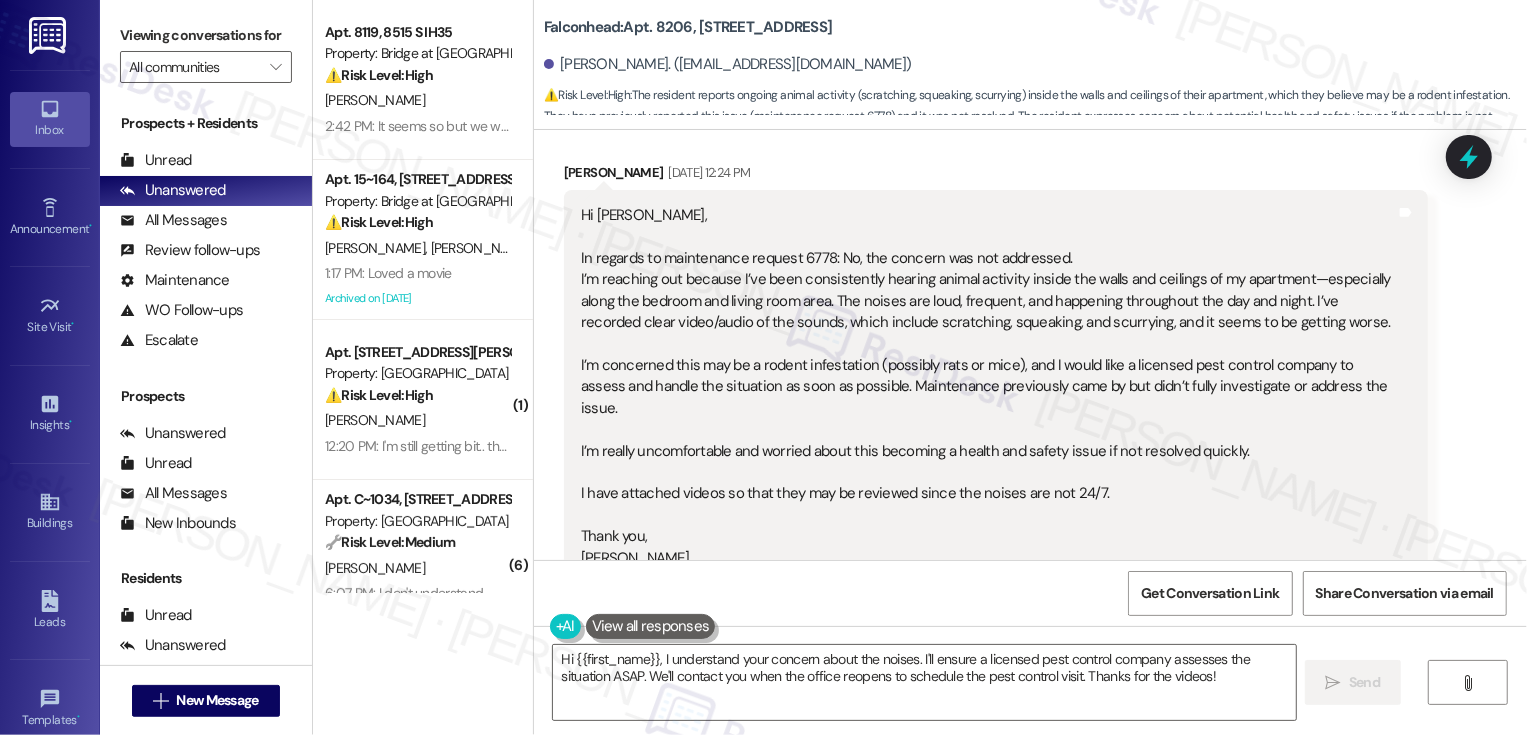 click on "Falconhead:  Apt. 8206, 3400 Ranch Rd 620 S" at bounding box center [688, 27] 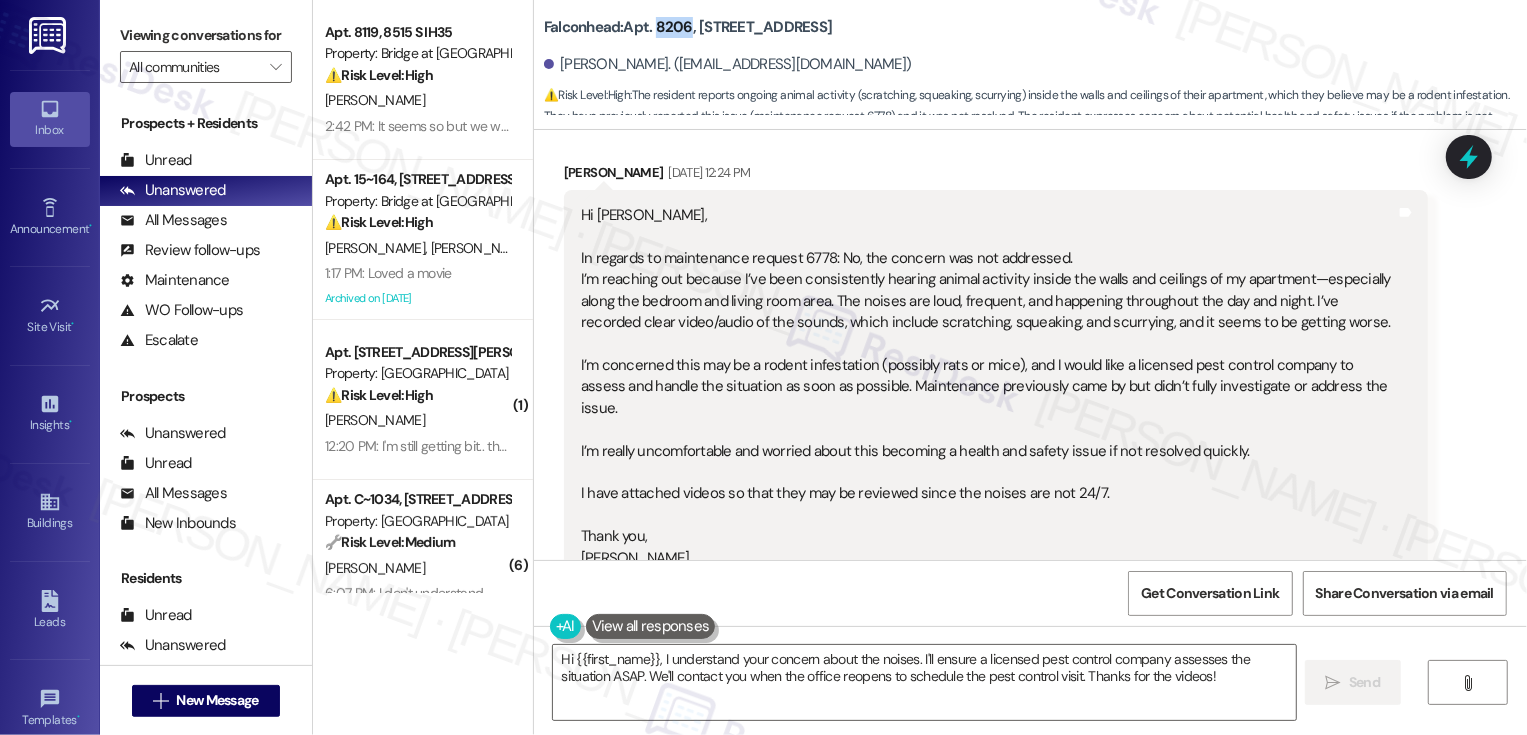 copy on "8206" 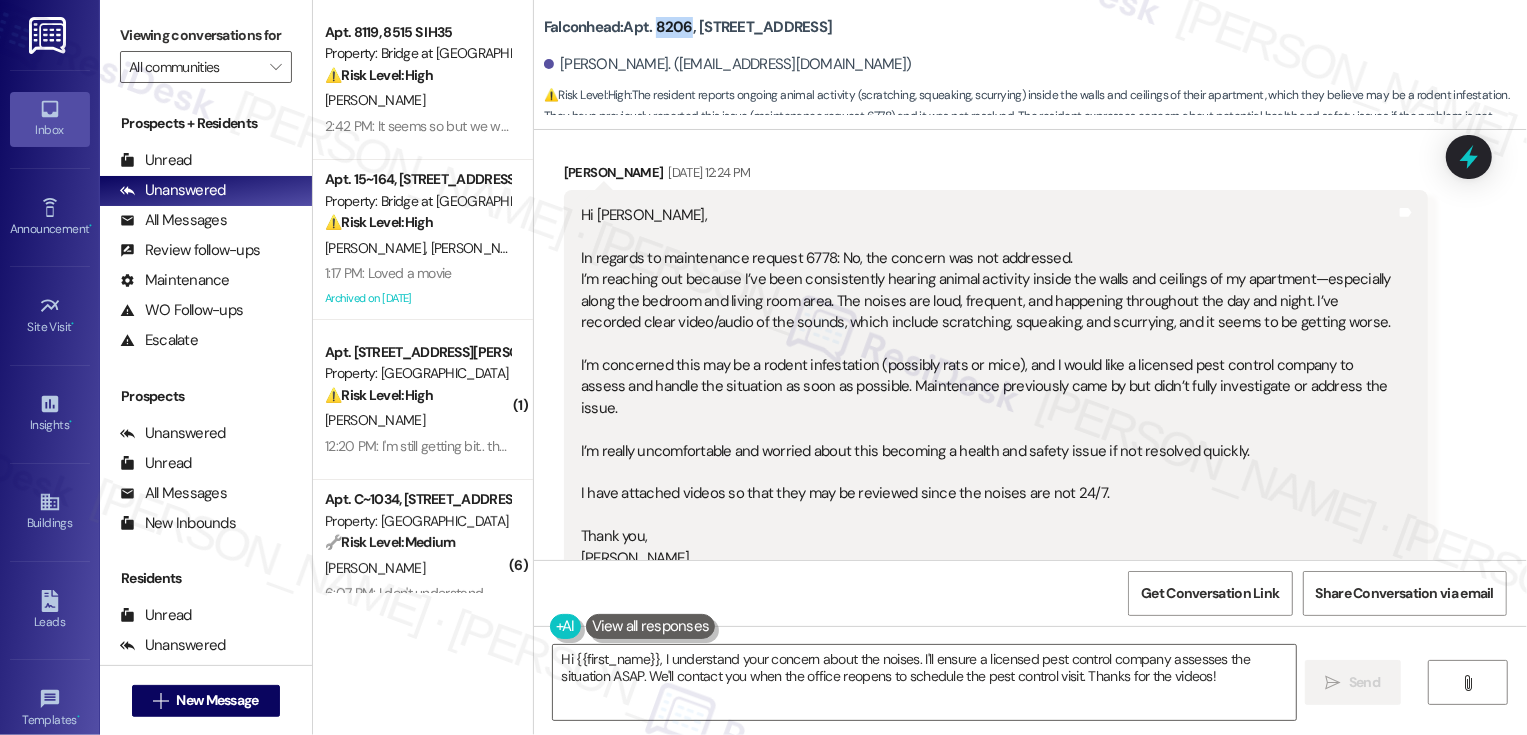 copy on "8206" 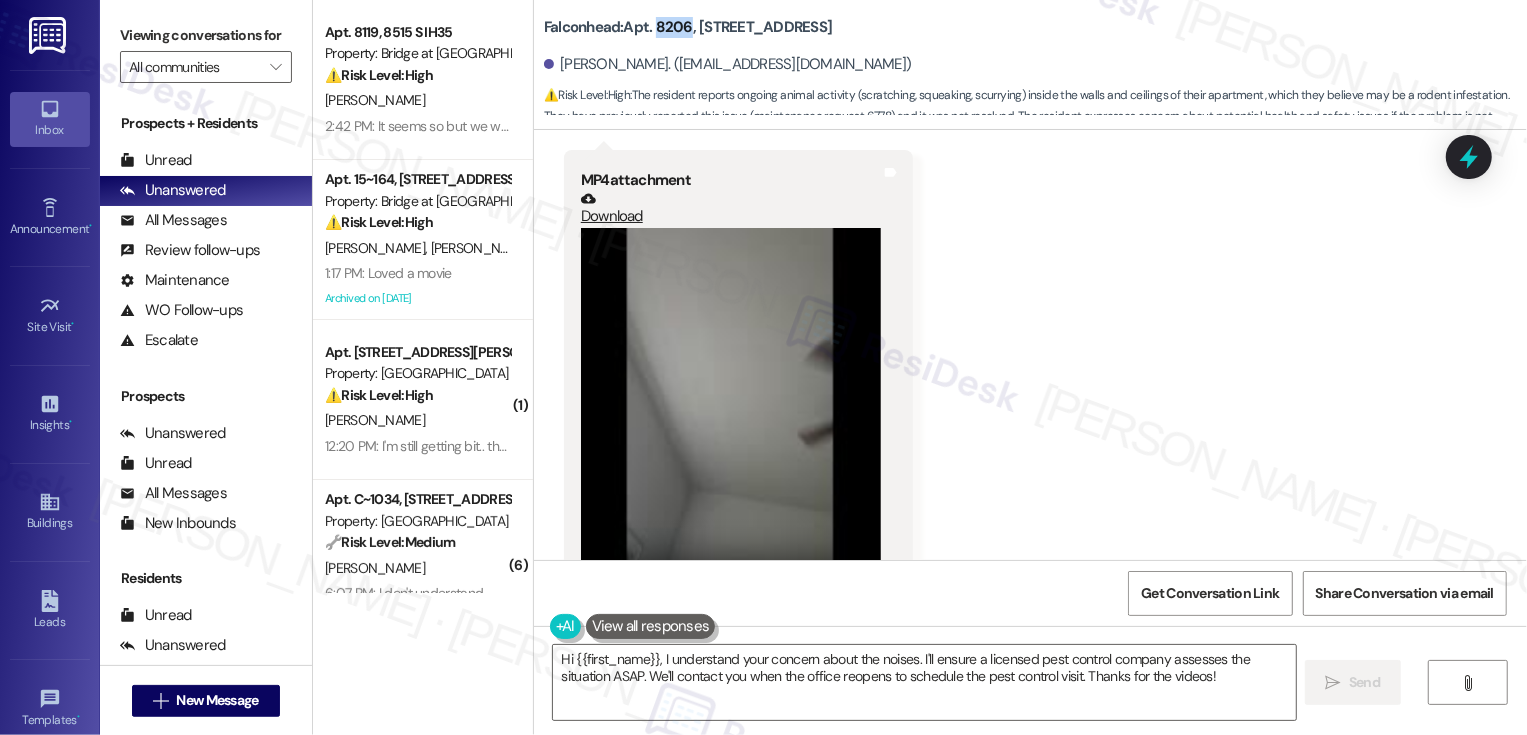 scroll, scrollTop: 9250, scrollLeft: 0, axis: vertical 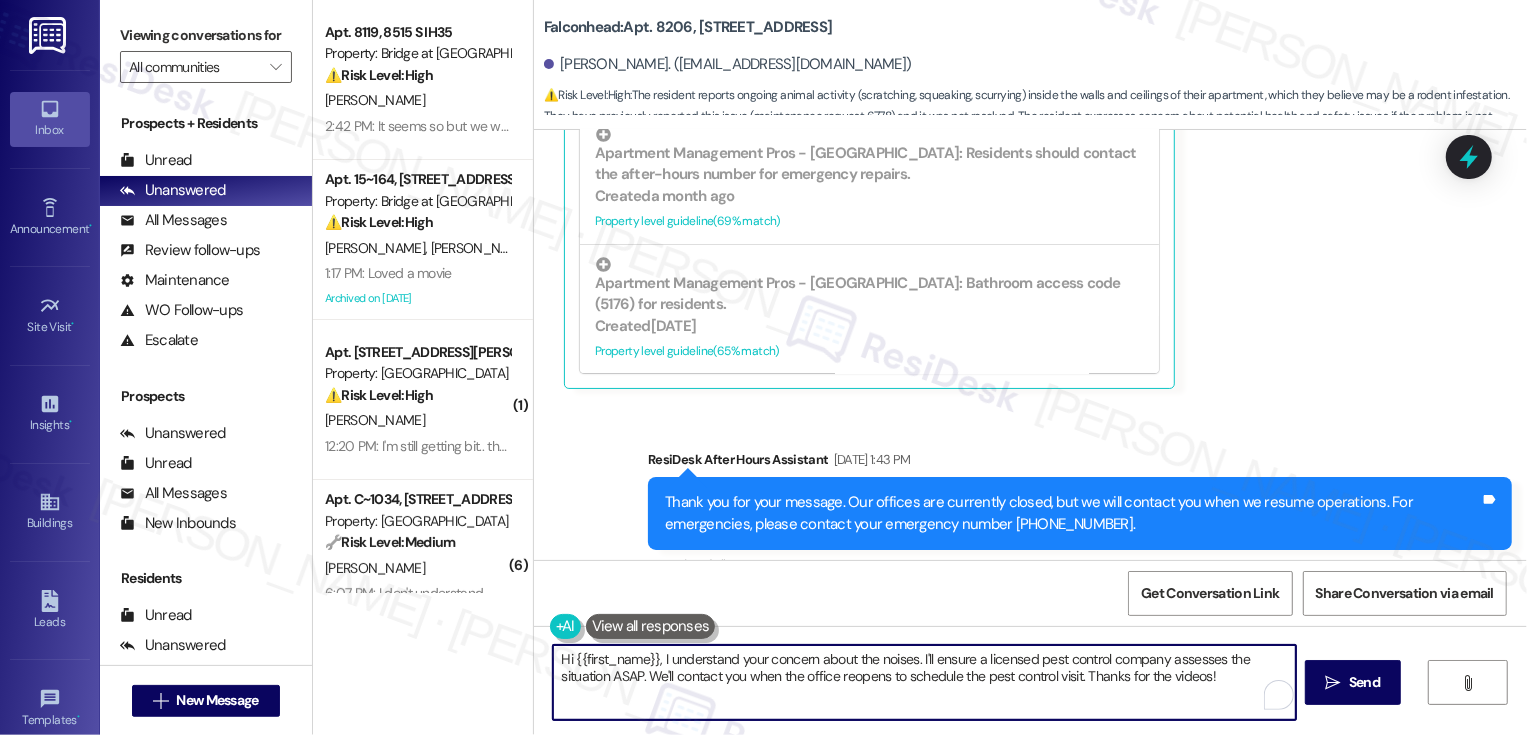 drag, startPoint x: 650, startPoint y: 656, endPoint x: 734, endPoint y: 696, distance: 93.03763 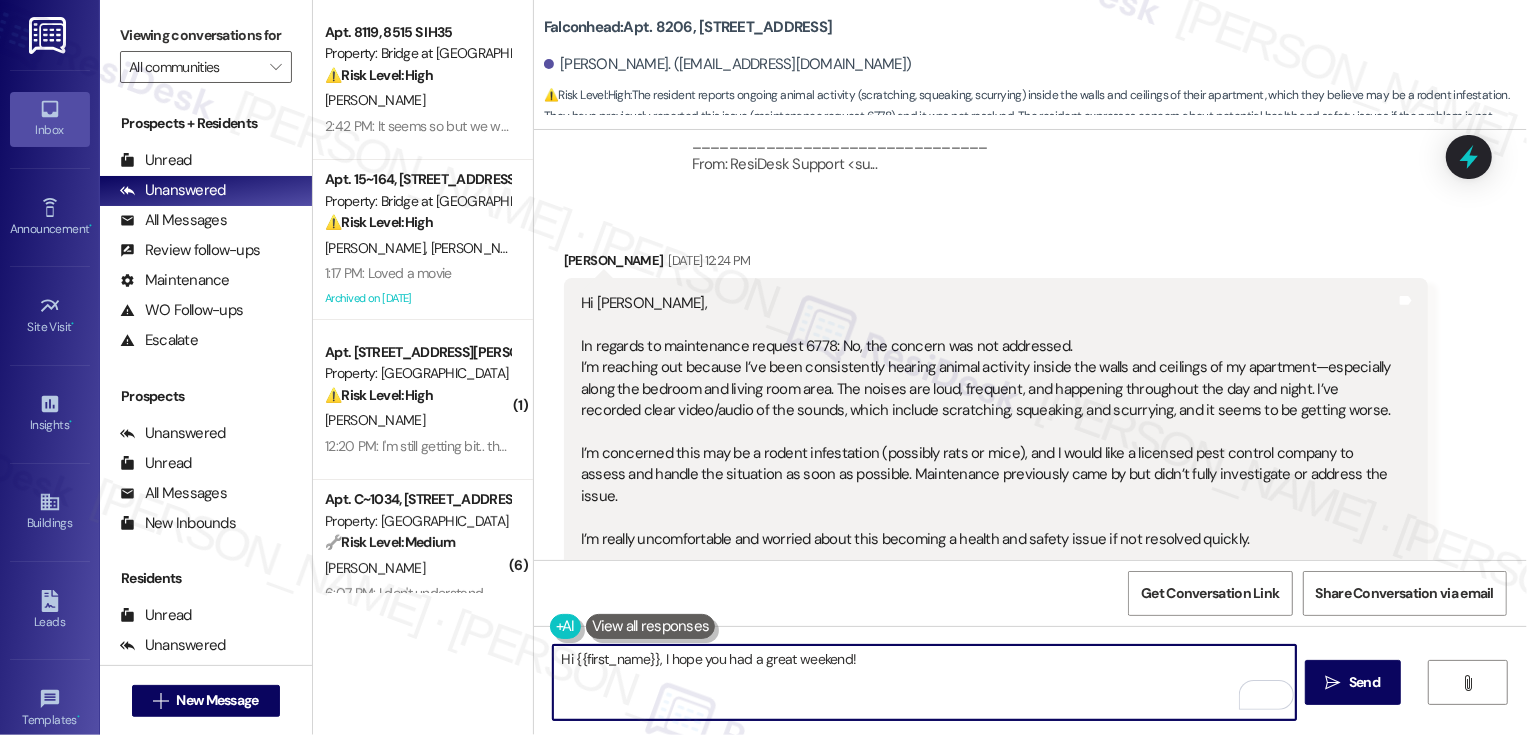 scroll, scrollTop: 8525, scrollLeft: 0, axis: vertical 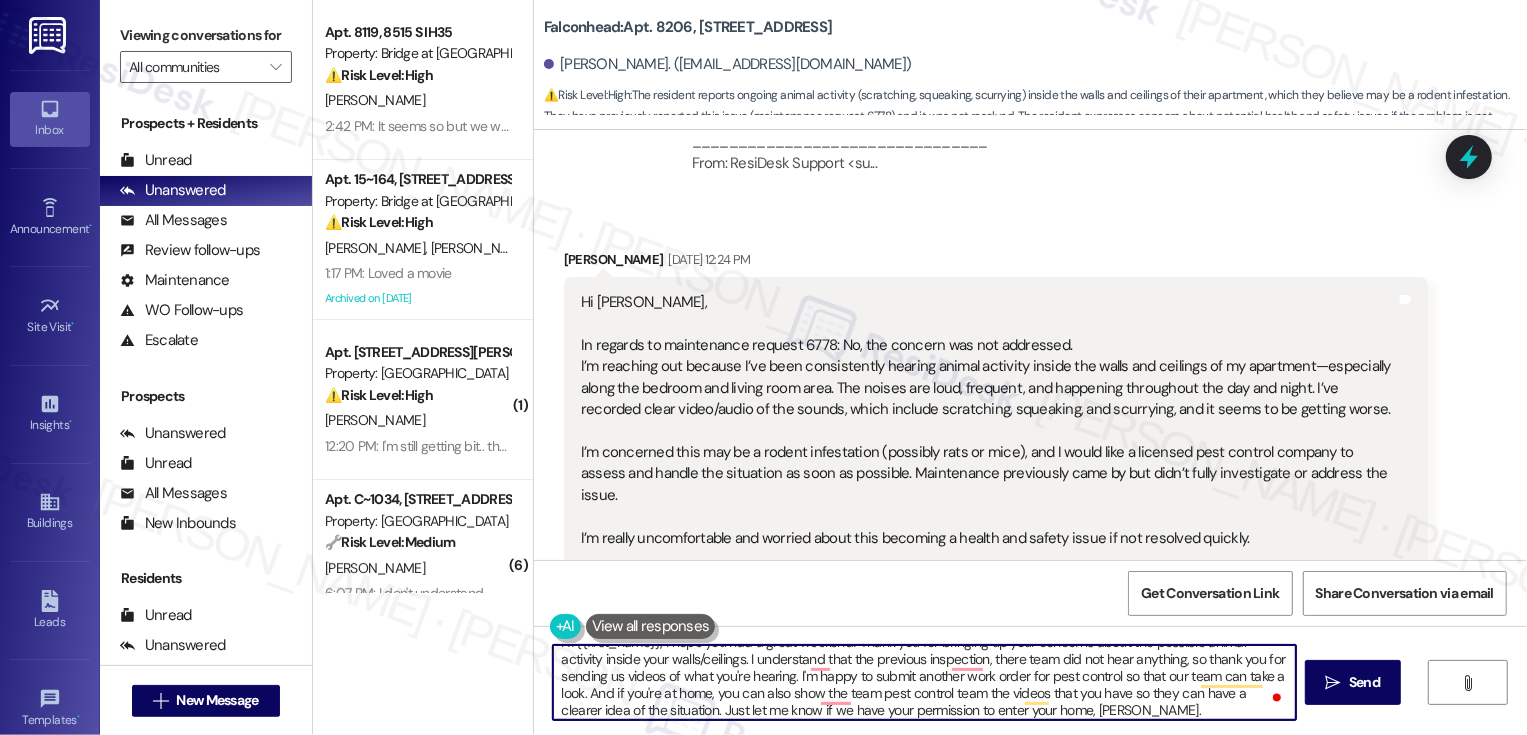 click on "Hi {{first_name}}, I hope you had a great weekend! Thank you for bringing up your concerns about the possible animal activity inside your walls/ceilings. I understand that the previous inspection, there team did not hear anything, so thank you for sending us videos of what you're hearing. I'm happy to submit another work order for pest control so that our team can take a look. And if you're at home, you can also show the team pest control team the videos that you have so they can have a clearer idea of the situation. Just let me know if we have your permission to enter your home, Ashley." at bounding box center [924, 682] 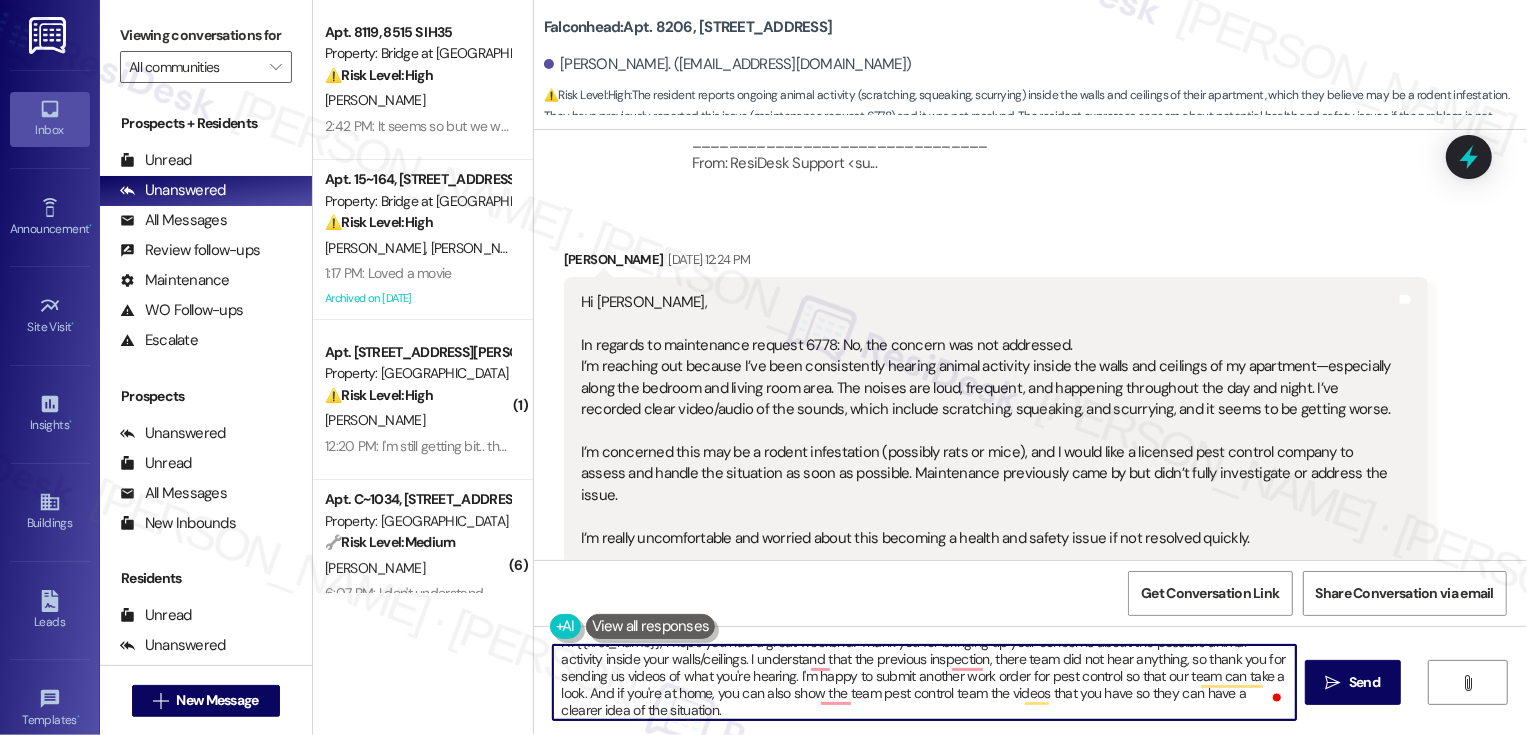scroll, scrollTop: 39, scrollLeft: 0, axis: vertical 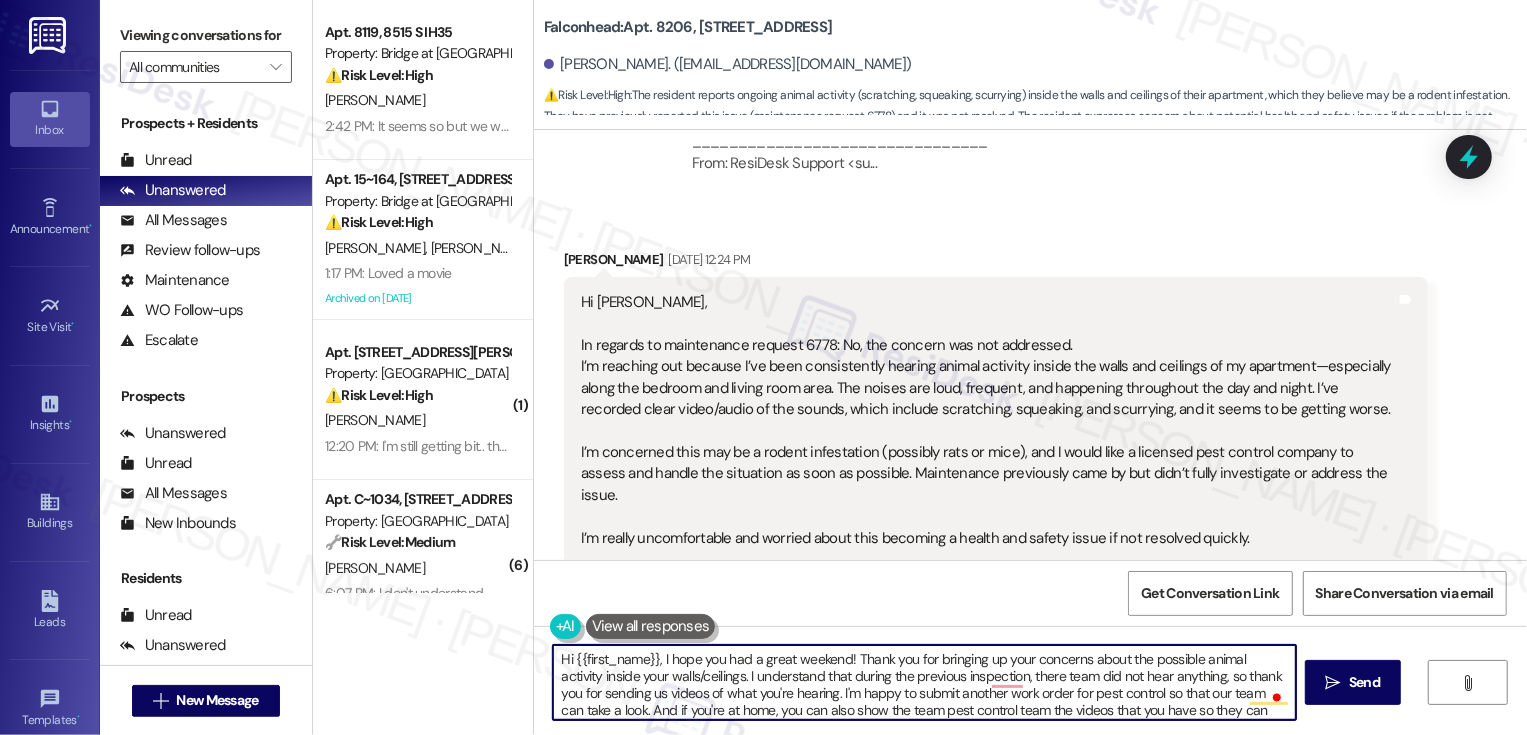 click on "Hi {{first_name}}, I hope you had a great weekend! Thank you for bringing up your concerns about the possible animal activity inside your walls/ceilings. I understand that during the previous inspection, there team did not hear anything, so thank you for sending us videos of what you're hearing. I'm happy to submit another work order for pest control so that our team can take a look. And if you're at home, you can also show the team pest control team the videos that you have so they can have a clearer idea of the situation.
Just let me know if we have your permission to enter your home, Ashley." at bounding box center [924, 682] 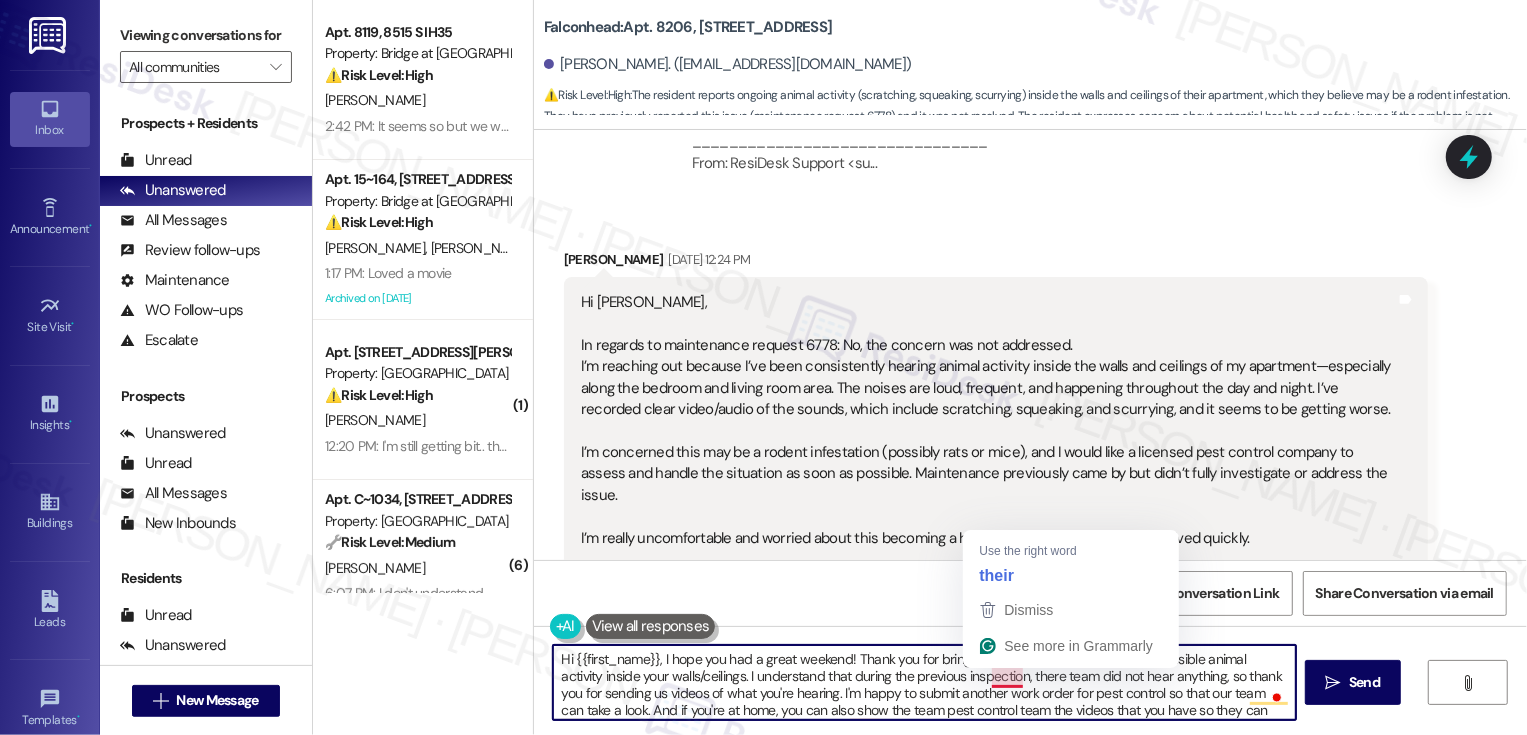 click on "Hi {{first_name}}, I hope you had a great weekend! Thank you for bringing up your concerns about the possible animal activity inside your walls/ceilings. I understand that during the previous inspection, there team did not hear anything, so thank you for sending us videos of what you're hearing. I'm happy to submit another work order for pest control so that our team can take a look. And if you're at home, you can also show the team pest control team the videos that you have so they can have a clearer idea of the situation.
Just let me know if we have your permission to enter your home, Ashley." at bounding box center [924, 682] 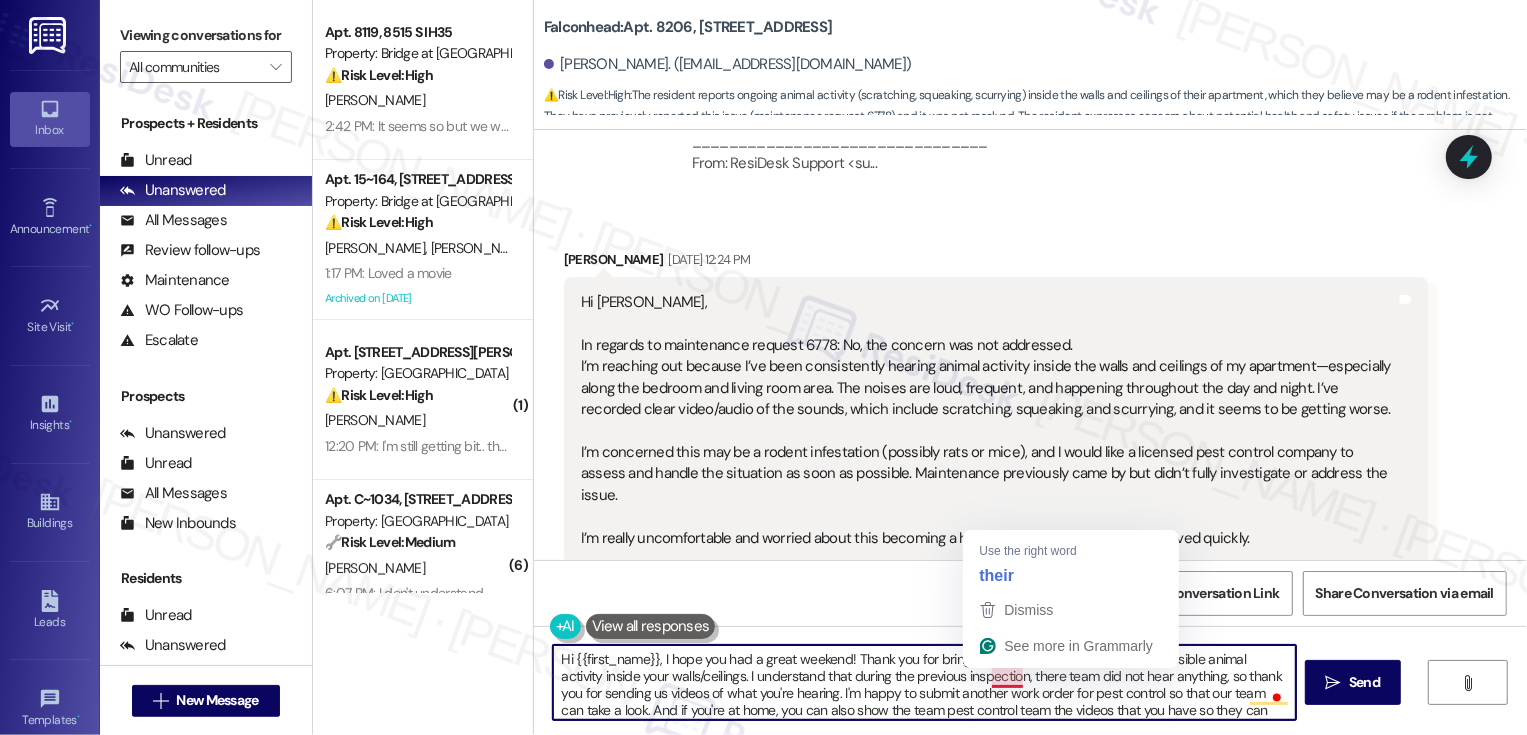 click on "Hi {{first_name}}, I hope you had a great weekend! Thank you for bringing up your concerns about the possible animal activity inside your walls/ceilings. I understand that during the previous inspection, there team did not hear anything, so thank you for sending us videos of what you're hearing. I'm happy to submit another work order for pest control so that our team can take a look. And if you're at home, you can also show the team pest control team the videos that you have so they can have a clearer idea of the situation.
Just let me know if we have your permission to enter your home, Ashley." at bounding box center (924, 682) 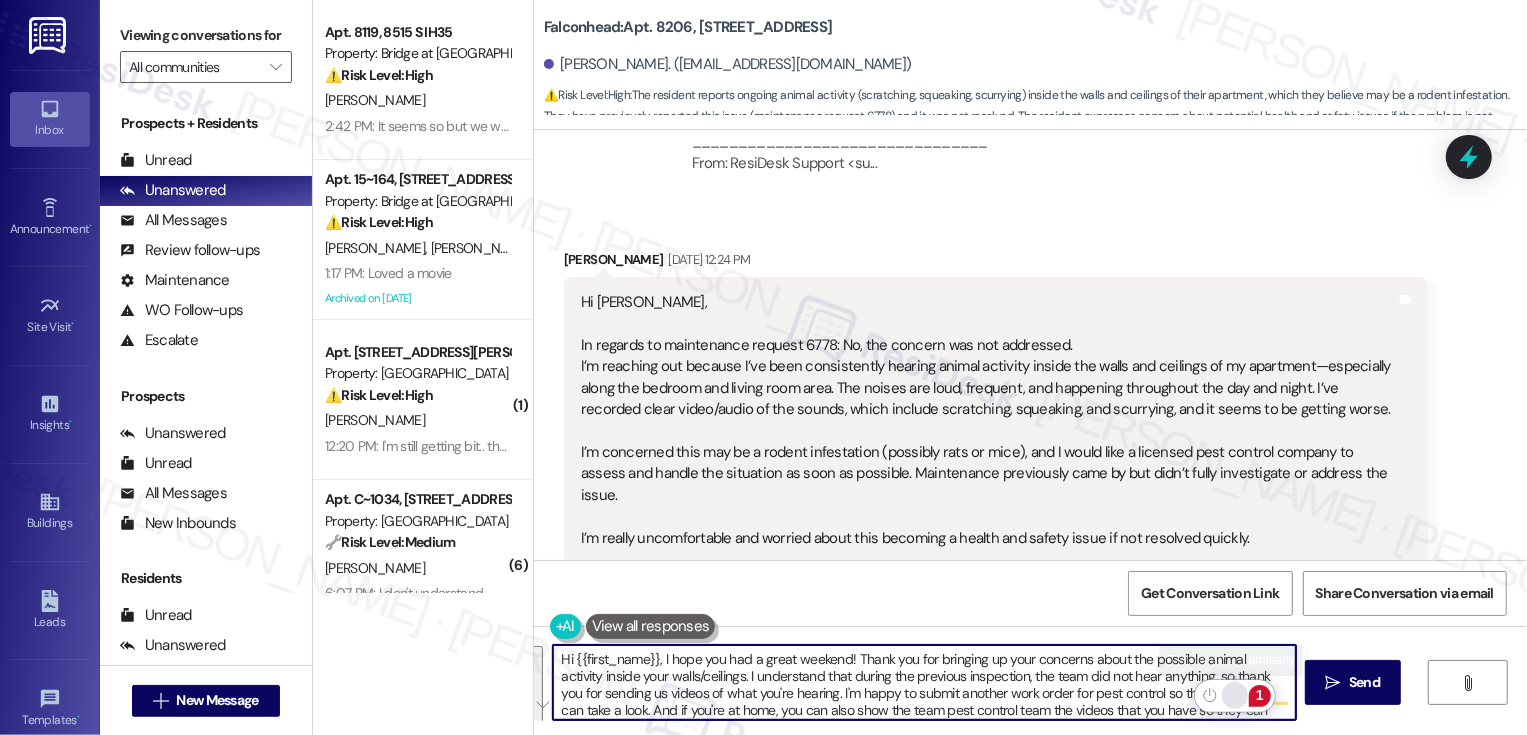 click 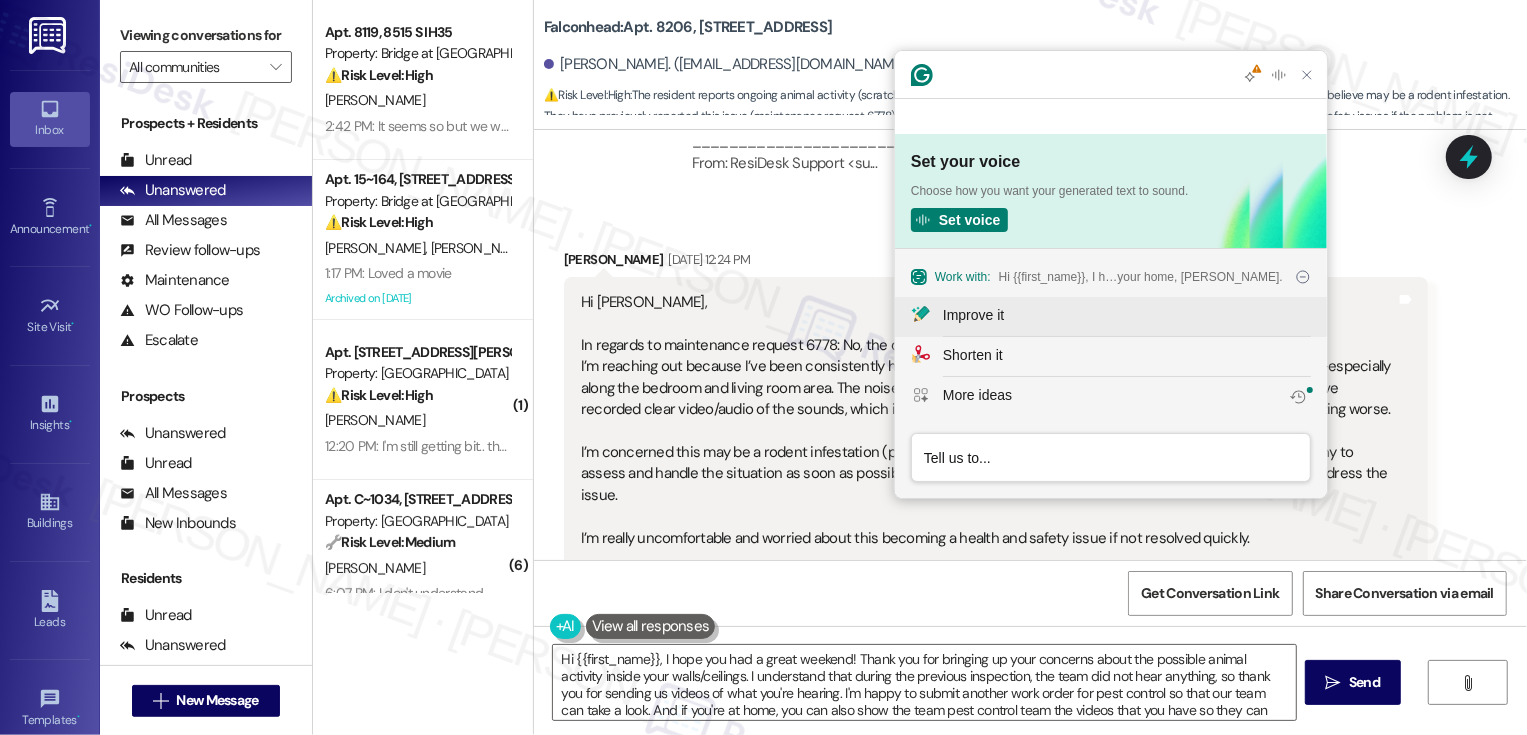 scroll, scrollTop: 0, scrollLeft: 0, axis: both 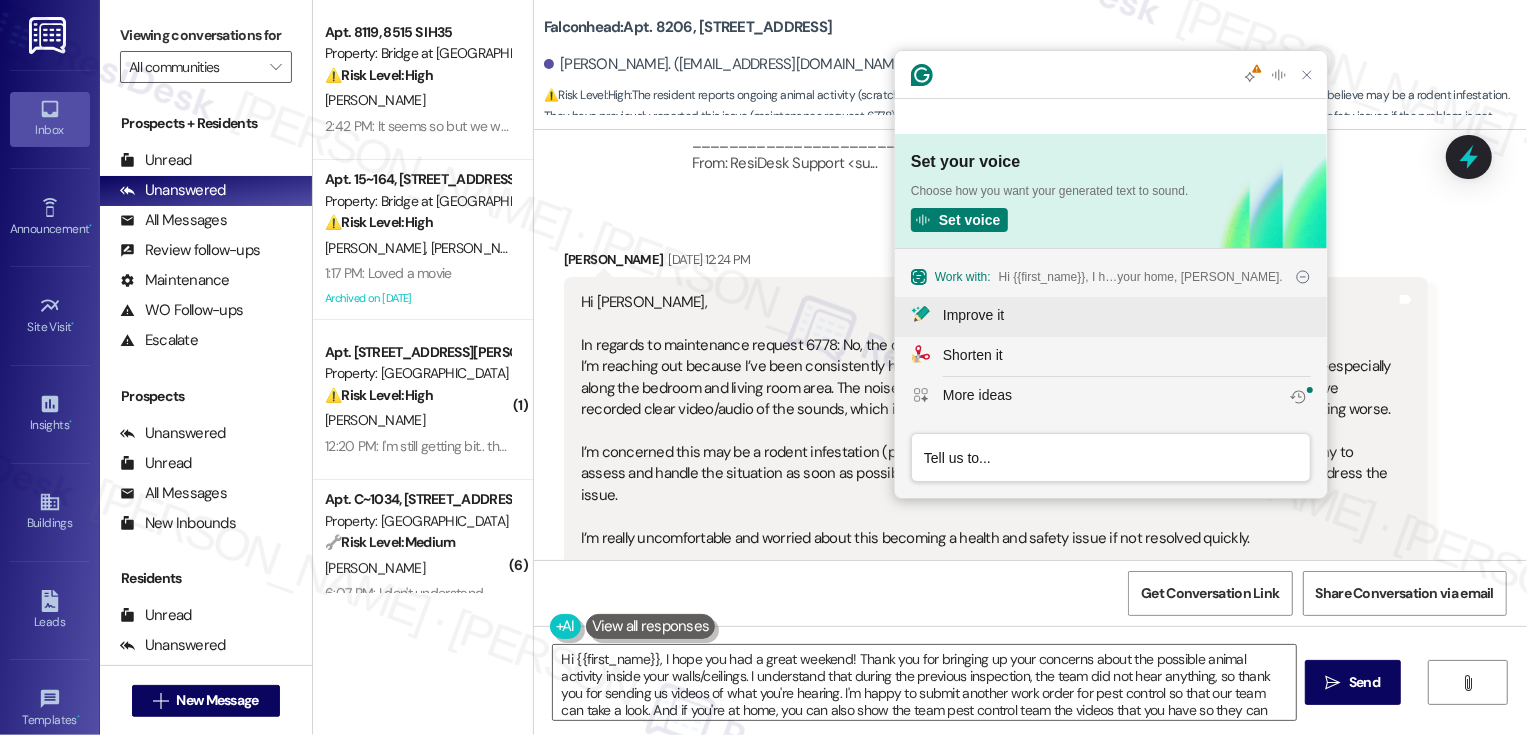 click on "Improve it" 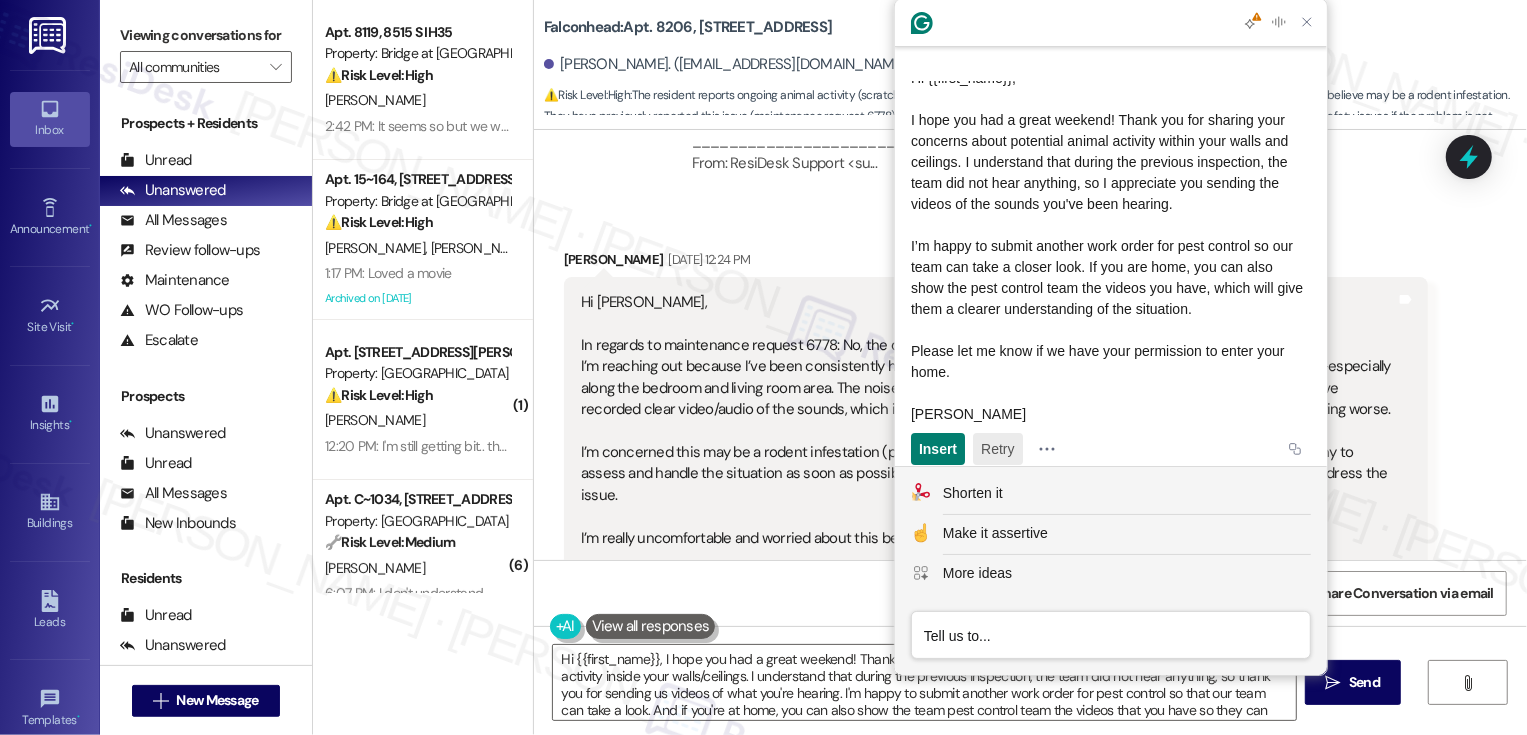 click on "Retry" 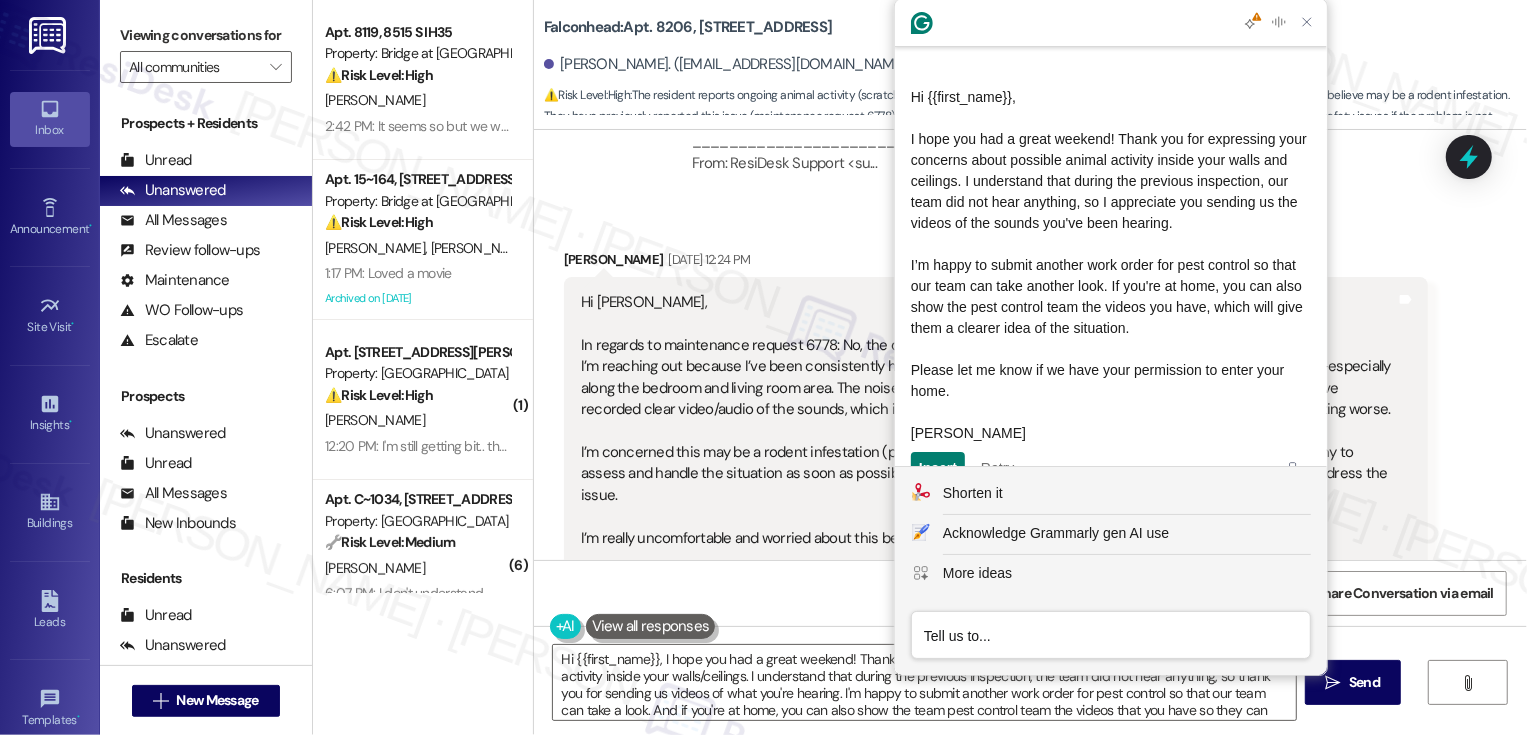 scroll, scrollTop: 613, scrollLeft: 0, axis: vertical 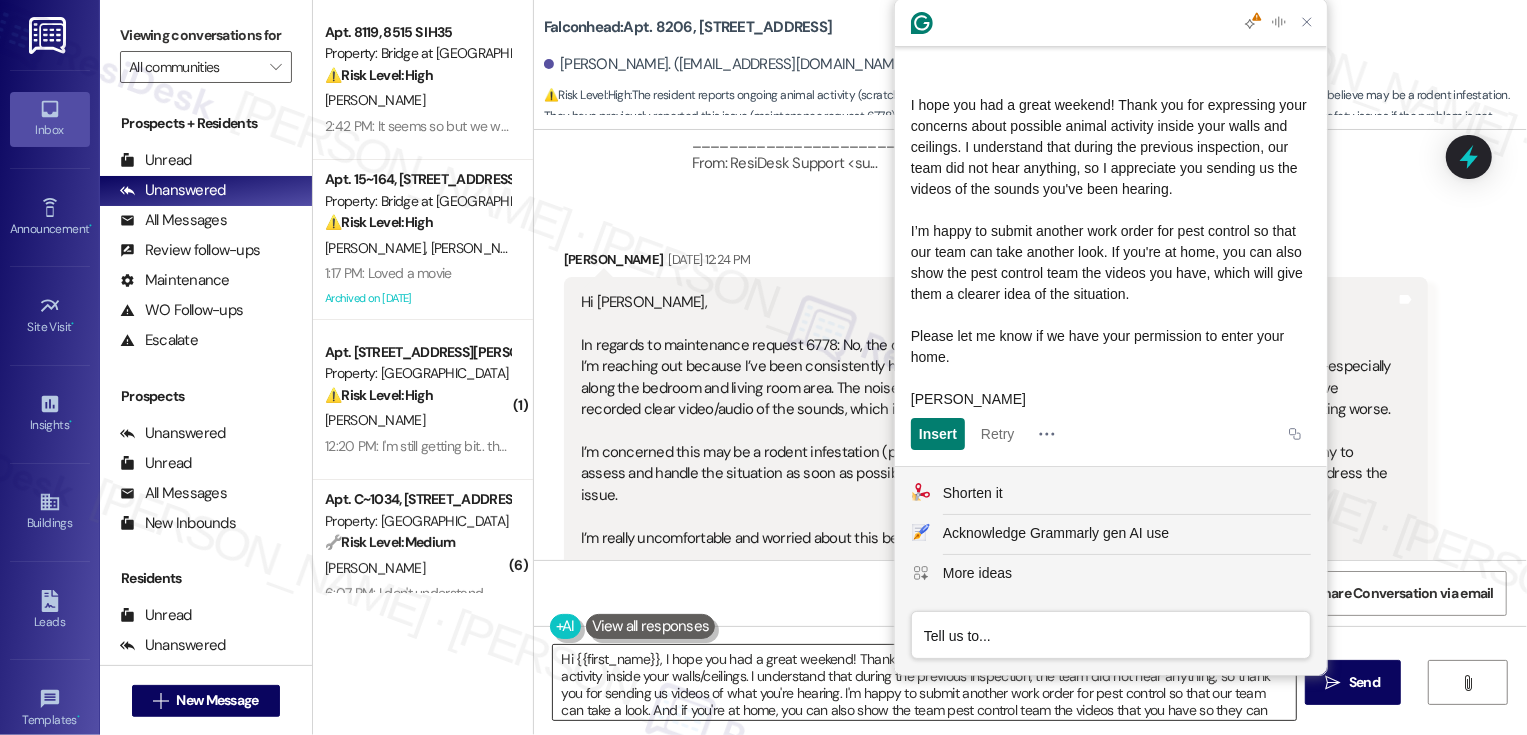 click on "Hi {{first_name}}, I hope you had a great weekend! Thank you for bringing up your concerns about the possible animal activity inside your walls/ceilings. I understand that during the previous inspection, the team did not hear anything, so thank you for sending us videos of what you're hearing. I'm happy to submit another work order for pest control so that our team can take a look. And if you're at home, you can also show the team pest control team the videos that you have so they can have a clearer idea of the situation.
Just let me know if we have your permission to enter your home, Ashley." at bounding box center [924, 682] 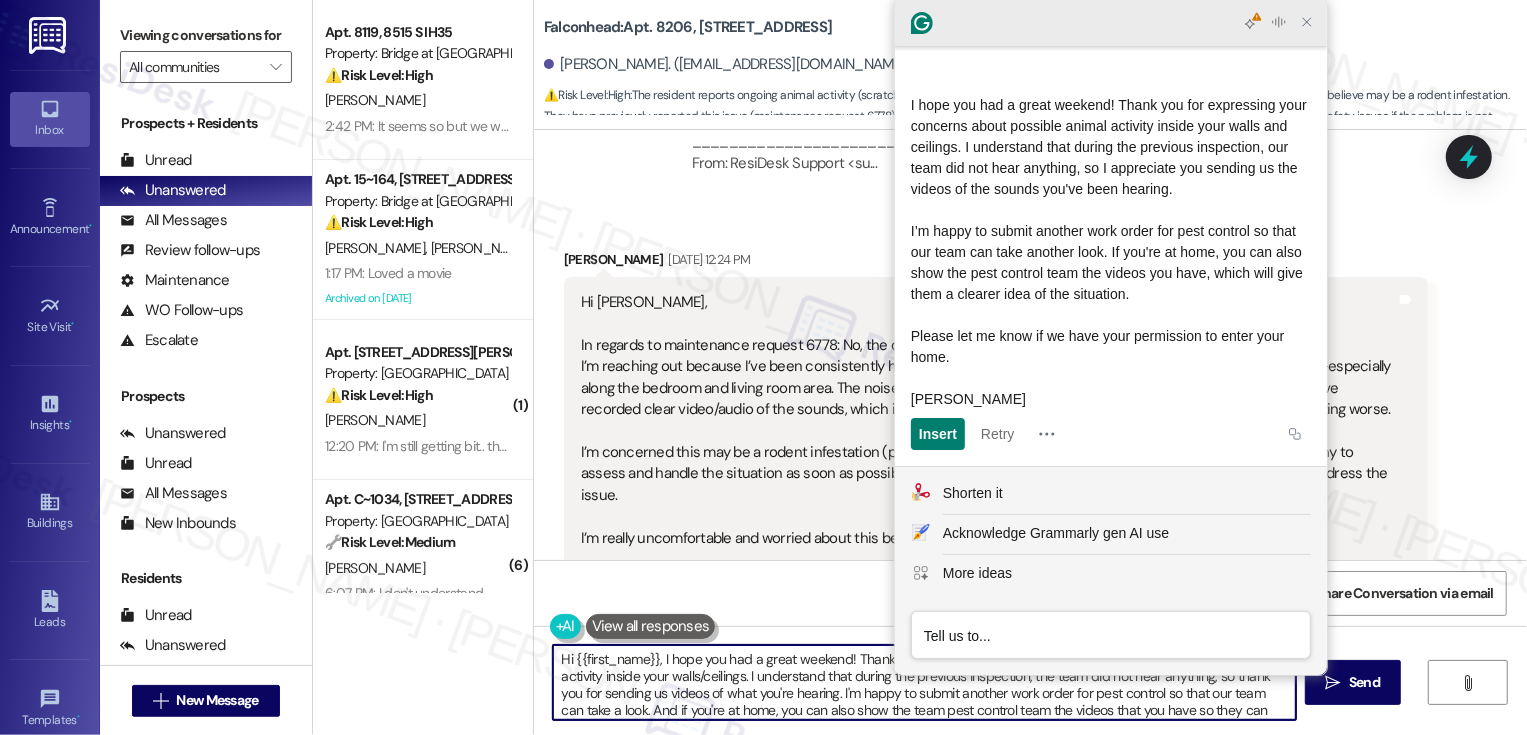click 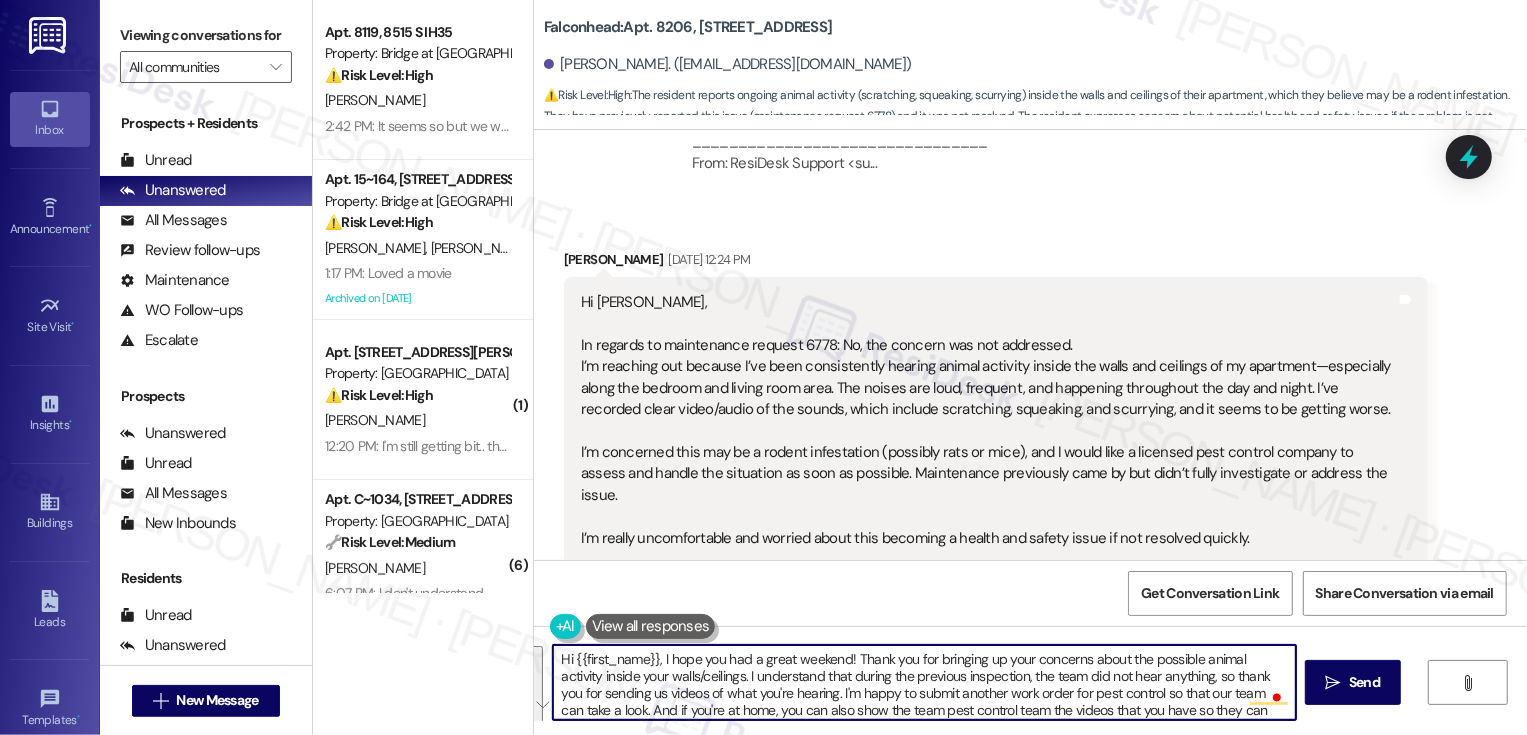 scroll, scrollTop: 0, scrollLeft: 0, axis: both 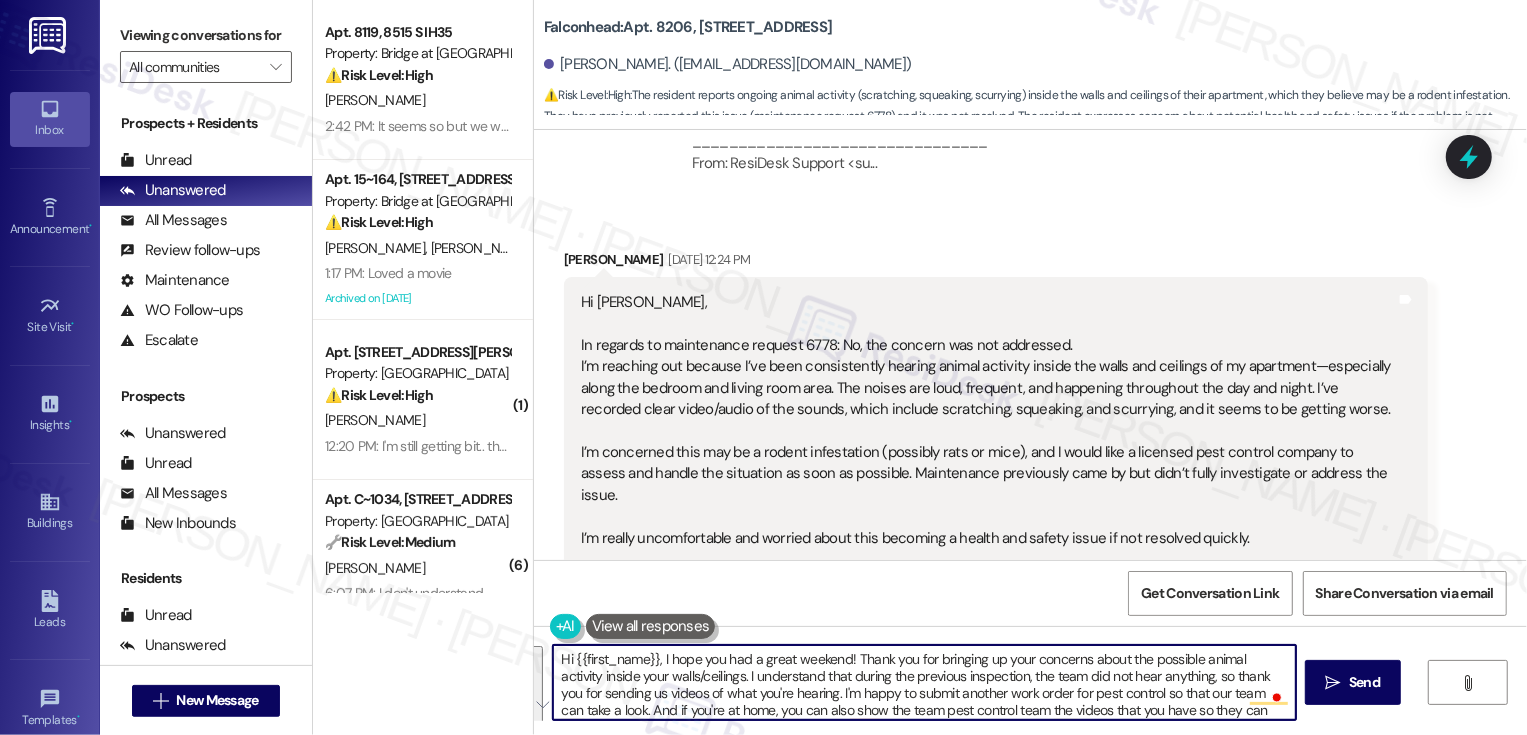 paste on "reaching out and sharing your concerns about the possible animal activity inside your walls or ceilings. I understand that during the previous inspection, the team didn’t hear anything, so I really appreciate you sending in the videos—it’s very helpful.
I’m happy to submit another work order for pest control so the team can take another look. If you happen to be home when they arrive, feel free to show them the videos directly—it could give them a much clearer understanding of what’s going on.
Just let me know if we have your permission to enter your home, Ashley, and we’ll get the request submitted" 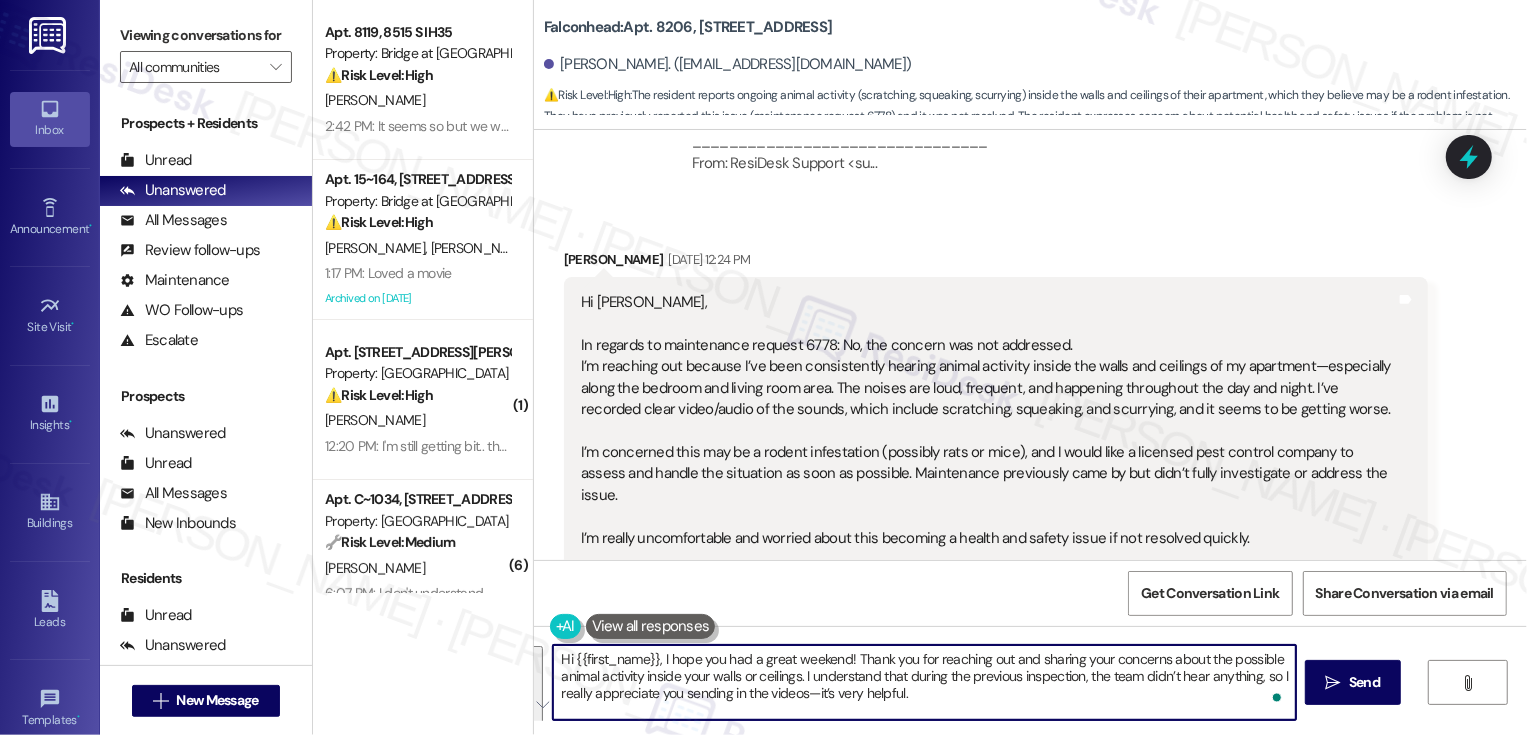 scroll, scrollTop: 68, scrollLeft: 0, axis: vertical 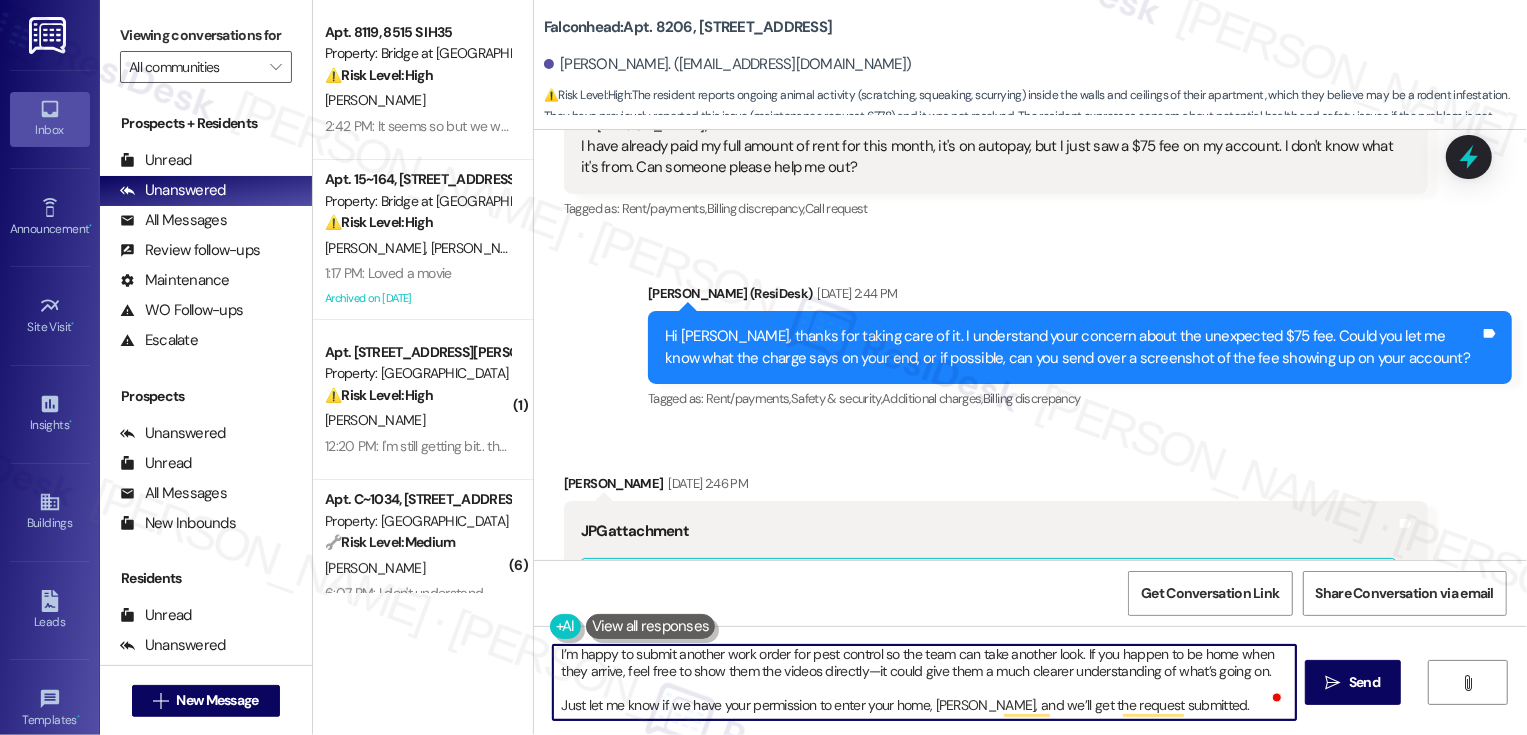 click on "Hi {{first_name}}, I hope you had a great weekend! Thank you for reaching out and sharing your concerns about the possible animal activity inside your walls or ceilings. I understand that during the previous inspection, the team didn’t hear anything, so I really appreciate you sending in the videos—it’s very helpful.
I’m happy to submit another work order for pest control so the team can take another look. If you happen to be home when they arrive, feel free to show them the videos directly—it could give them a much clearer understanding of what’s going on.
Just let me know if we have your permission to enter your home, Ashley, and we’ll get the request submitted." at bounding box center (924, 682) 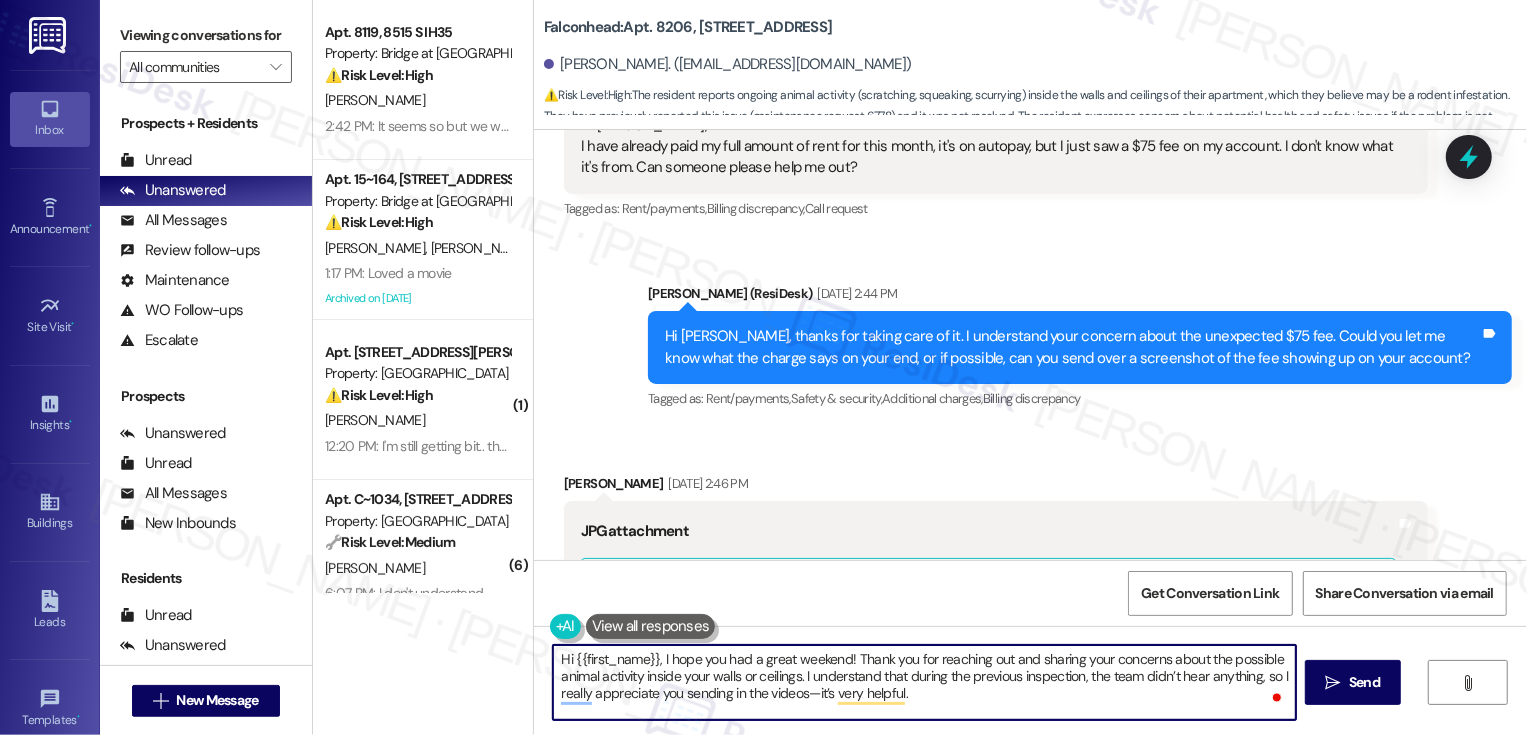 click on "Hi {{first_name}}, I hope you had a great weekend! Thank you for reaching out and sharing your concerns about the possible animal activity inside your walls or ceilings. I understand that during the previous inspection, the team didn’t hear anything, so I really appreciate you sending in the videos—it’s very helpful.
I’m happy to submit another work order for pest control so the team can take another look. If you happen to be home when they arrive, feel free to show them the videos directly. It could give them a much clearer understanding of what’s going on.
Just let me know if we have your permission to enter your home, Ashley, and we’ll get the request submitted." at bounding box center (924, 682) 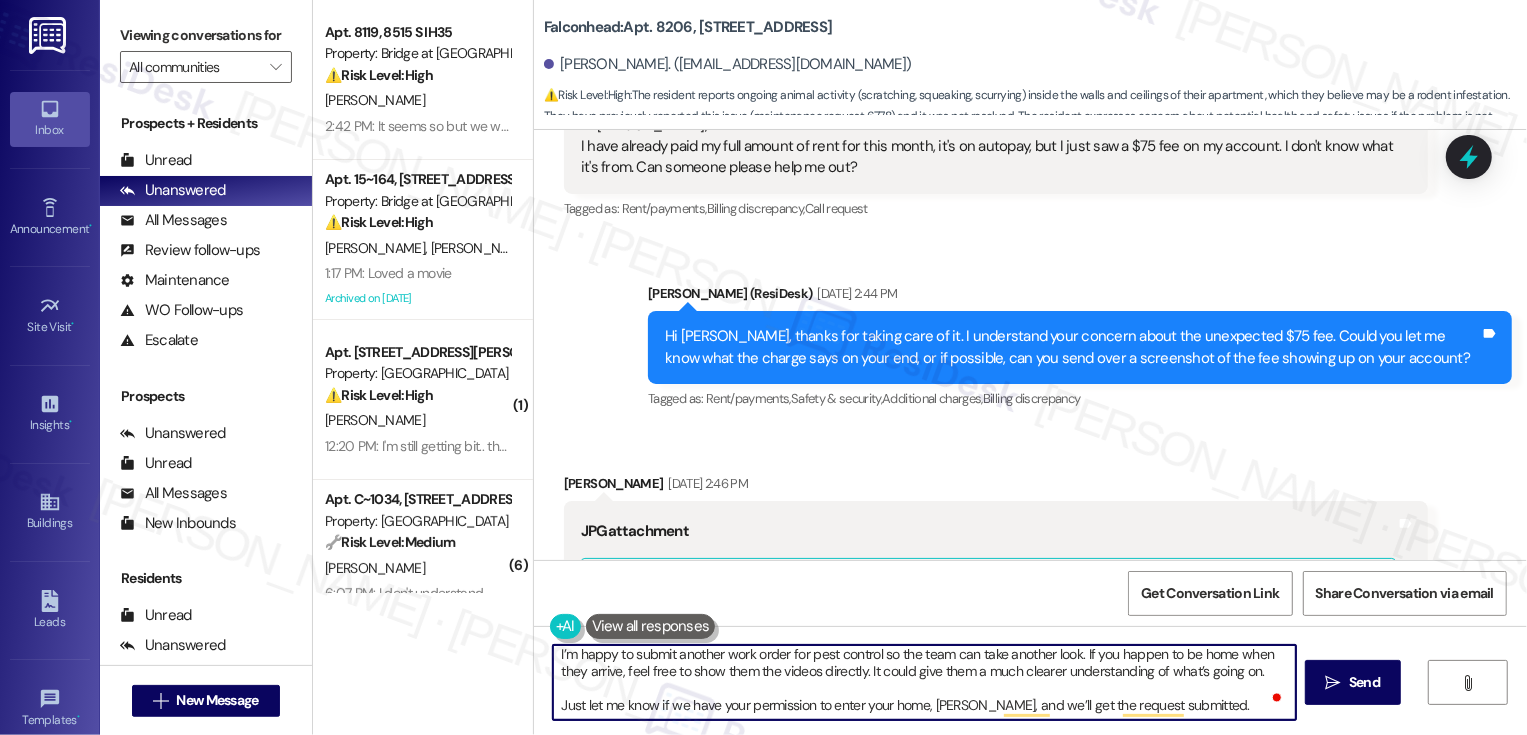 click on "Hi {{first_name}}, I hope you had a great weekend! Thank you for reaching out and sharing your concerns about the possible animal activity inside your walls or ceilings. I understand that during the previous inspection, the team didn’t hear anything, so I really appreciate you sending in the video, it’s very helpful.
I’m happy to submit another work order for pest control so the team can take another look. If you happen to be home when they arrive, feel free to show them the videos directly. It could give them a much clearer understanding of what’s going on.
Just let me know if we have your permission to enter your home, Ashley, and we’ll get the request submitted." at bounding box center (924, 682) 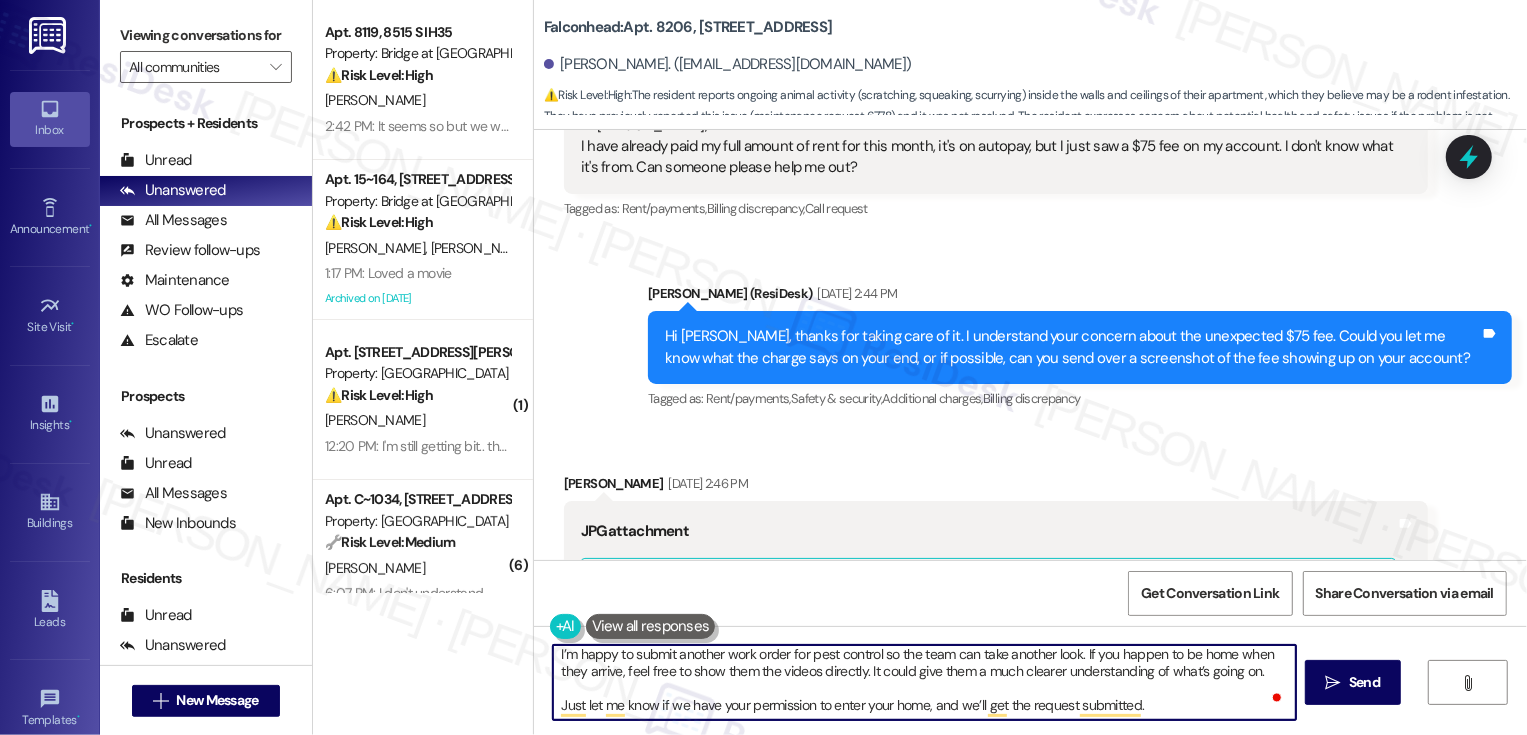 click on "Hi {{first_name}}, I hope you had a great weekend! Thank you for reaching out and sharing your concerns about the possible animal activity inside your walls or ceilings. I understand that during the previous inspection, the team didn’t hear anything, so I really appreciate you sending in the video, it’s very helpful.
I’m happy to submit another work order for pest control so the team can take another look. If you happen to be home when they arrive, feel free to show them the videos directly. It could give them a much clearer understanding of what’s going on.
Just let me know if we have your permission to enter your home, and we’ll get the request submitted." at bounding box center (924, 682) 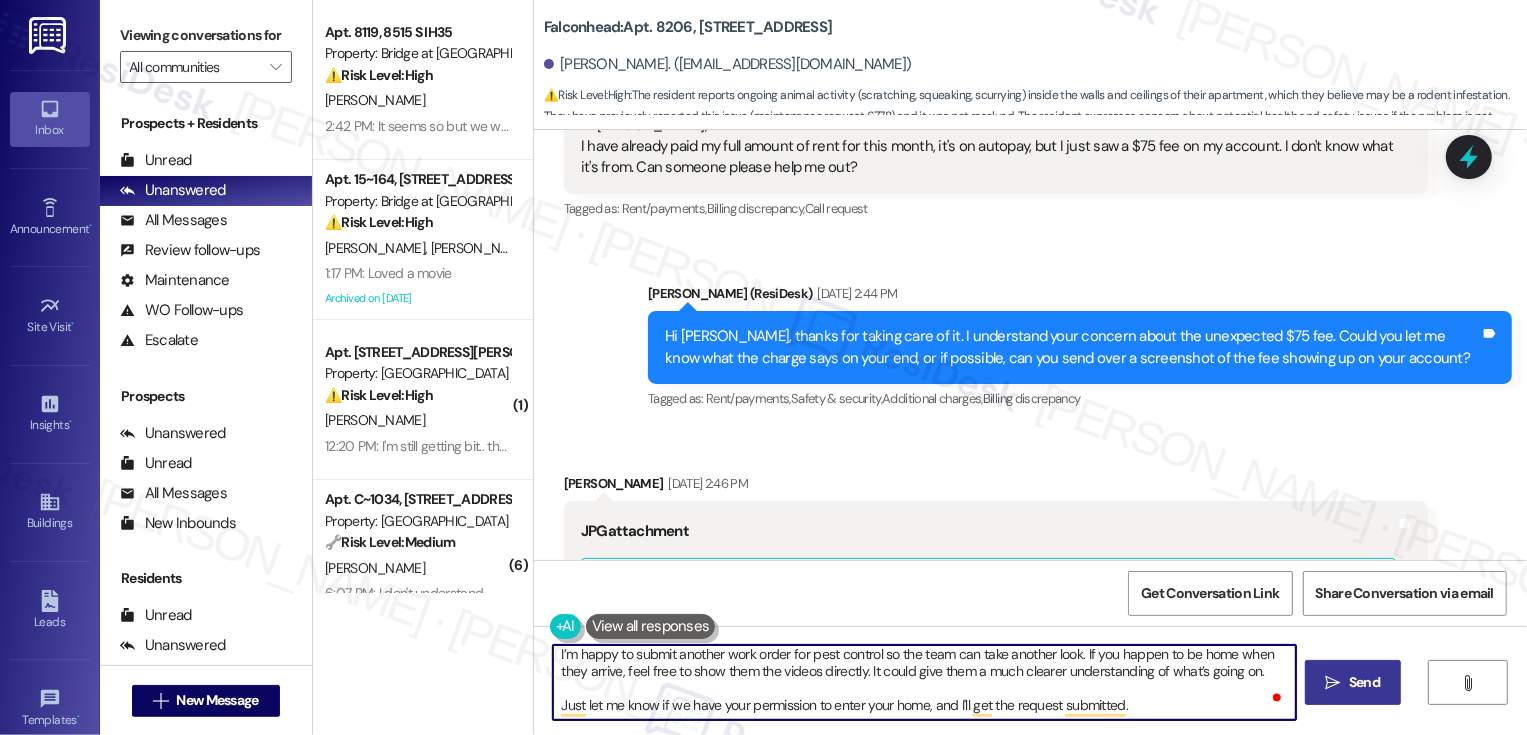 type on "Hi {{first_name}}, I hope you had a great weekend! Thank you for reaching out and sharing your concerns about the possible animal activity inside your walls or ceilings. I understand that during the previous inspection, the team didn’t hear anything, so I really appreciate you sending in the video, it’s very helpful.
I’m happy to submit another work order for pest control so the team can take another look. If you happen to be home when they arrive, feel free to show them the videos directly. It could give them a much clearer understanding of what’s going on.
Just let me know if we have your permission to enter your home, and I'll get the request submitted." 